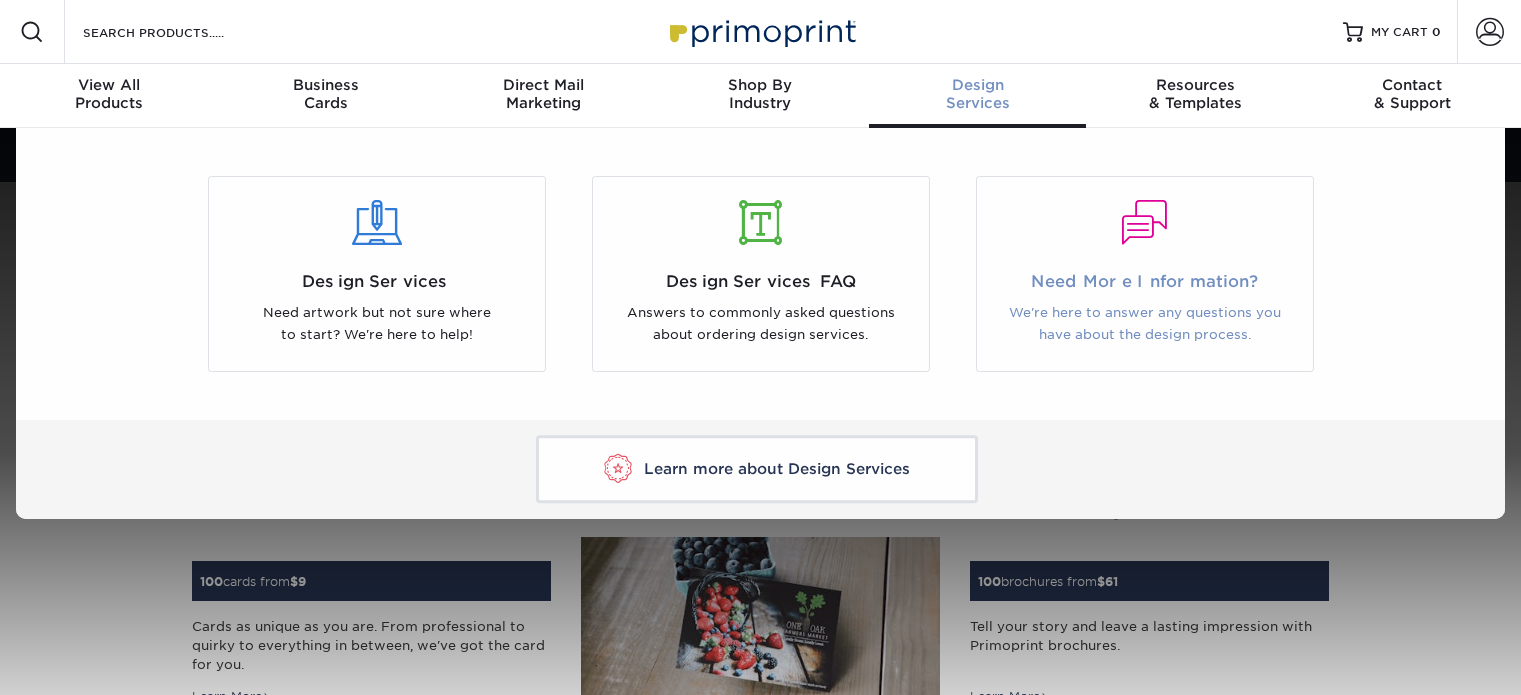 scroll, scrollTop: 0, scrollLeft: 0, axis: both 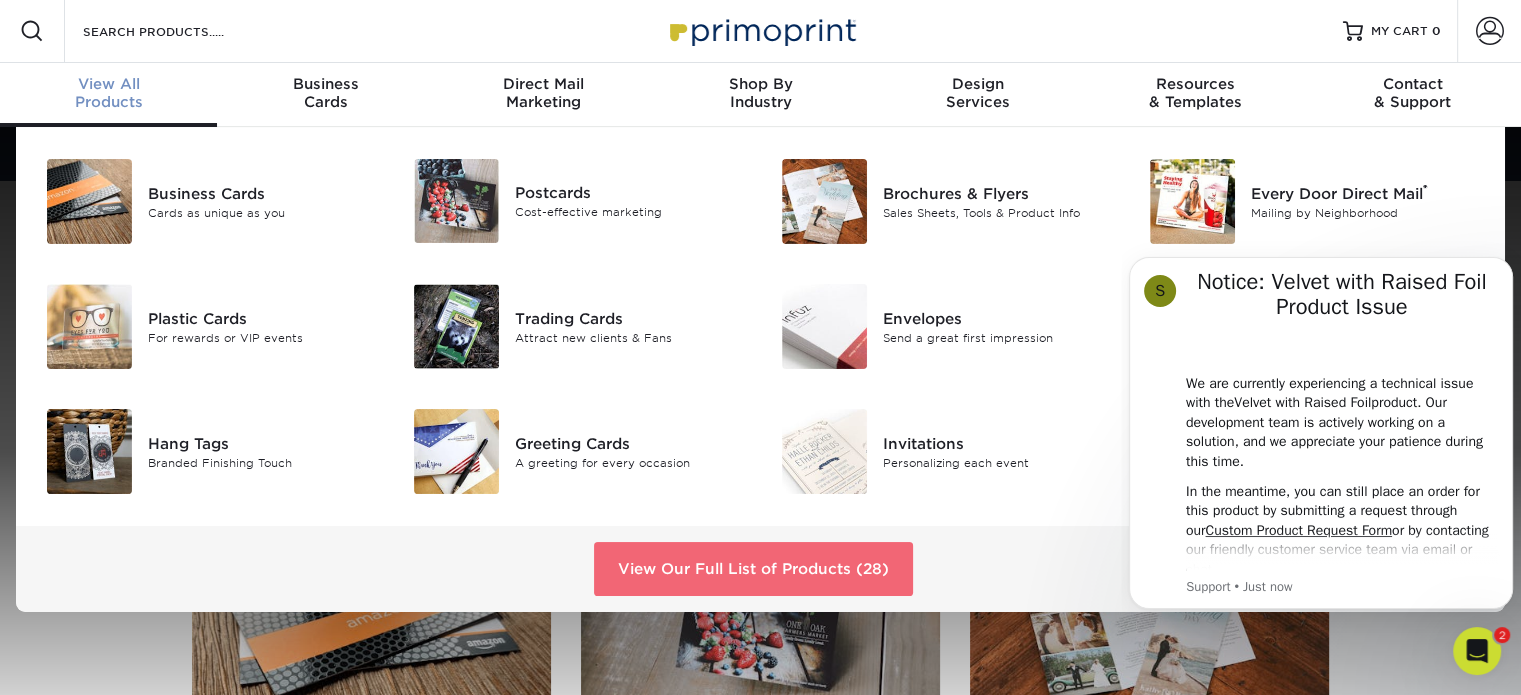 click on "View Our Full List of Products (28)" at bounding box center (753, 569) 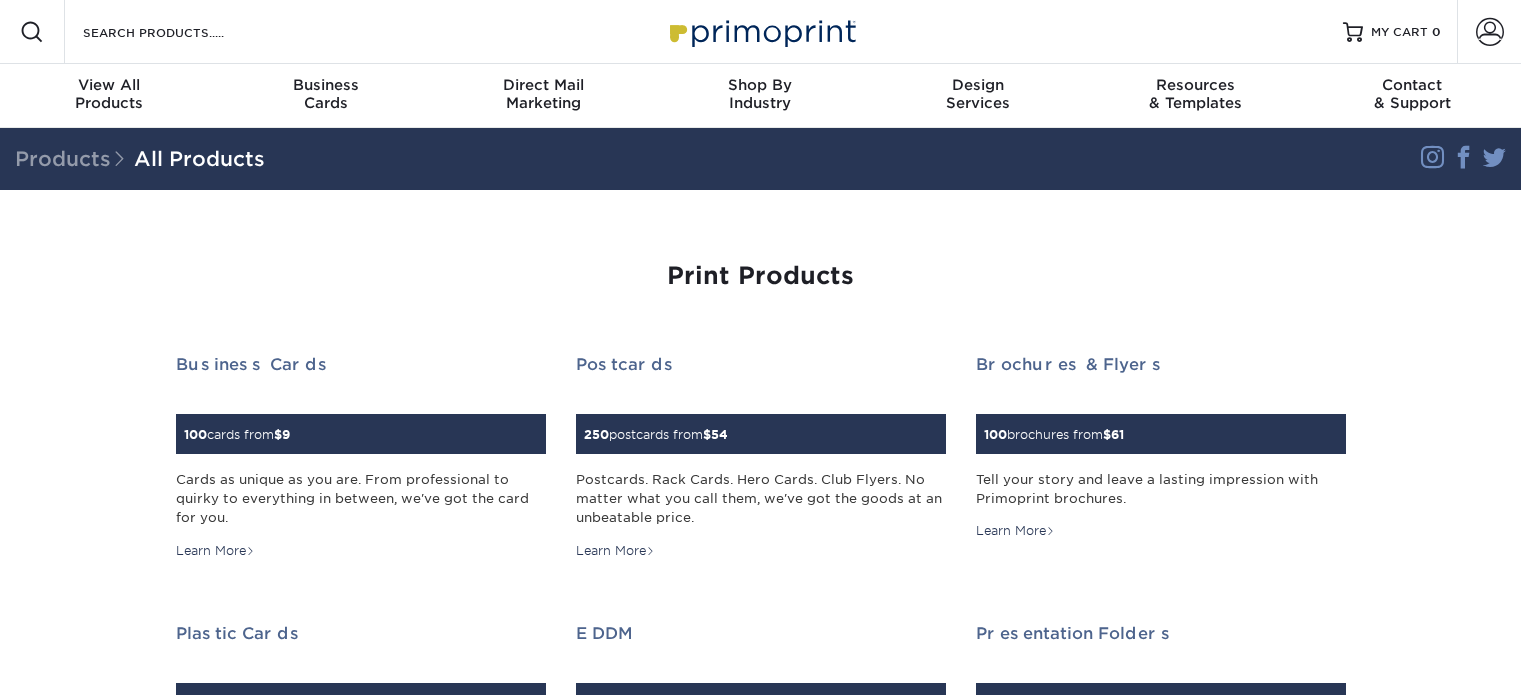 scroll, scrollTop: 0, scrollLeft: 0, axis: both 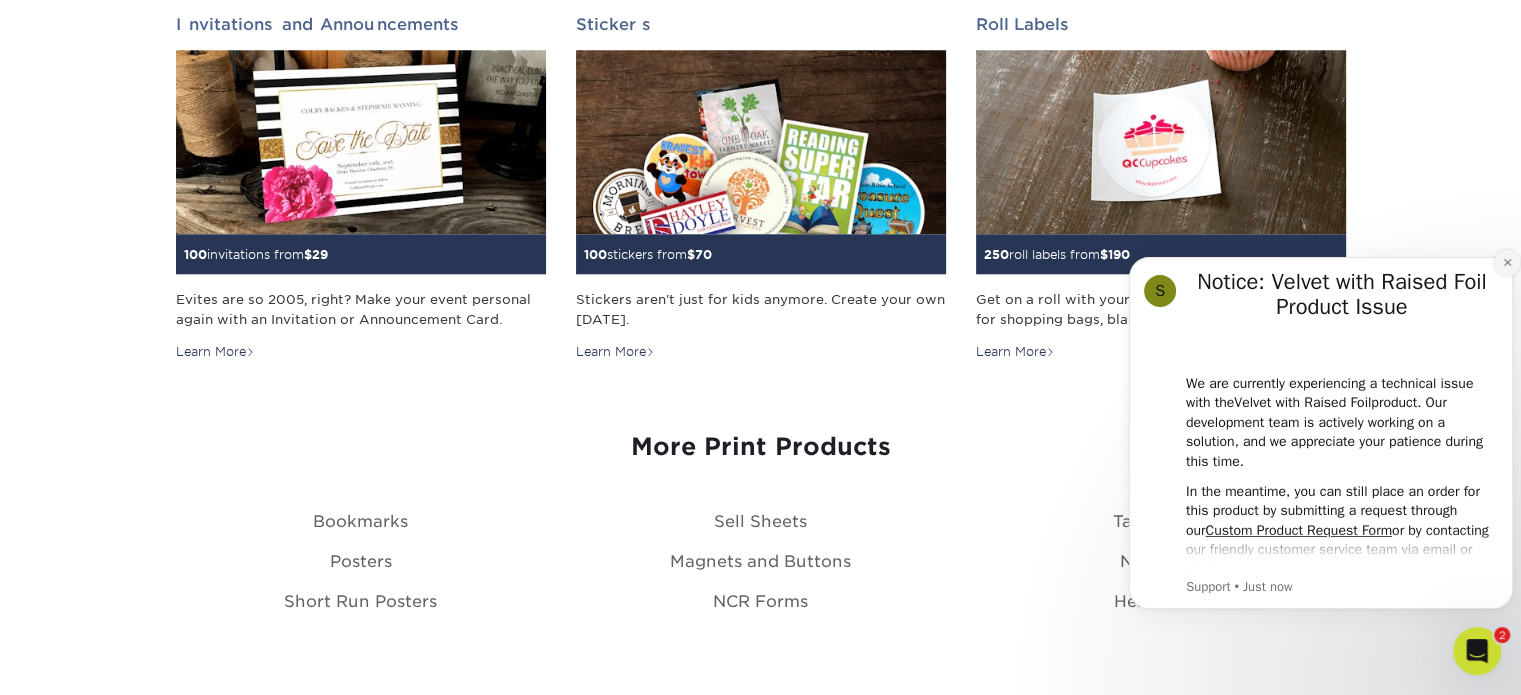 click 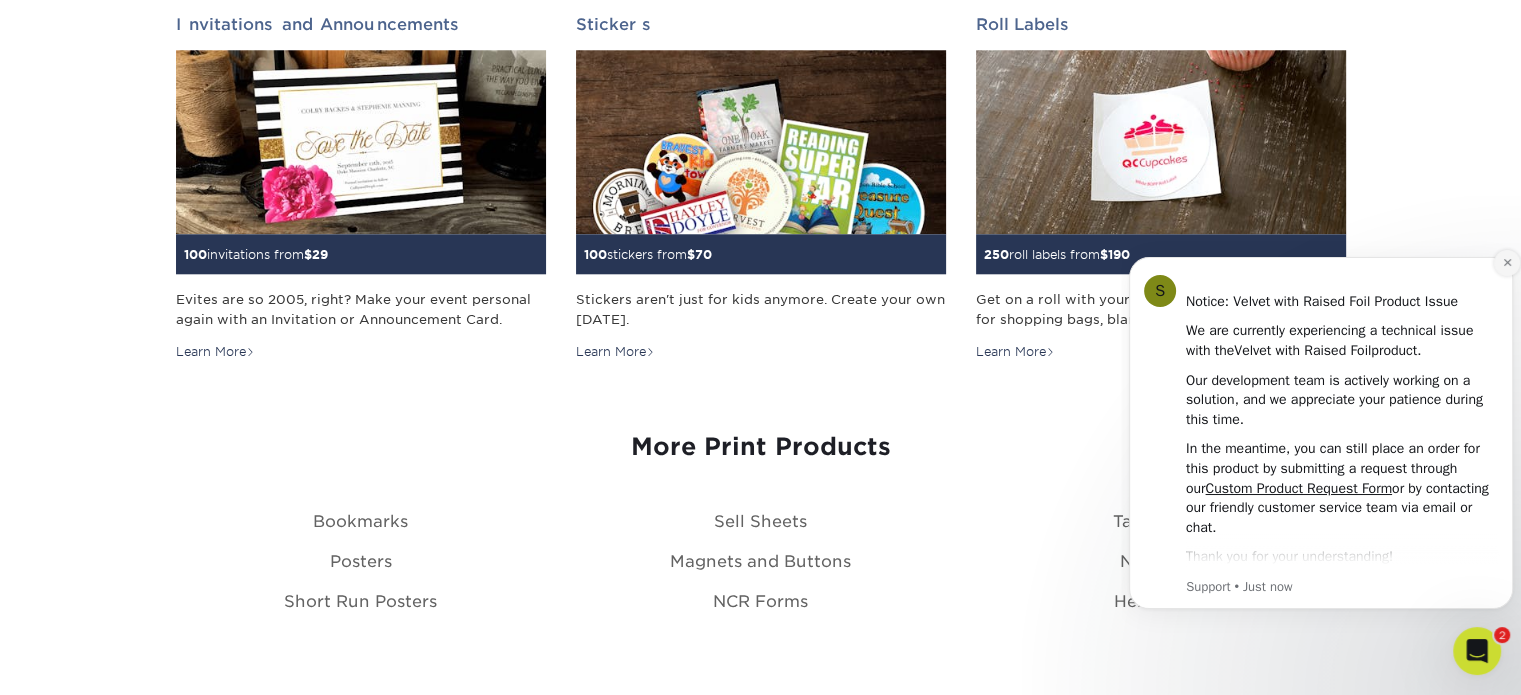 click 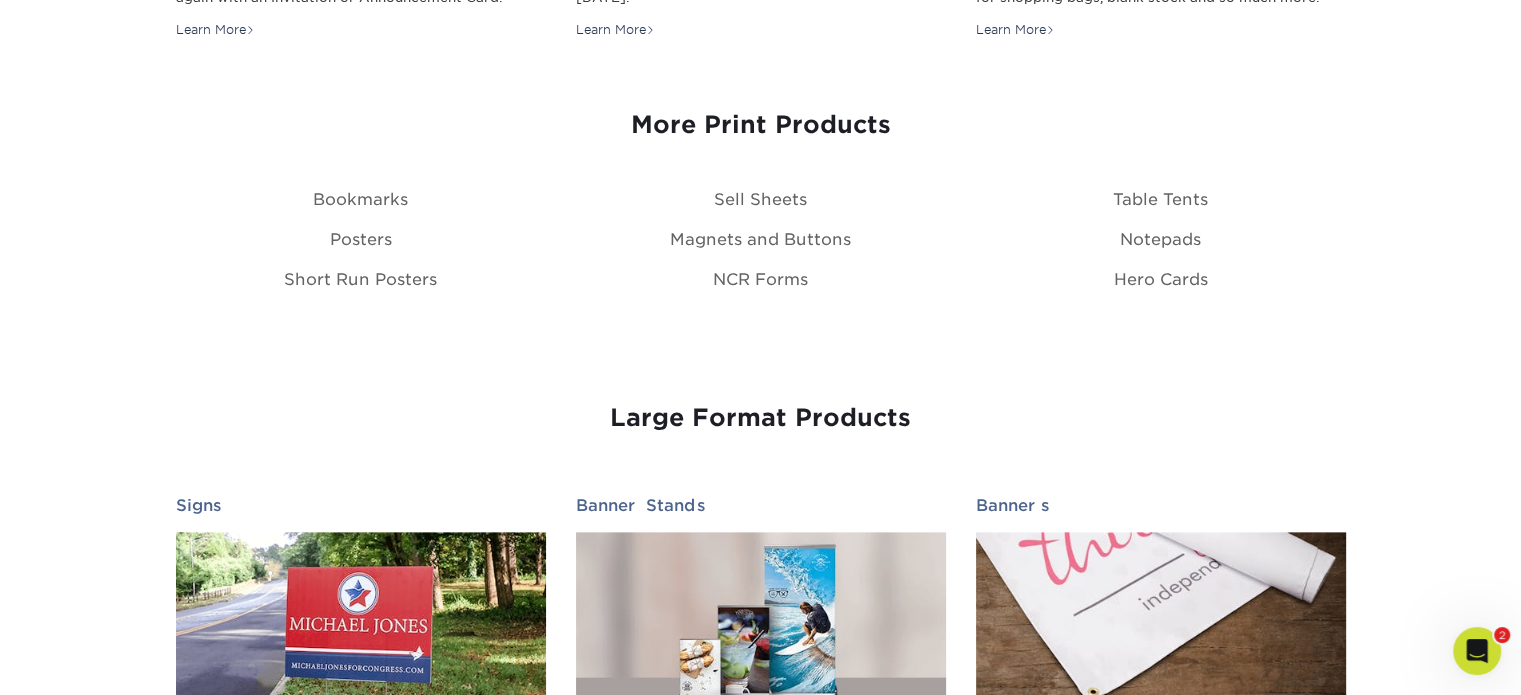 scroll, scrollTop: 2300, scrollLeft: 0, axis: vertical 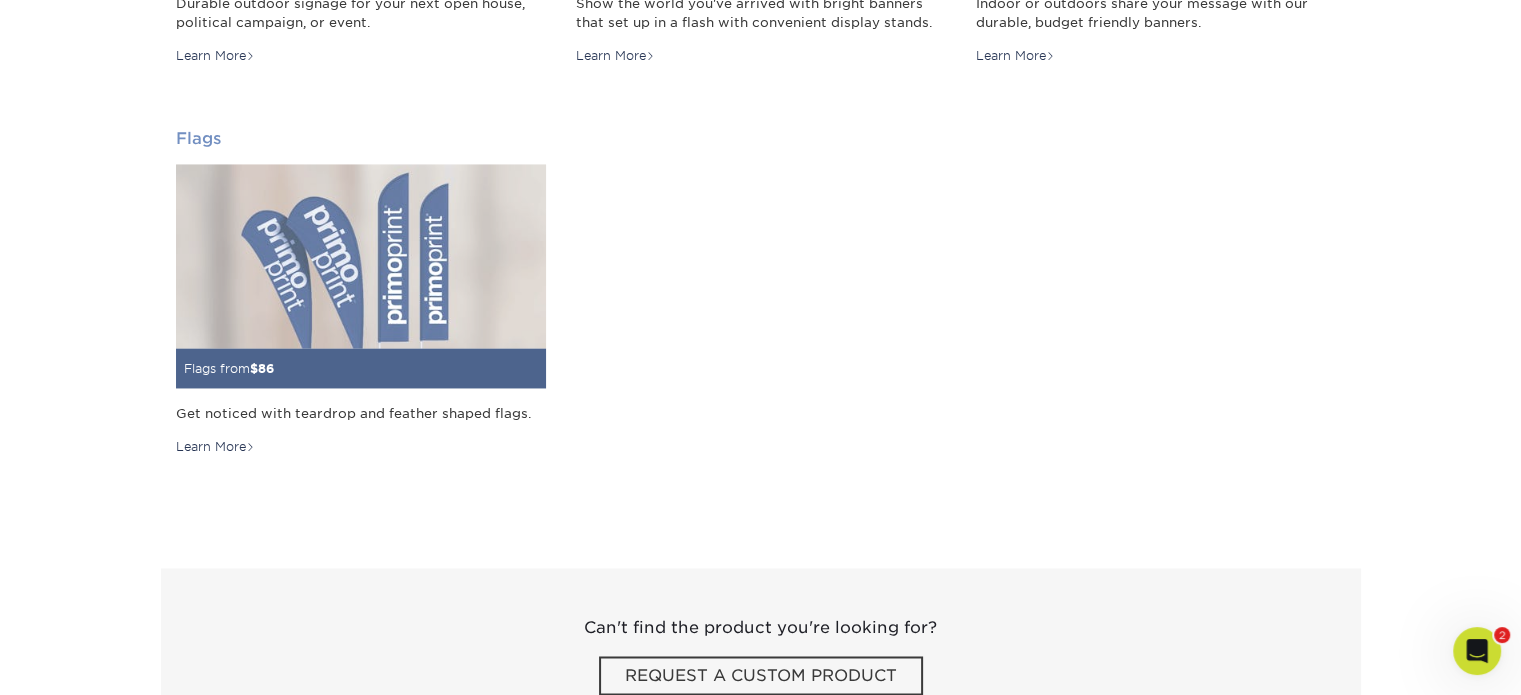 click at bounding box center [361, 256] 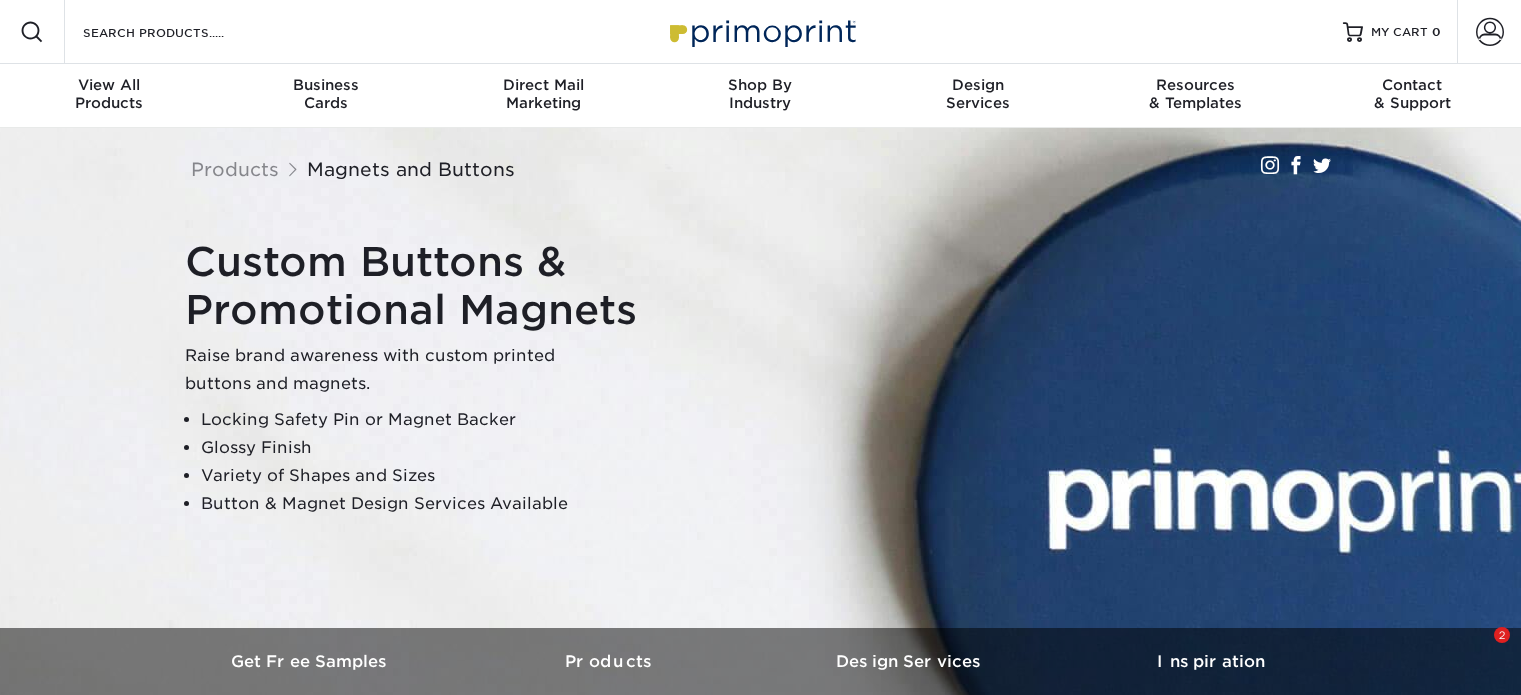 scroll, scrollTop: 0, scrollLeft: 0, axis: both 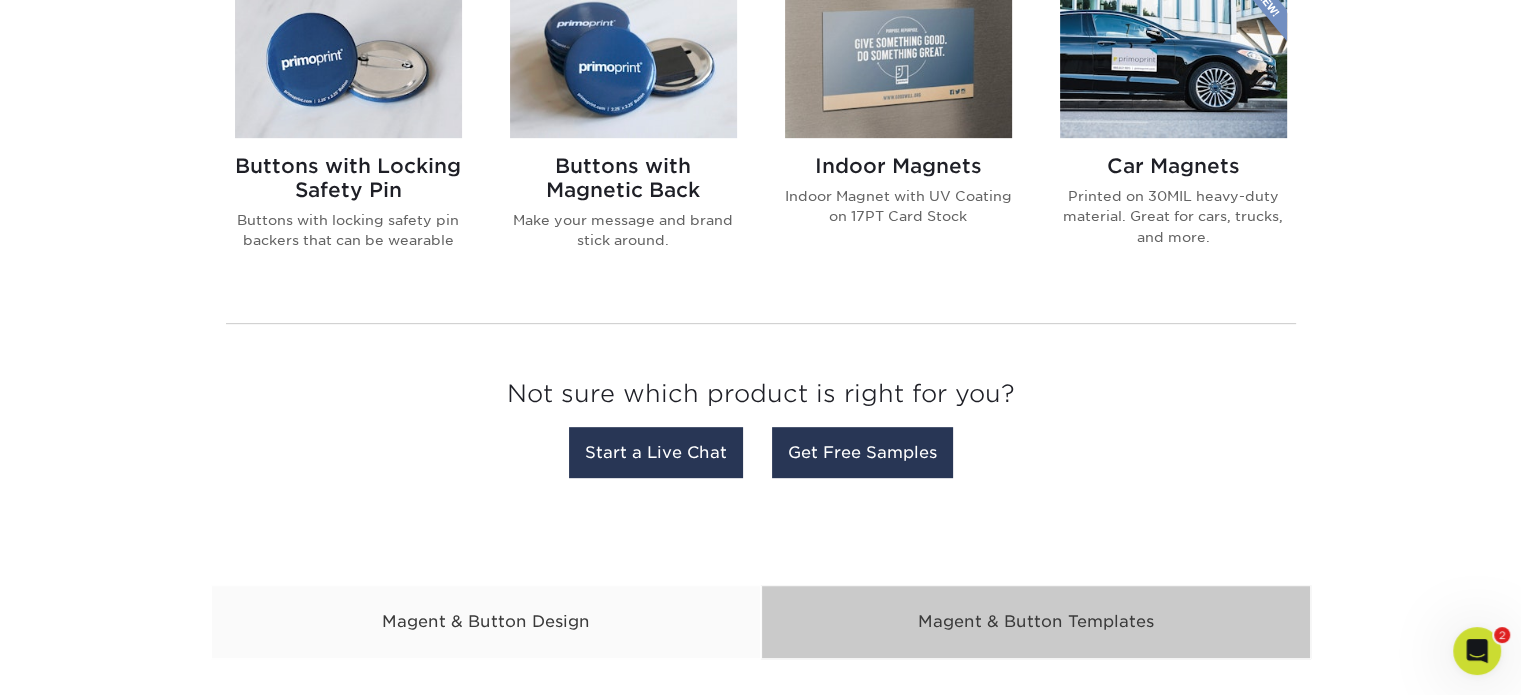 click at bounding box center (1173, 59) 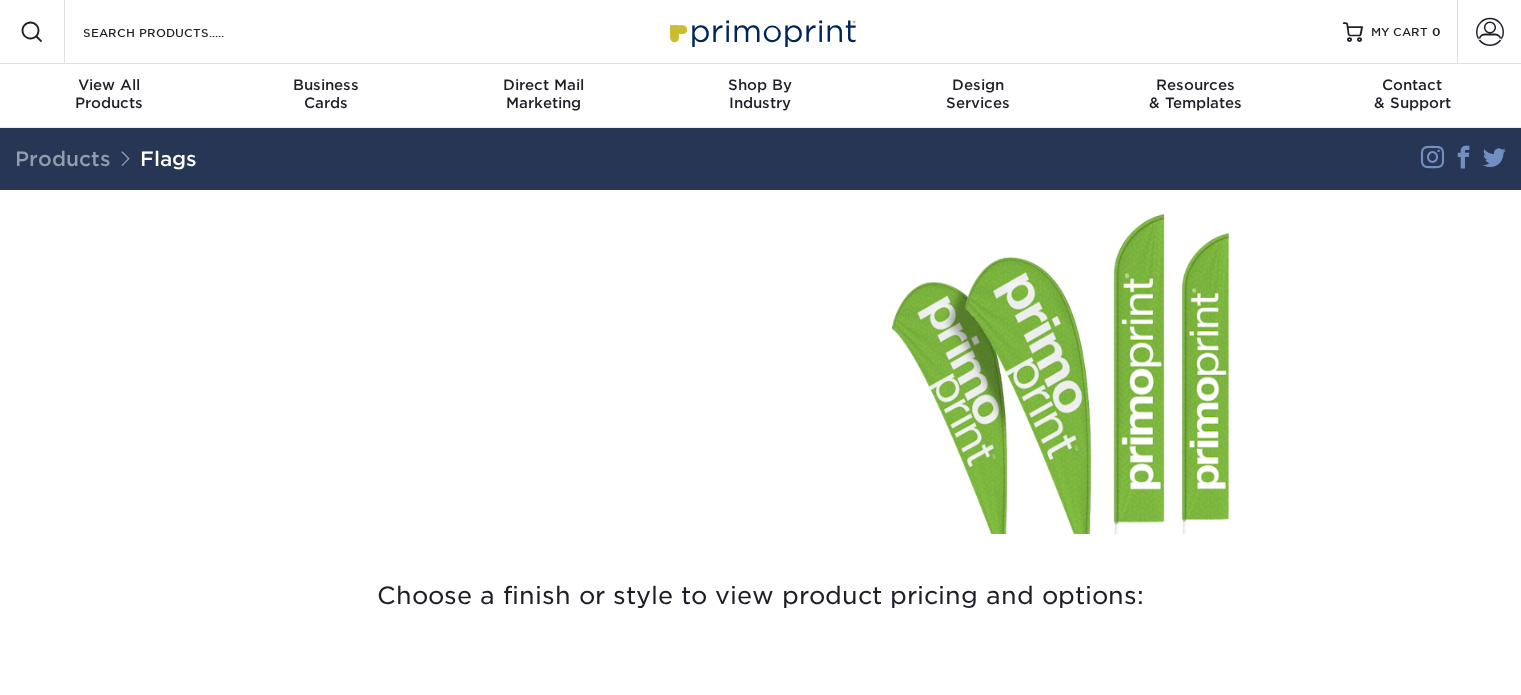 scroll, scrollTop: 0, scrollLeft: 0, axis: both 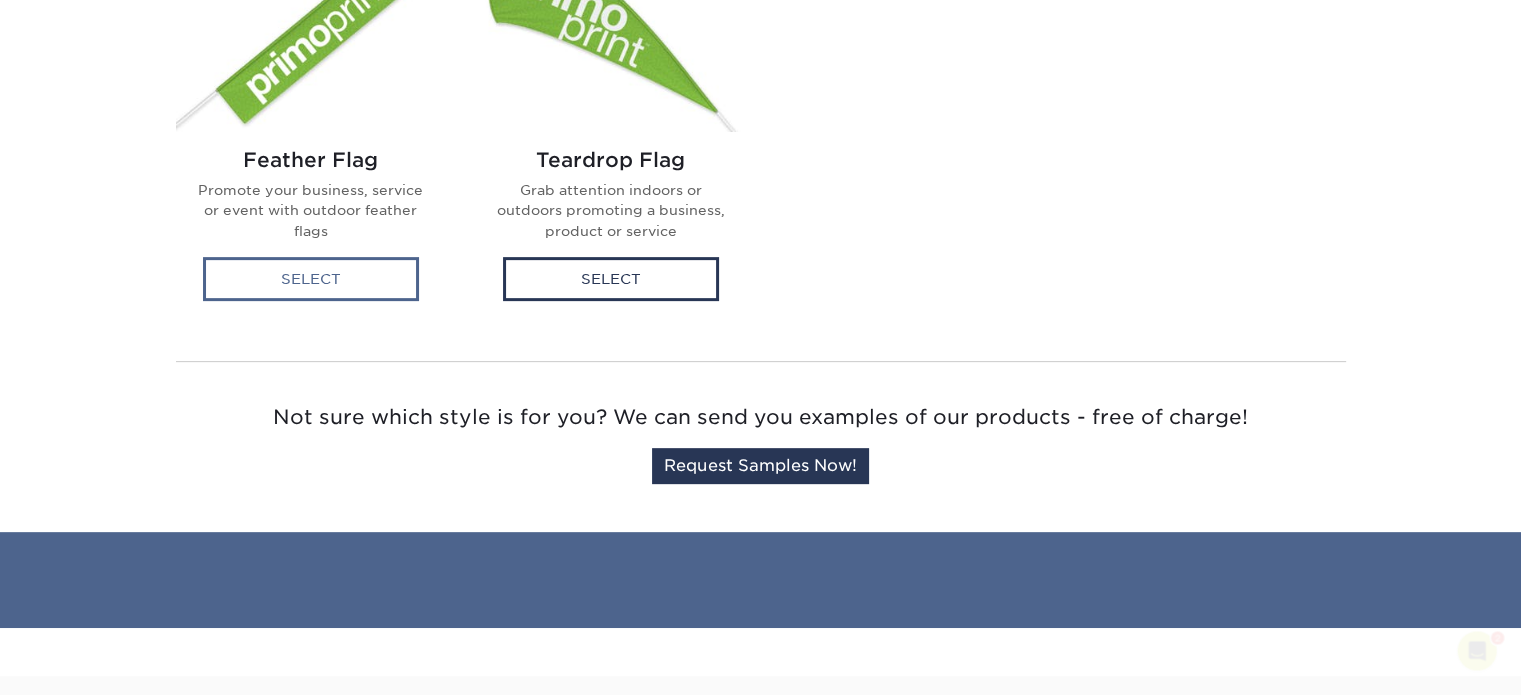 click on "Select" at bounding box center [311, 279] 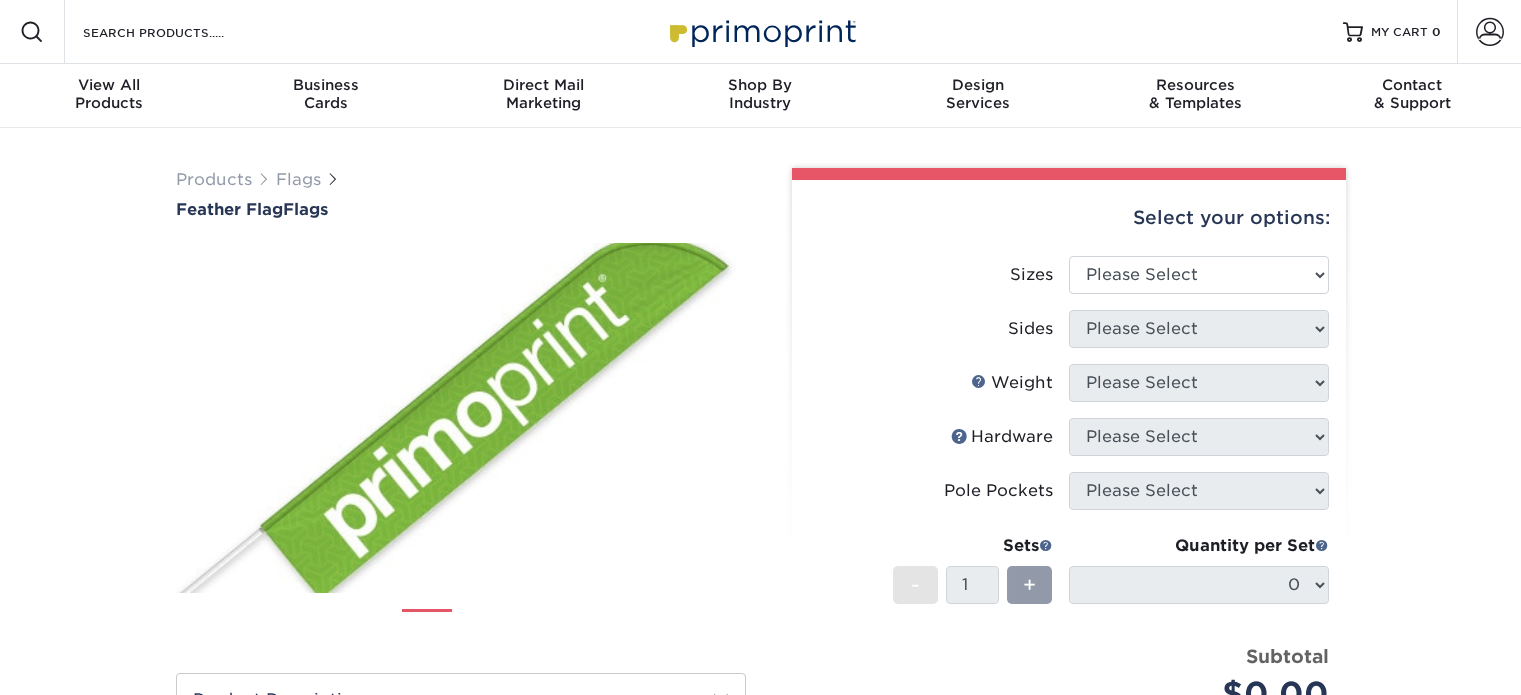 scroll, scrollTop: 0, scrollLeft: 0, axis: both 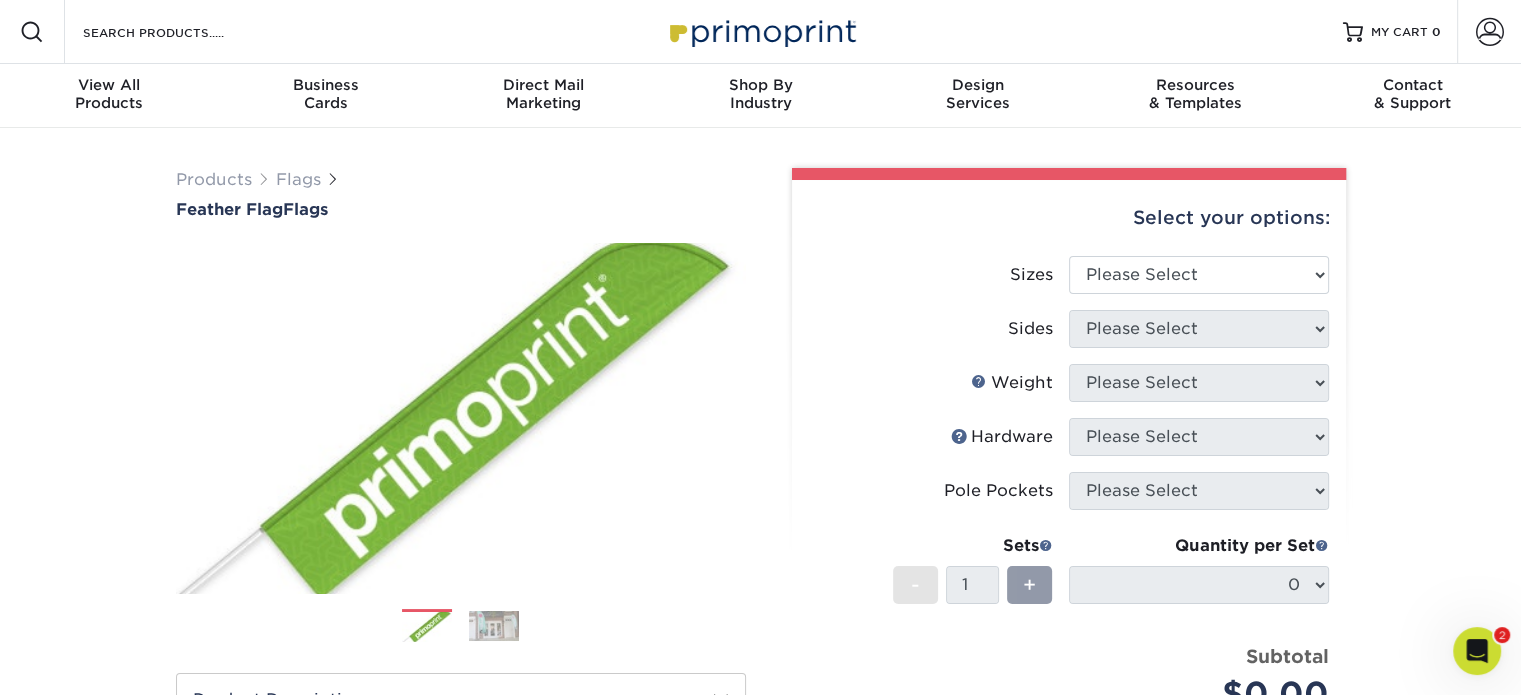 click on "Select your options:" at bounding box center [1069, 218] 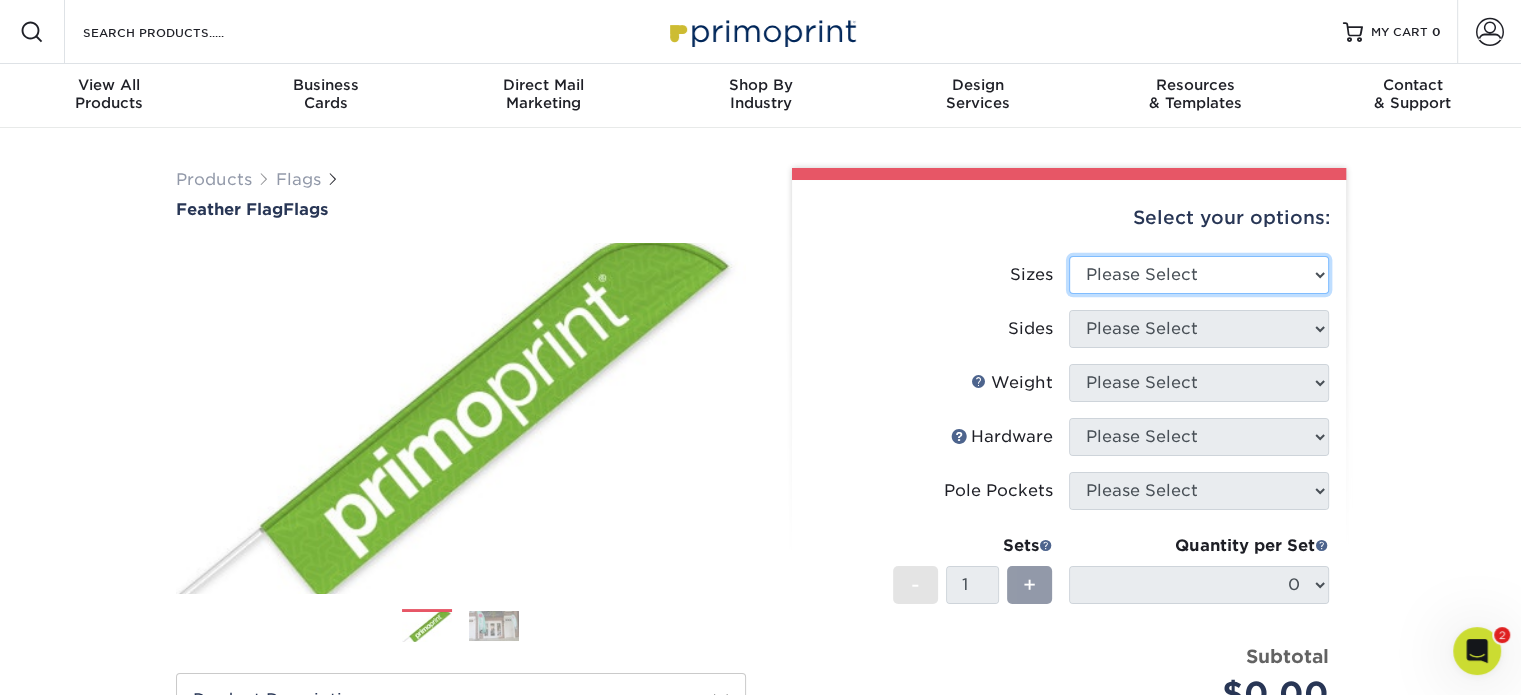 click on "Please Select
24" x 36"
24" x 81"
32" x 70"
32" x 99"
32" x 123"
36" x 123"
37" x 161"
44" x 87"
45" x 97"" at bounding box center (1199, 275) 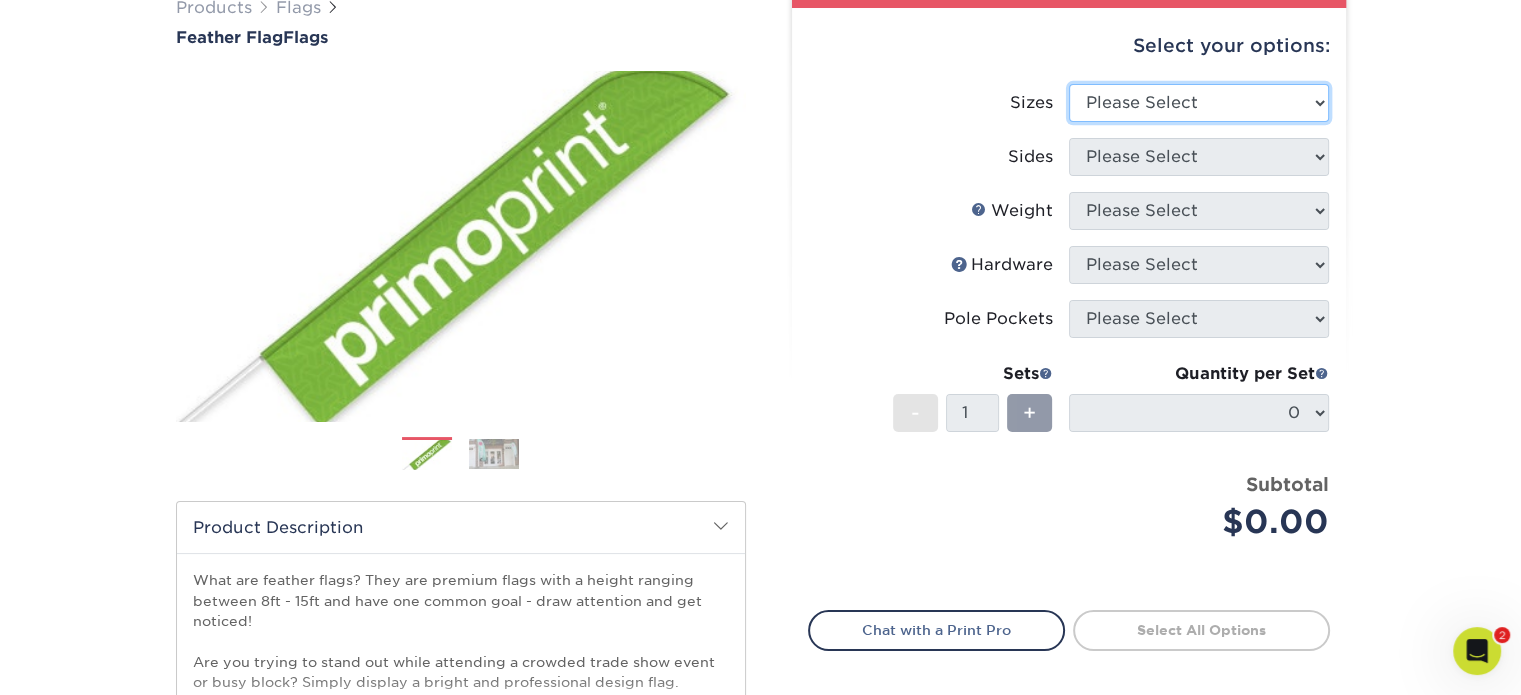 scroll, scrollTop: 0, scrollLeft: 0, axis: both 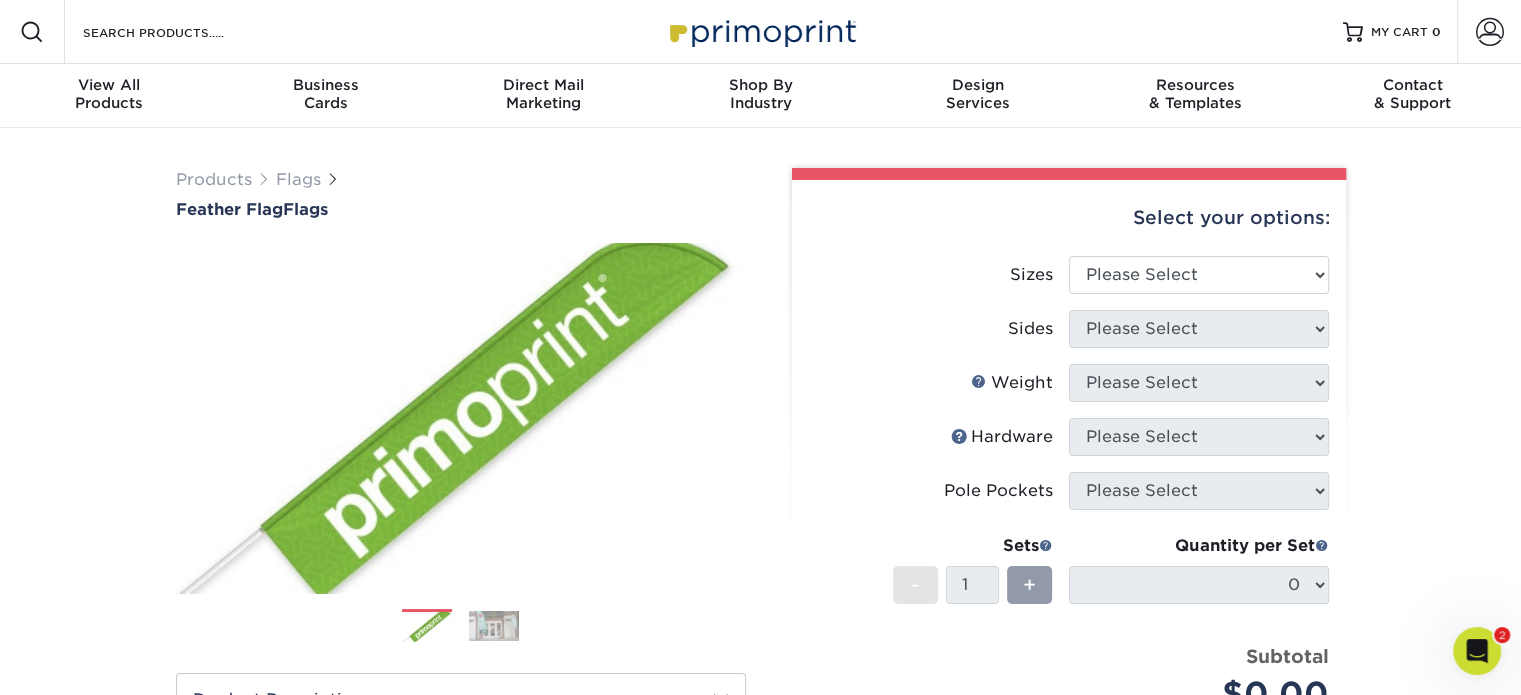 click on "Select your options:" at bounding box center [1069, 218] 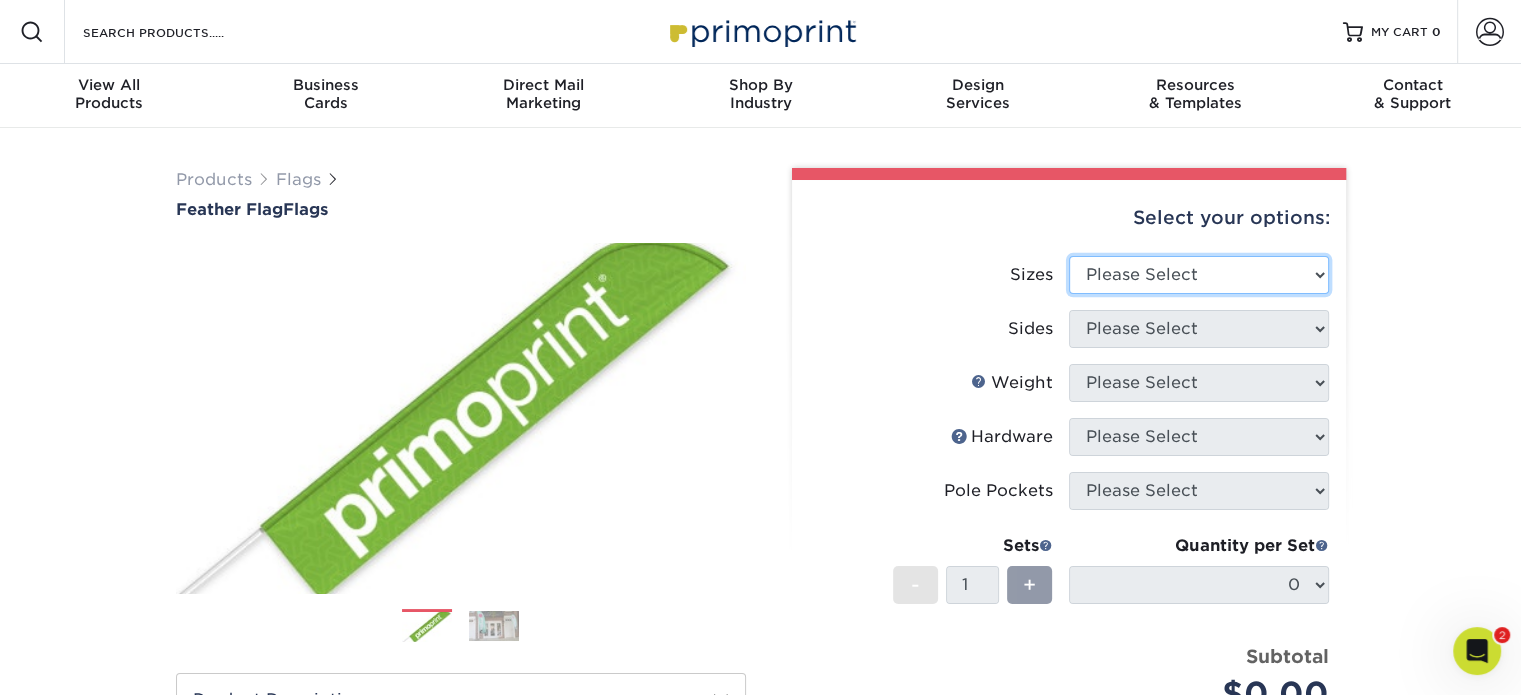click on "Please Select
24" x 36"
24" x 81"
32" x 70"
32" x 99"
32" x 123"
36" x 123"
37" x 161"
44" x 87"
45" x 97"" at bounding box center [1199, 275] 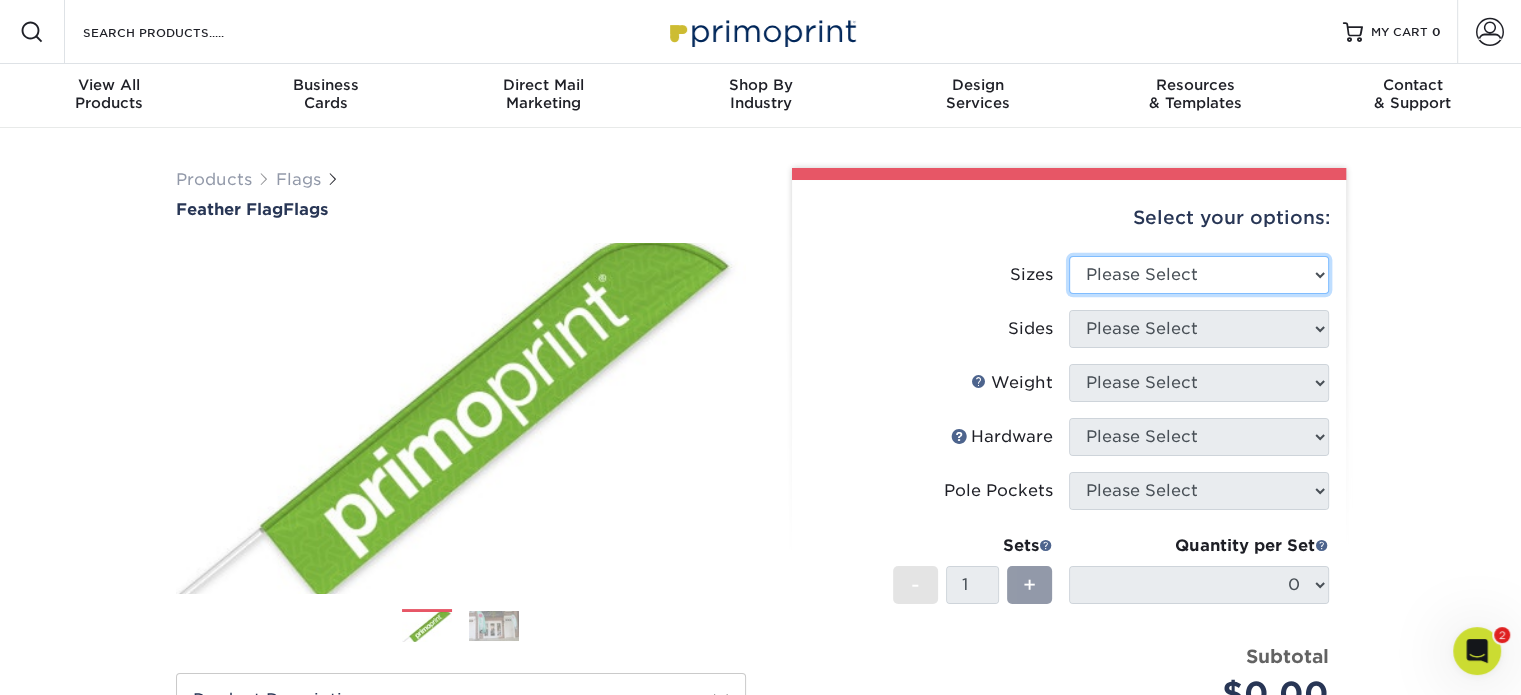 select on "57.00x142.00" 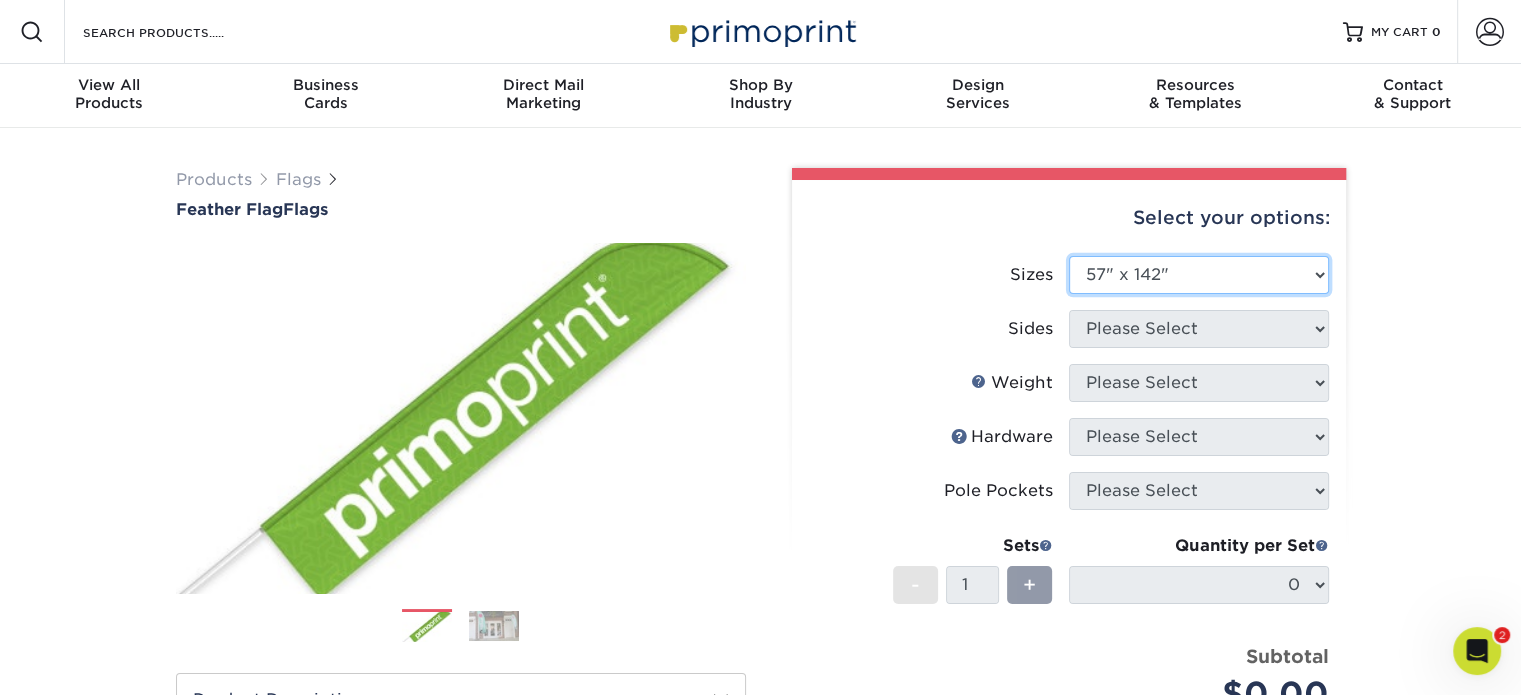 click on "Please Select
24" x 36"
24" x 81"
32" x 70"
32" x 99"
32" x 123"
36" x 123"
37" x 161"
44" x 87"
45" x 97"" at bounding box center [1199, 275] 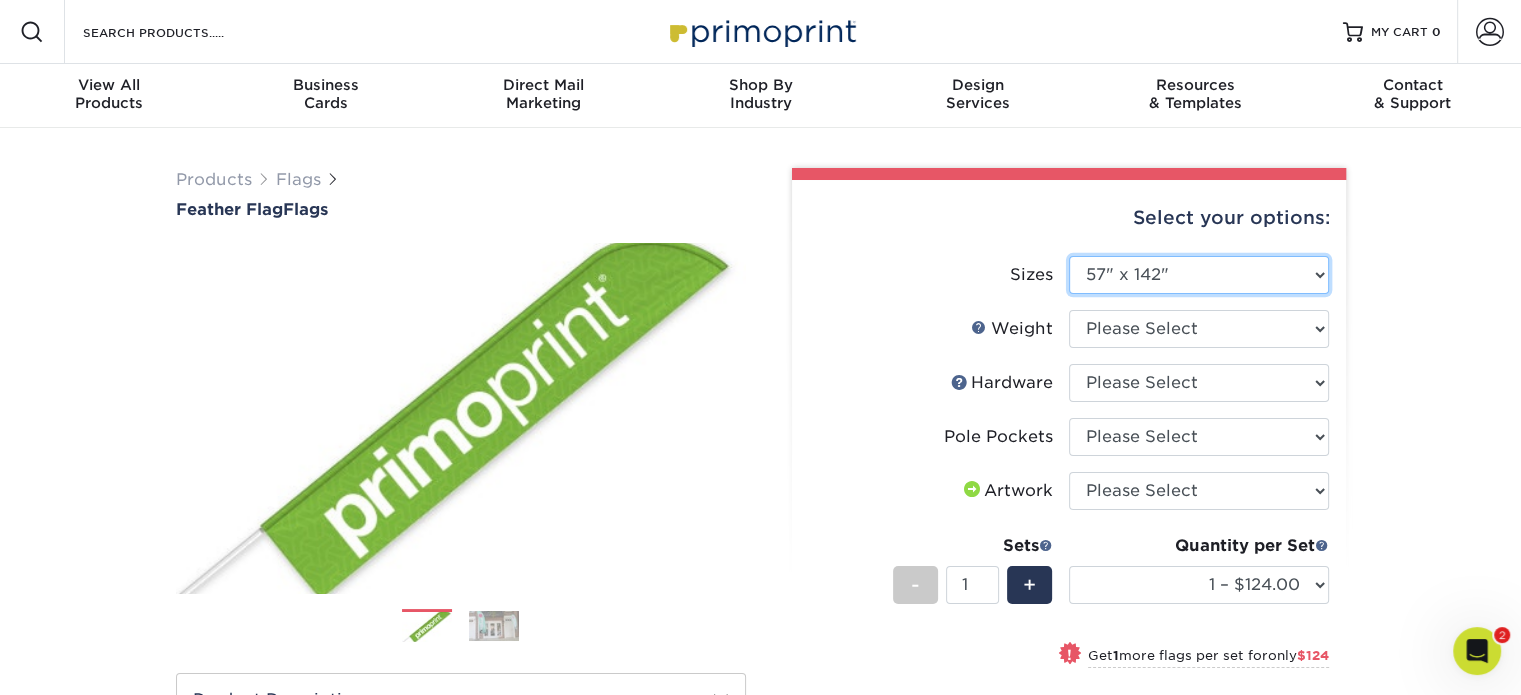 click on "Please Select
24" x 36"
24" x 81"
32" x 70"
32" x 99"
32" x 123"
36" x 123"
37" x 161"
44" x 87"
45" x 97"" at bounding box center [1199, 275] 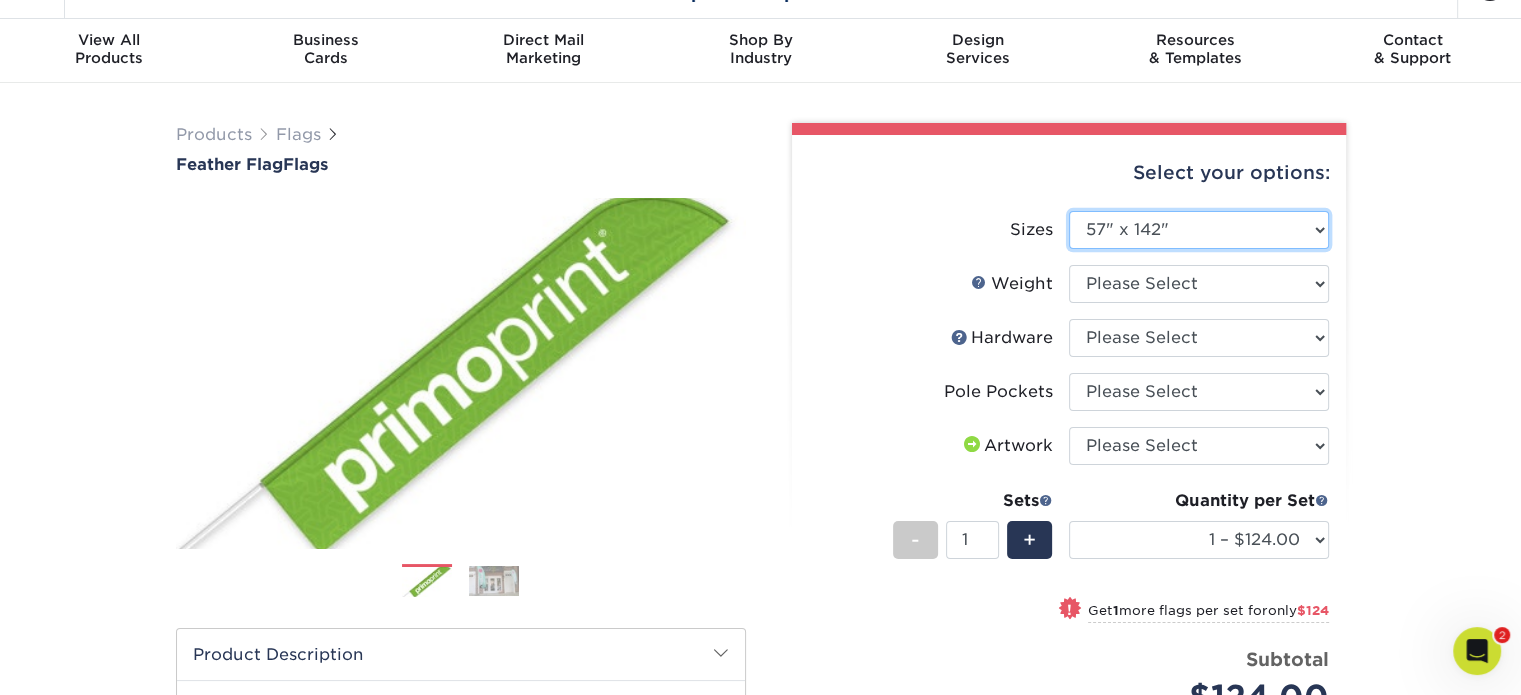 scroll, scrollTop: 0, scrollLeft: 0, axis: both 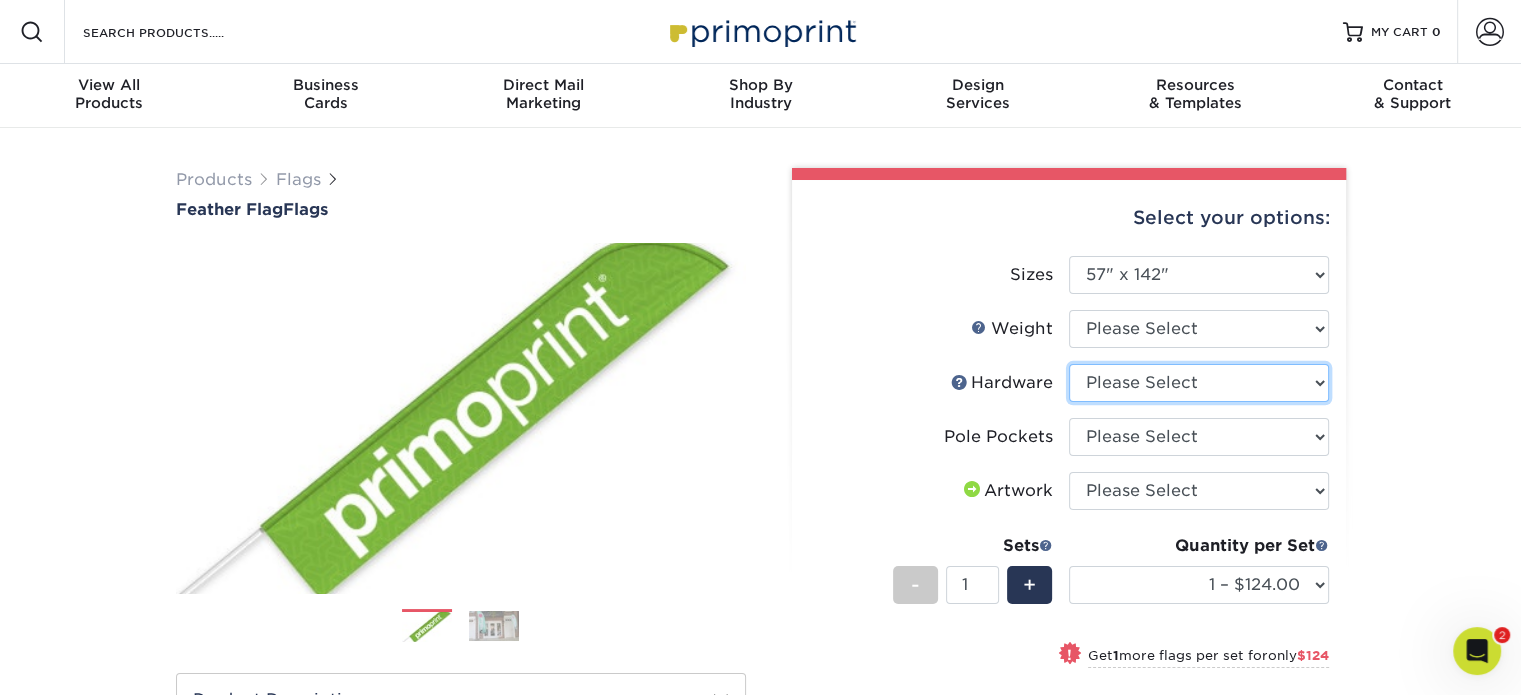 click on "Please Select 14ft Indoor Cross Base 14ft Outdoor Ground Stake None (Pole Not Included)" at bounding box center (1199, 383) 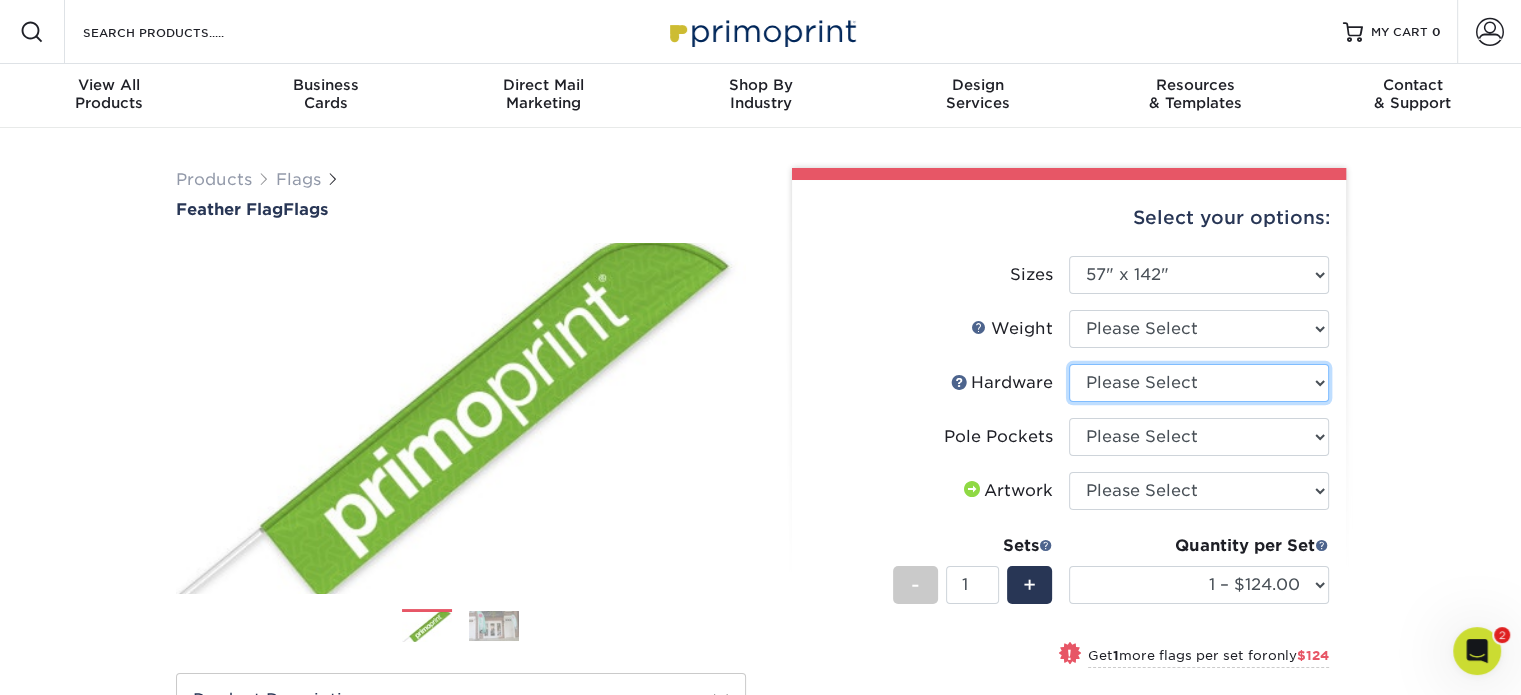 select on "e0cd107b-dce6-4795-b045-0047b043af06" 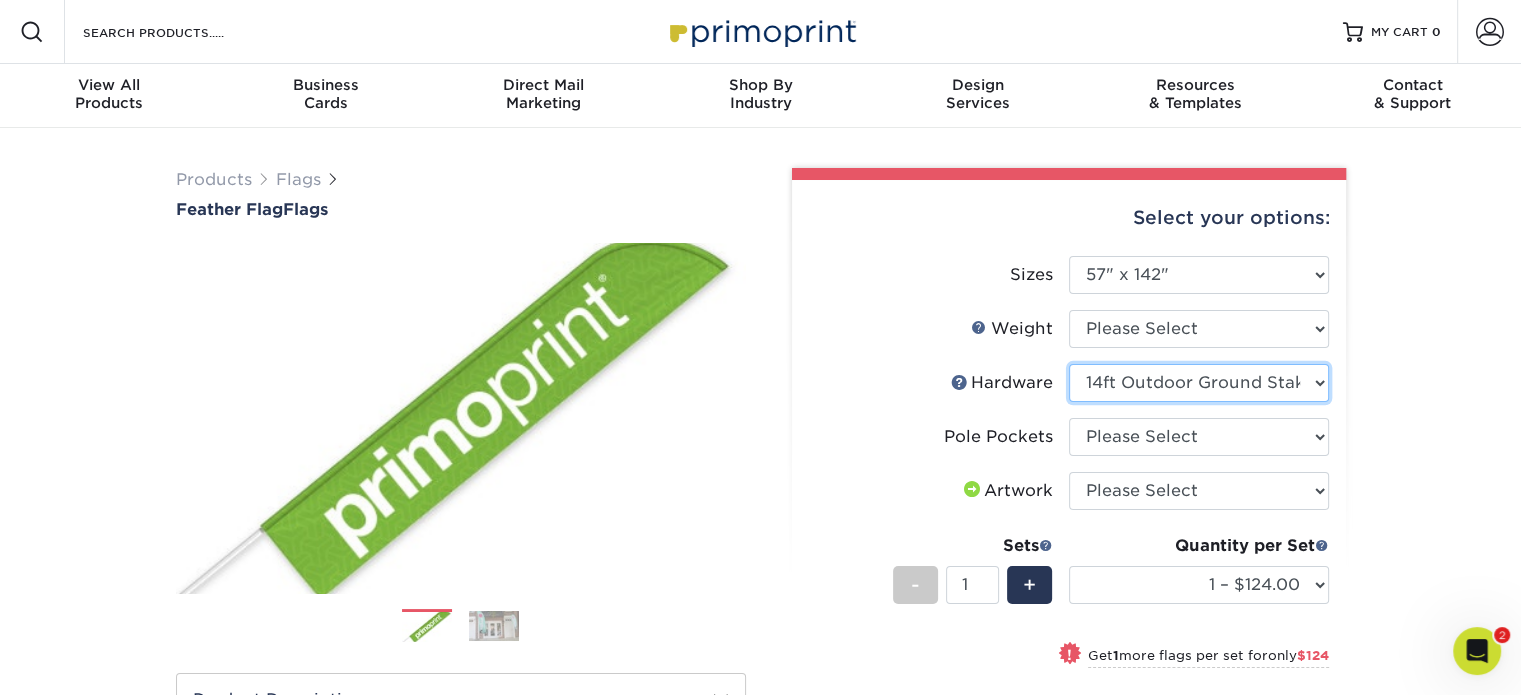 click on "Please Select 14ft Indoor Cross Base 14ft Outdoor Ground Stake None (Pole Not Included)" at bounding box center [1199, 383] 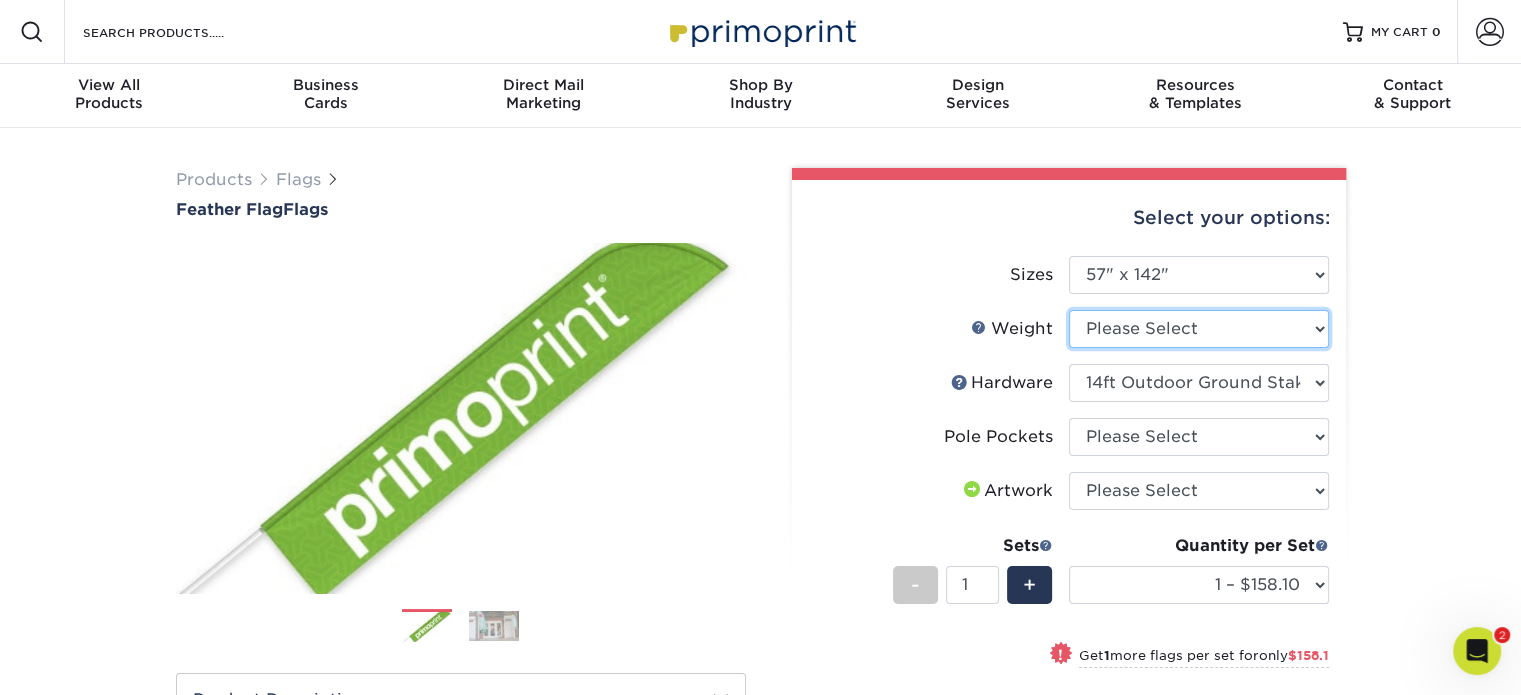 click on "Please Select 3OZPOLY" at bounding box center [1199, 329] 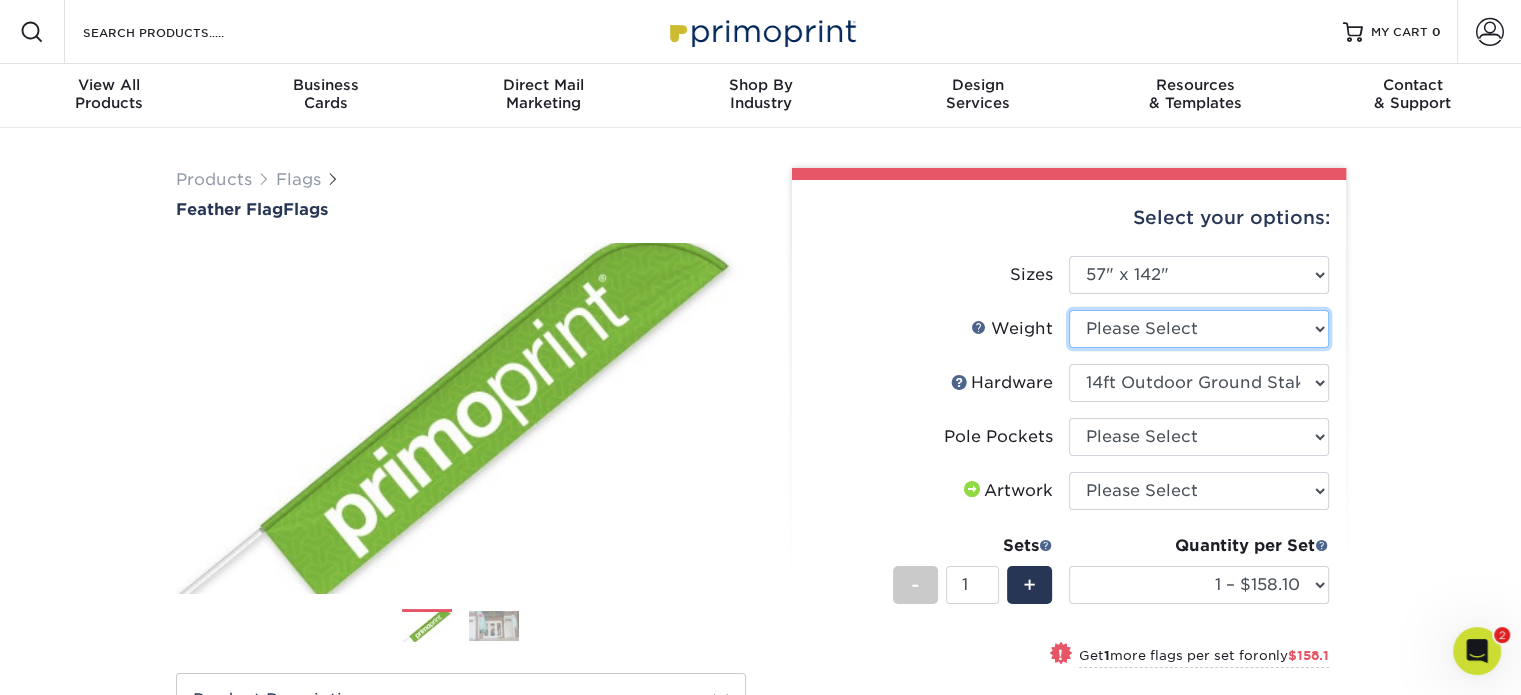 select on "3OZPOLY" 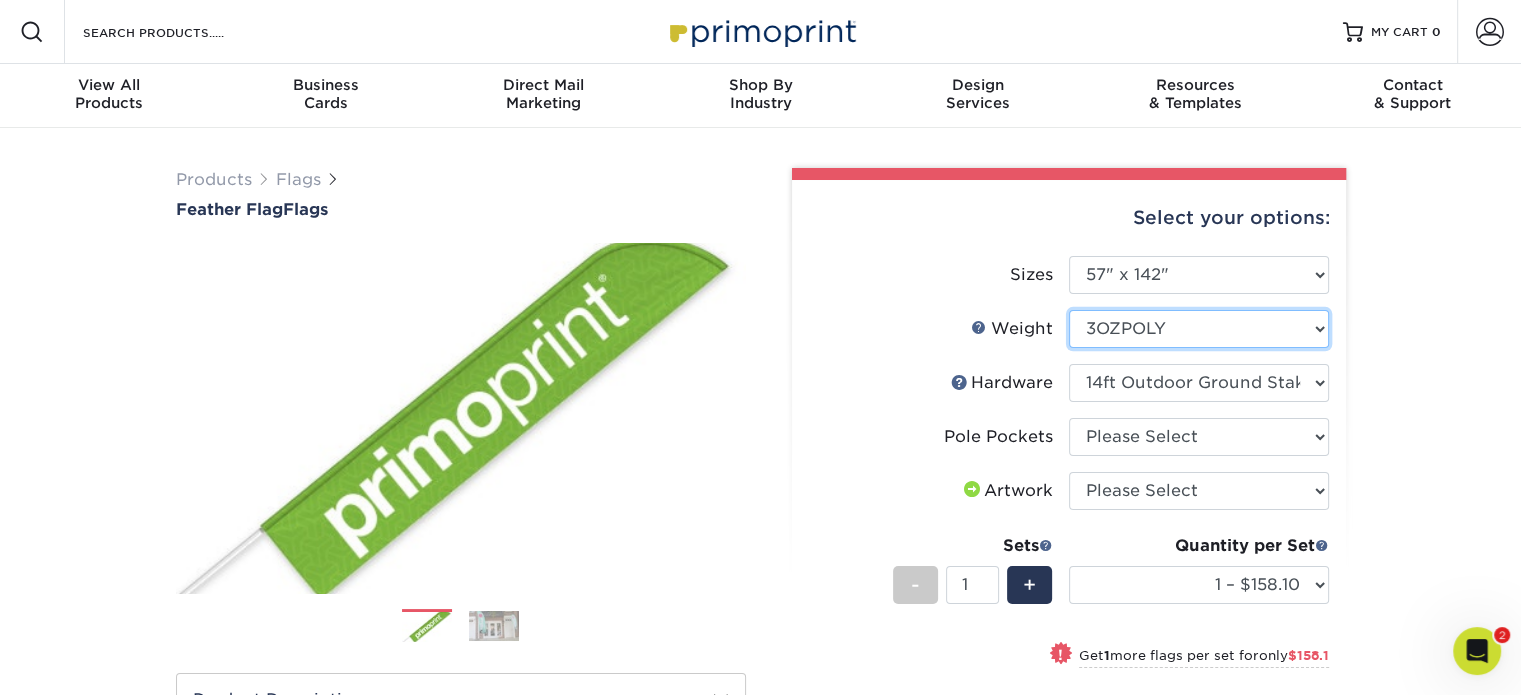 click on "Please Select 3OZPOLY" at bounding box center [1199, 329] 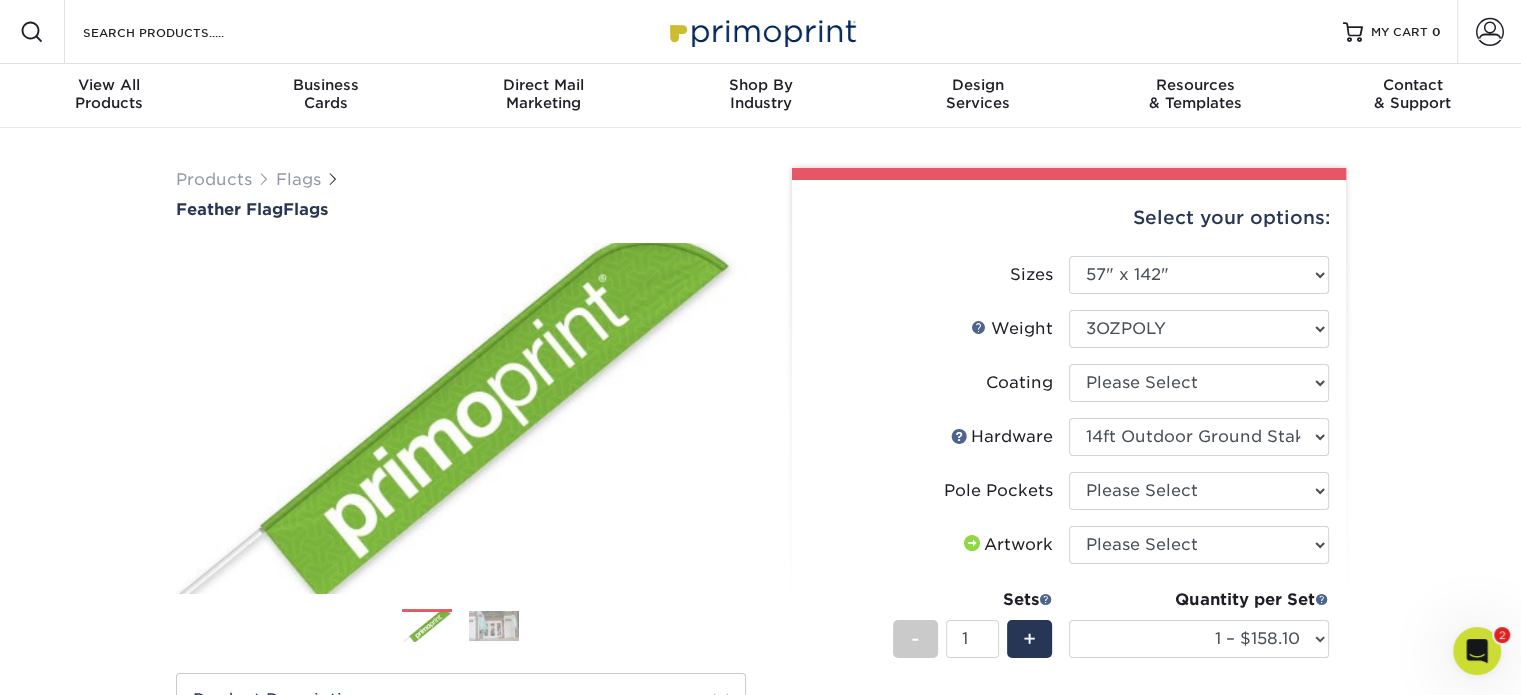 click on "Coating" at bounding box center (1069, 391) 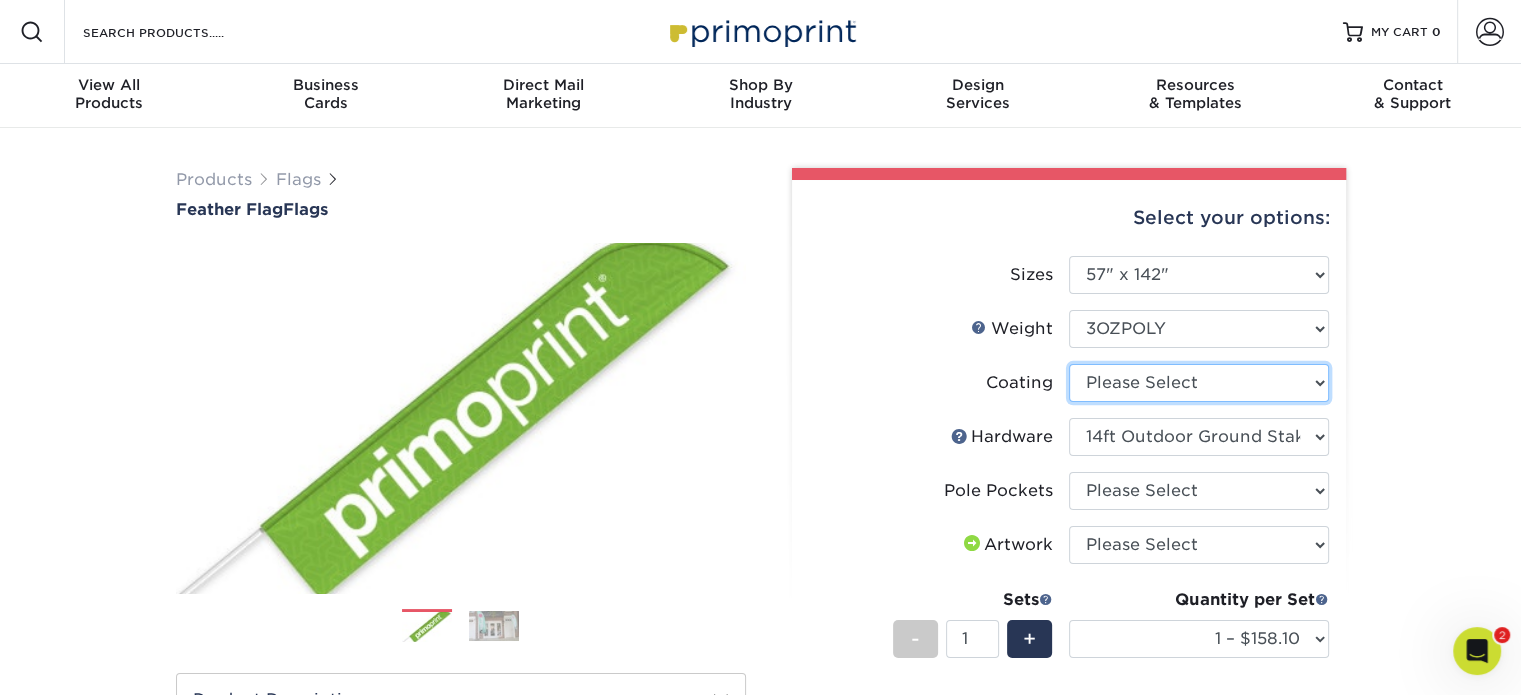 click at bounding box center (1199, 383) 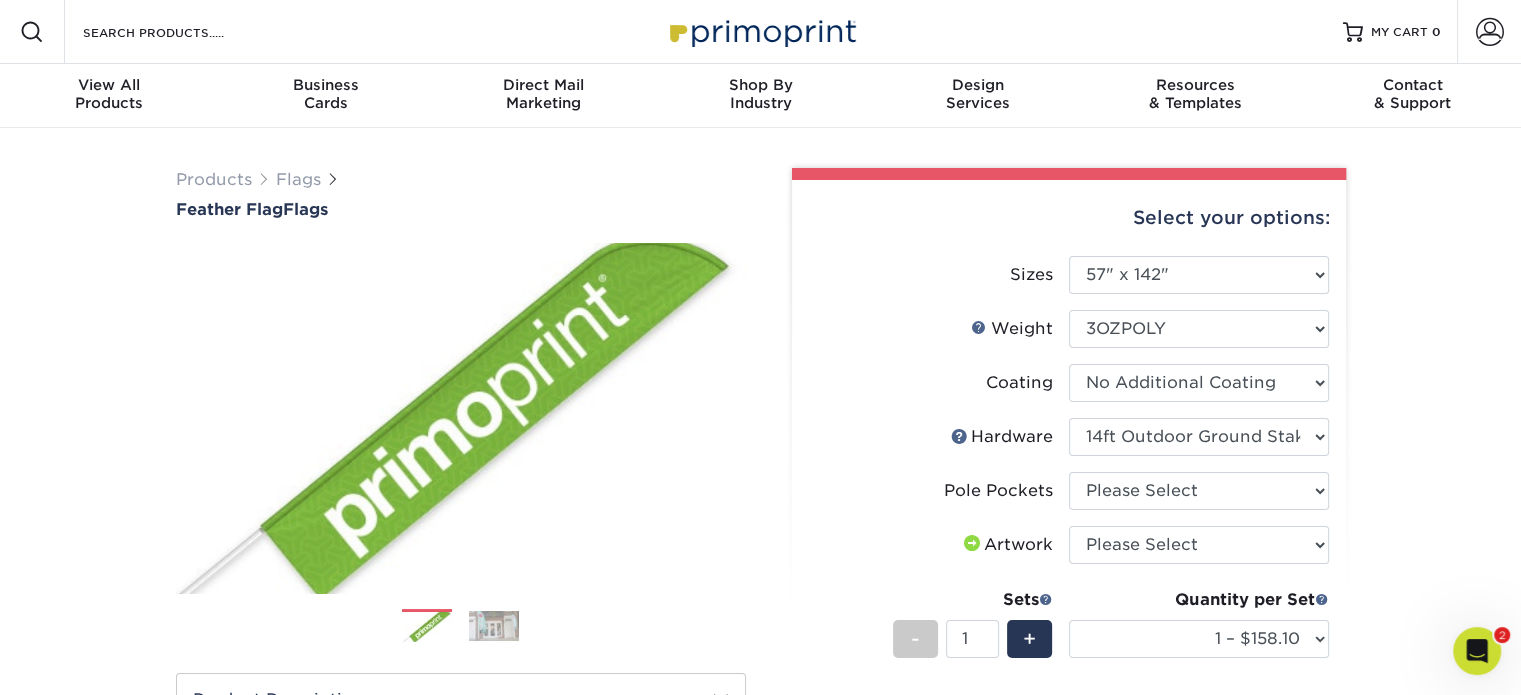 click at bounding box center [1199, 383] 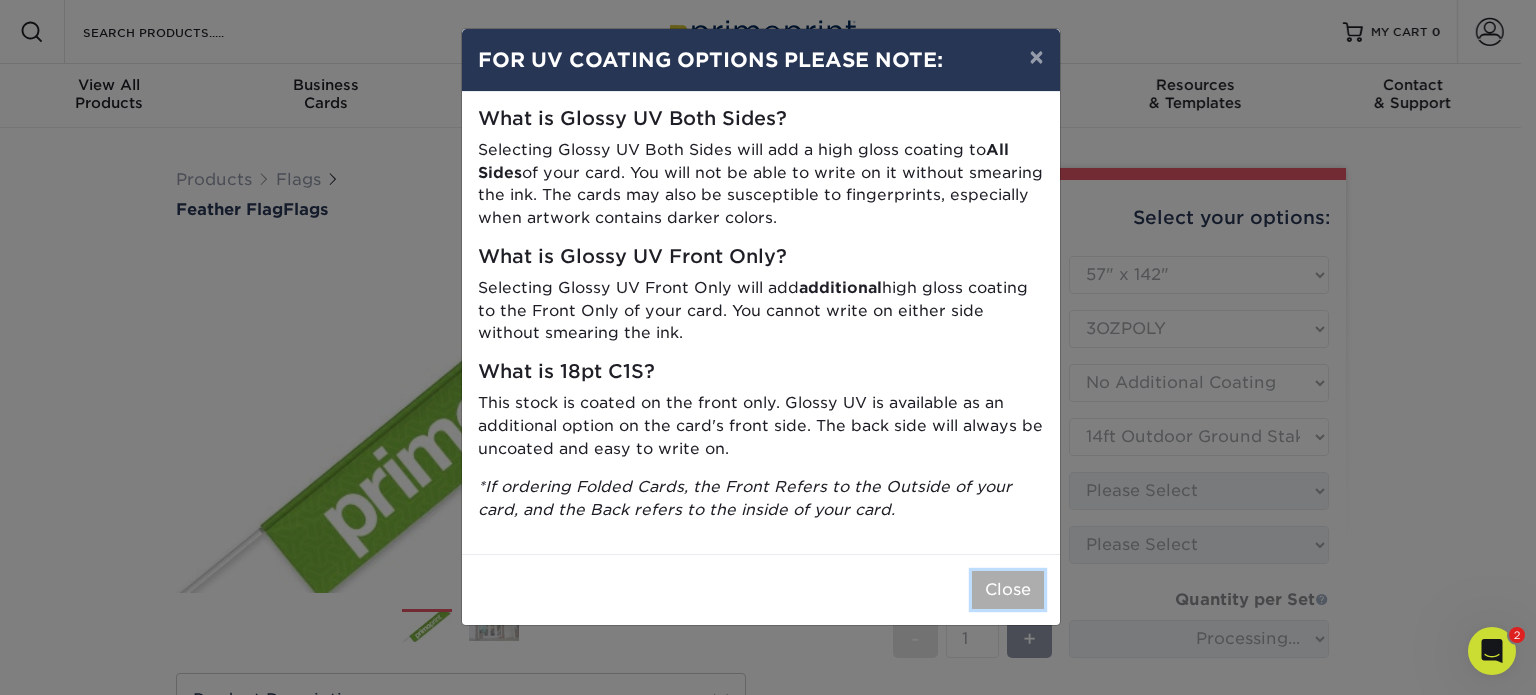 click on "Close" at bounding box center [1008, 590] 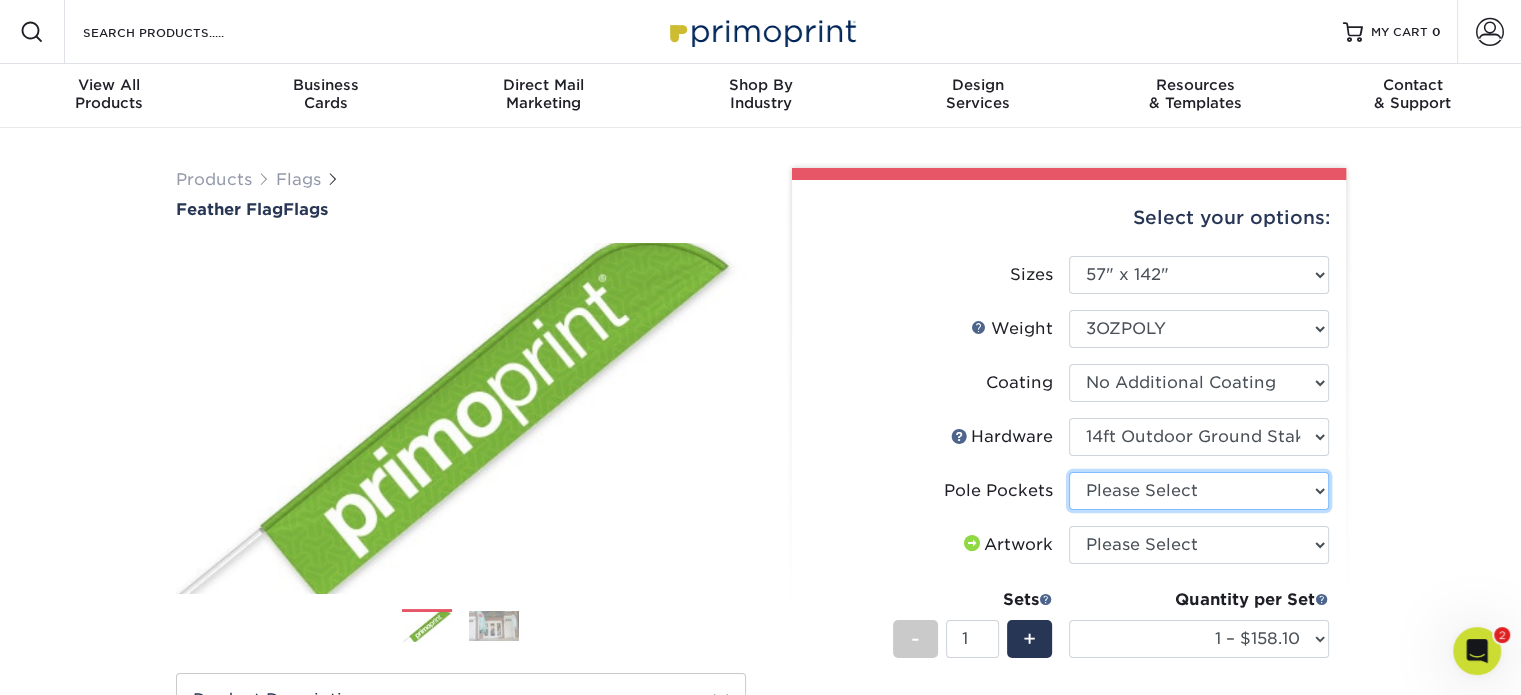 click on "Please Select Pole Pocket on Left Pole Pocket on Right" at bounding box center (1199, 491) 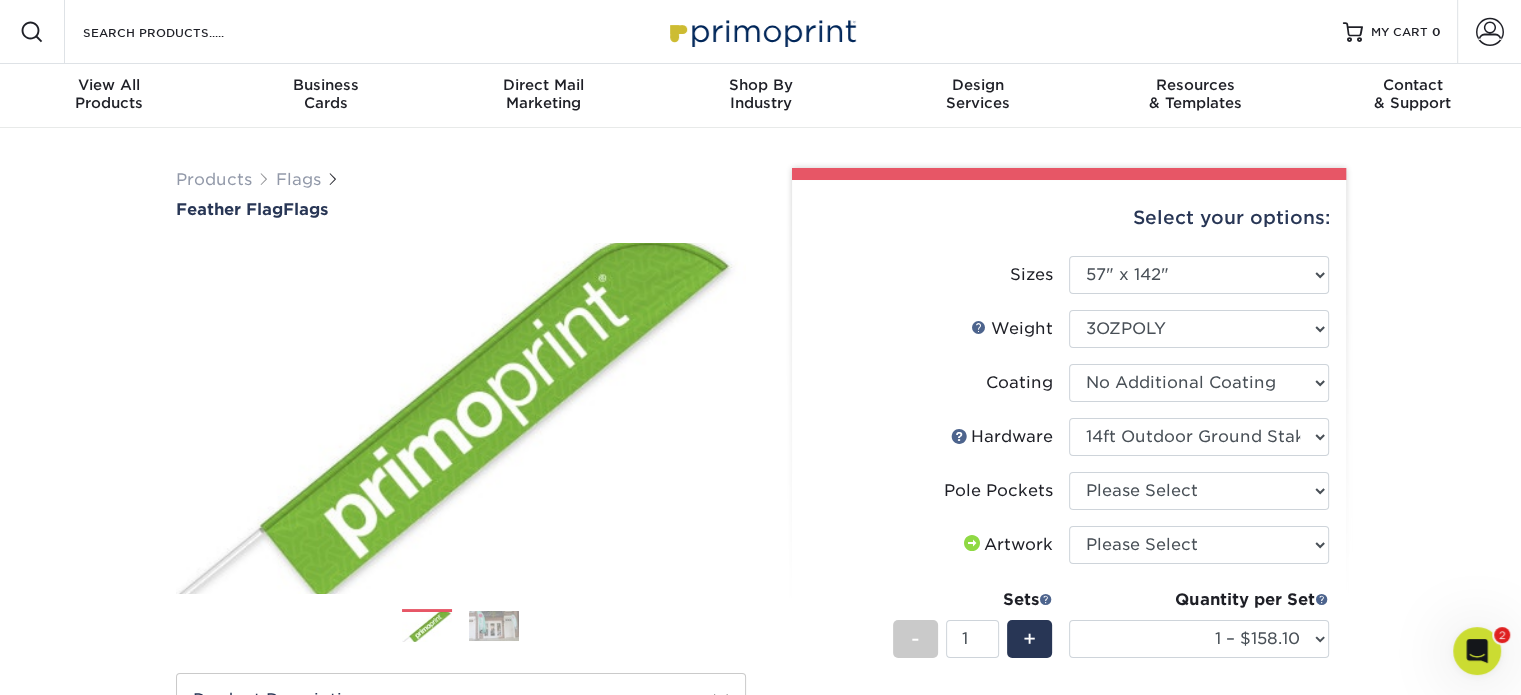 click at bounding box center [494, 626] 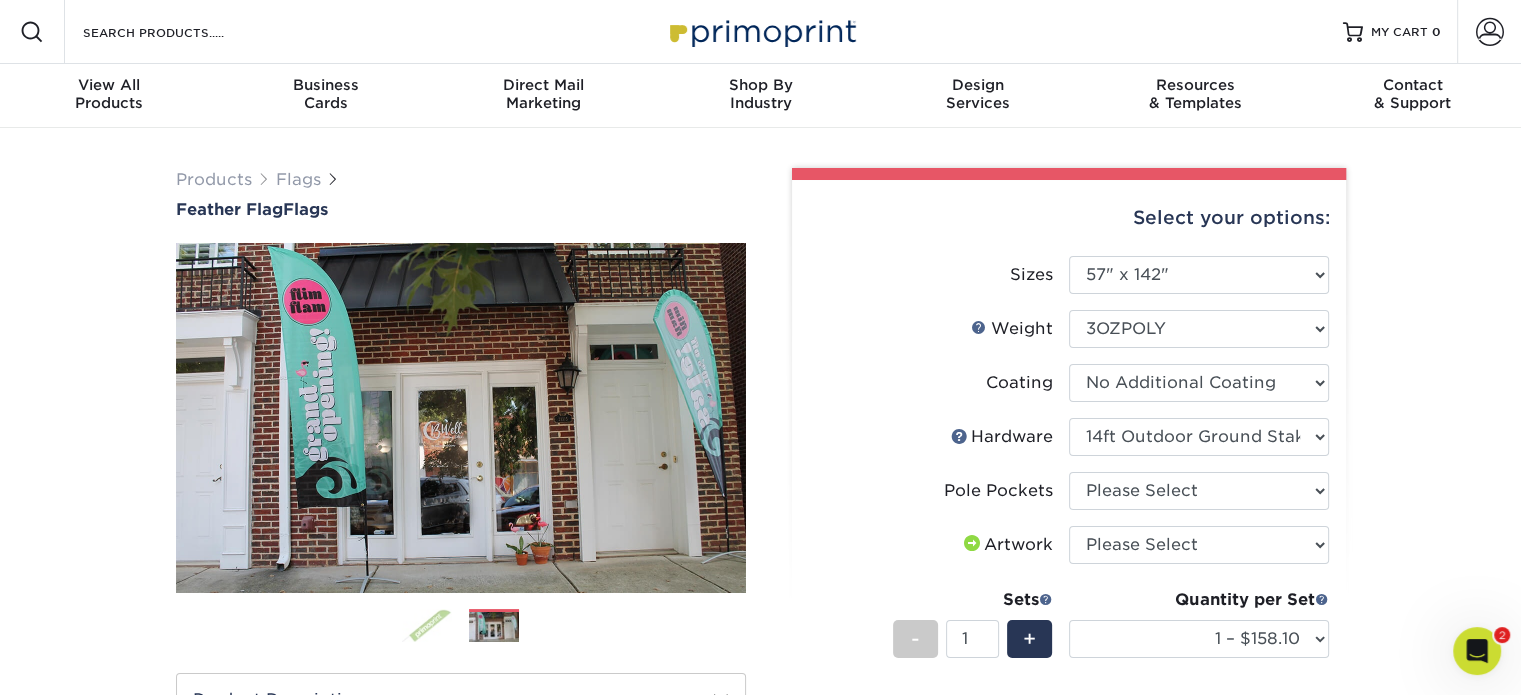 click at bounding box center (427, 626) 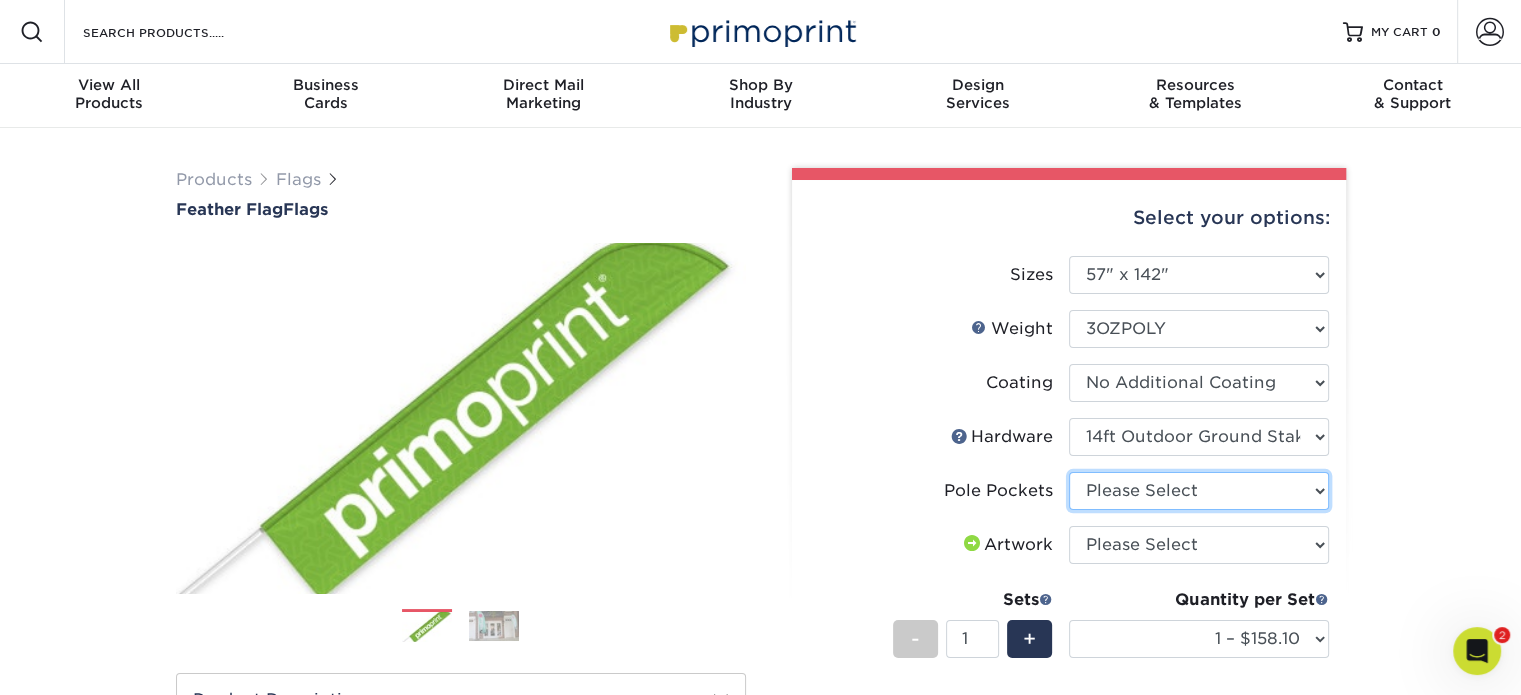click on "Please Select Pole Pocket on Left Pole Pocket on Right" at bounding box center (1199, 491) 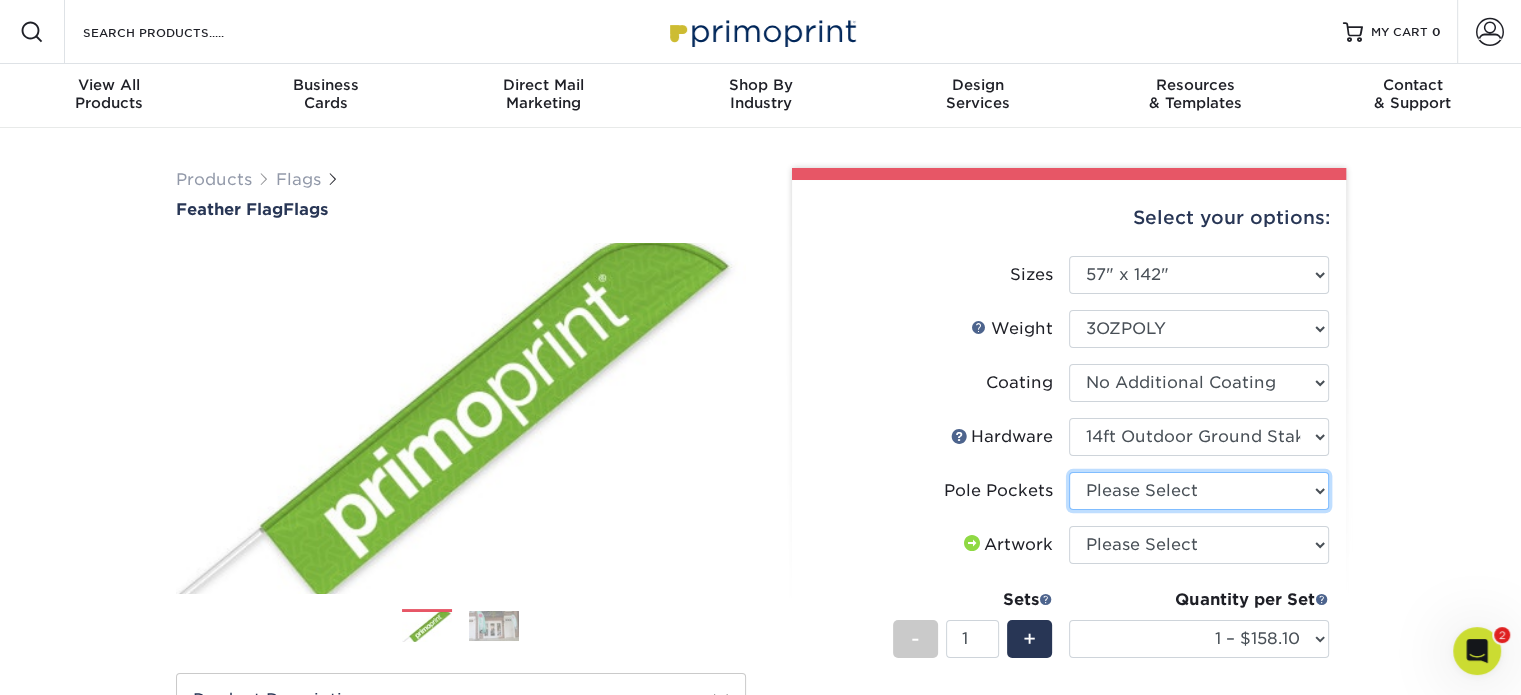 select on "17637b51-123c-45a9-814d-5e120dd7374e" 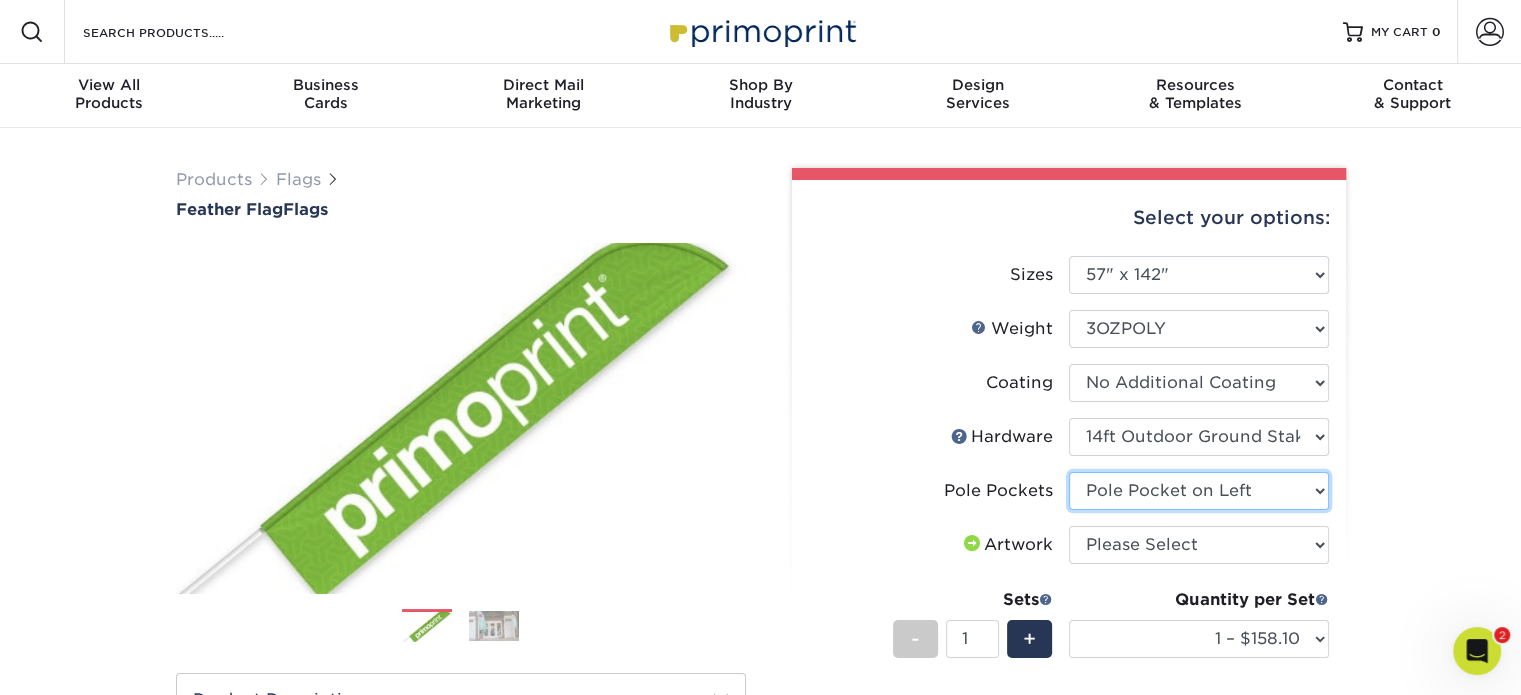 click on "Please Select Pole Pocket on Left Pole Pocket on Right" at bounding box center (1199, 491) 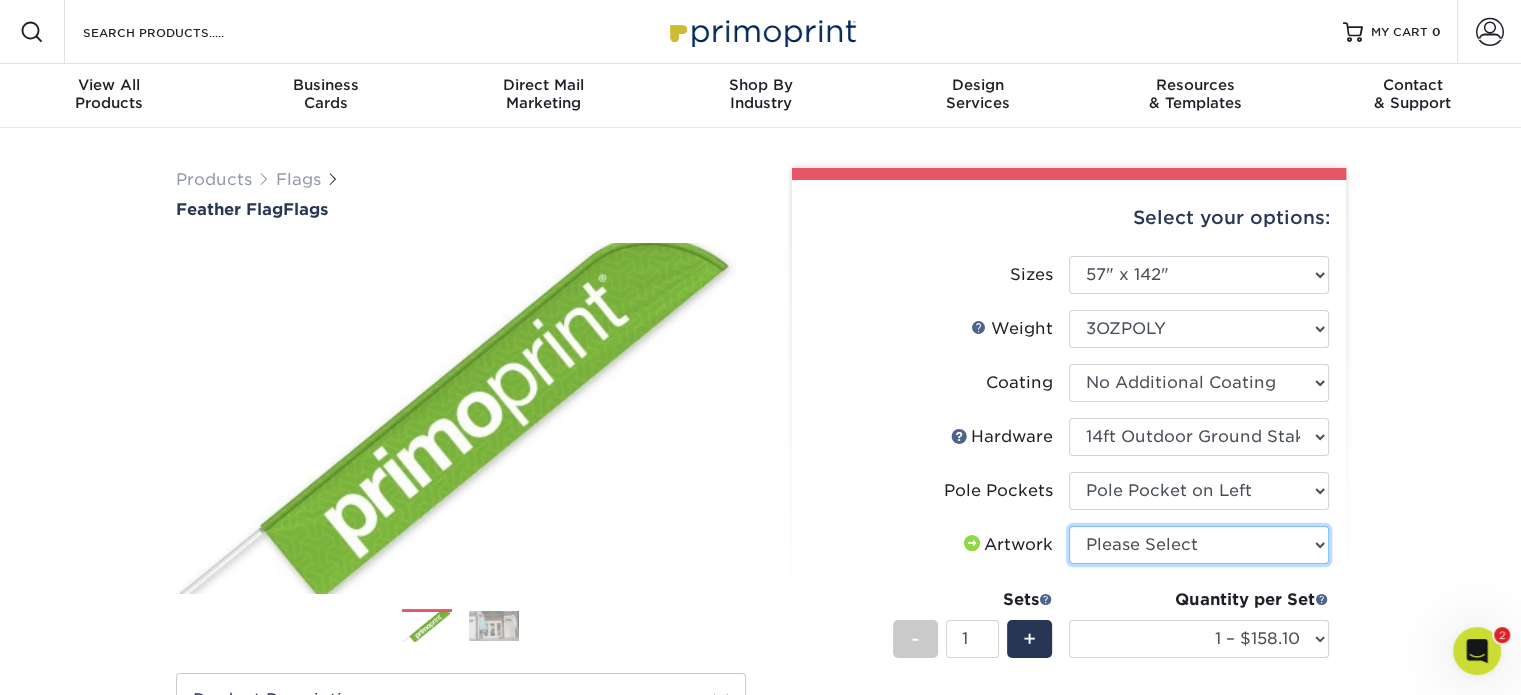 click on "Please Select I will upload files I need a design - $50" at bounding box center [1199, 545] 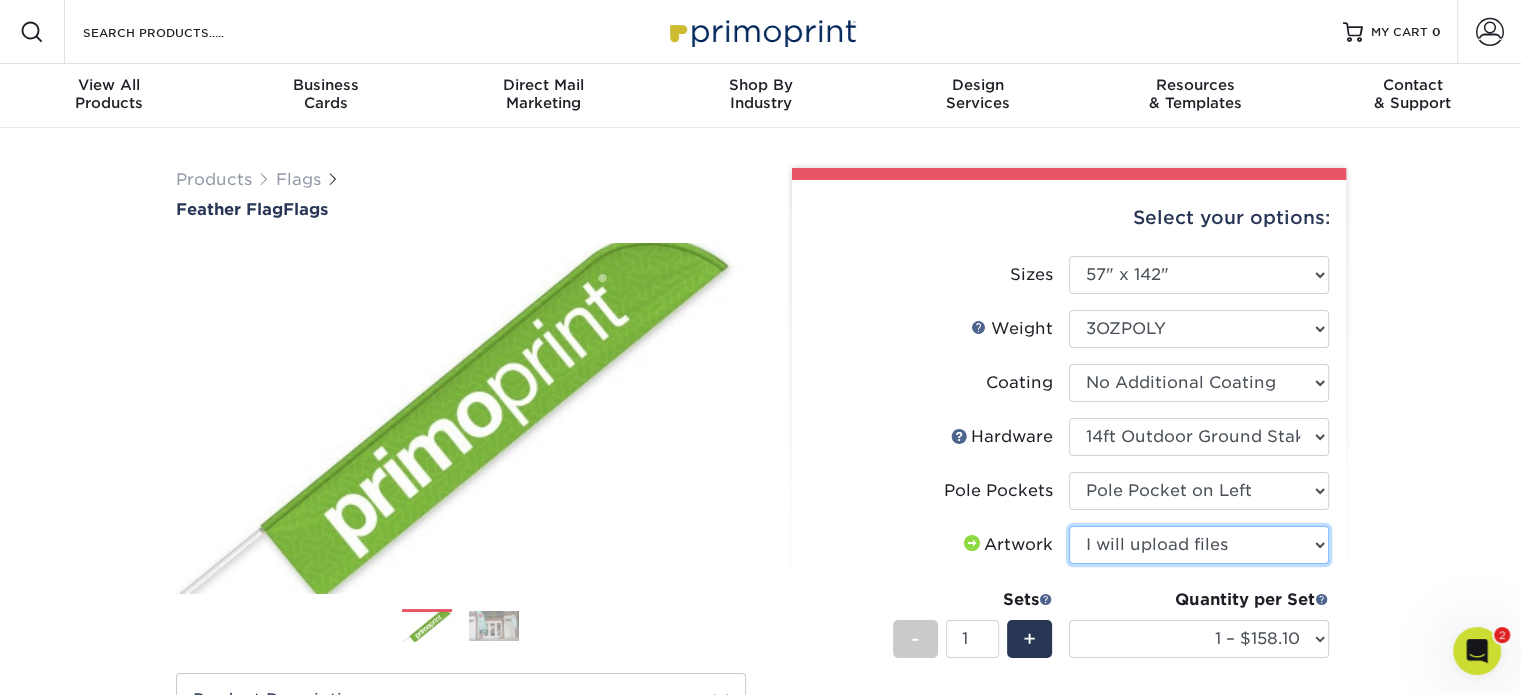 click on "Please Select I will upload files I need a design - $50" at bounding box center [1199, 545] 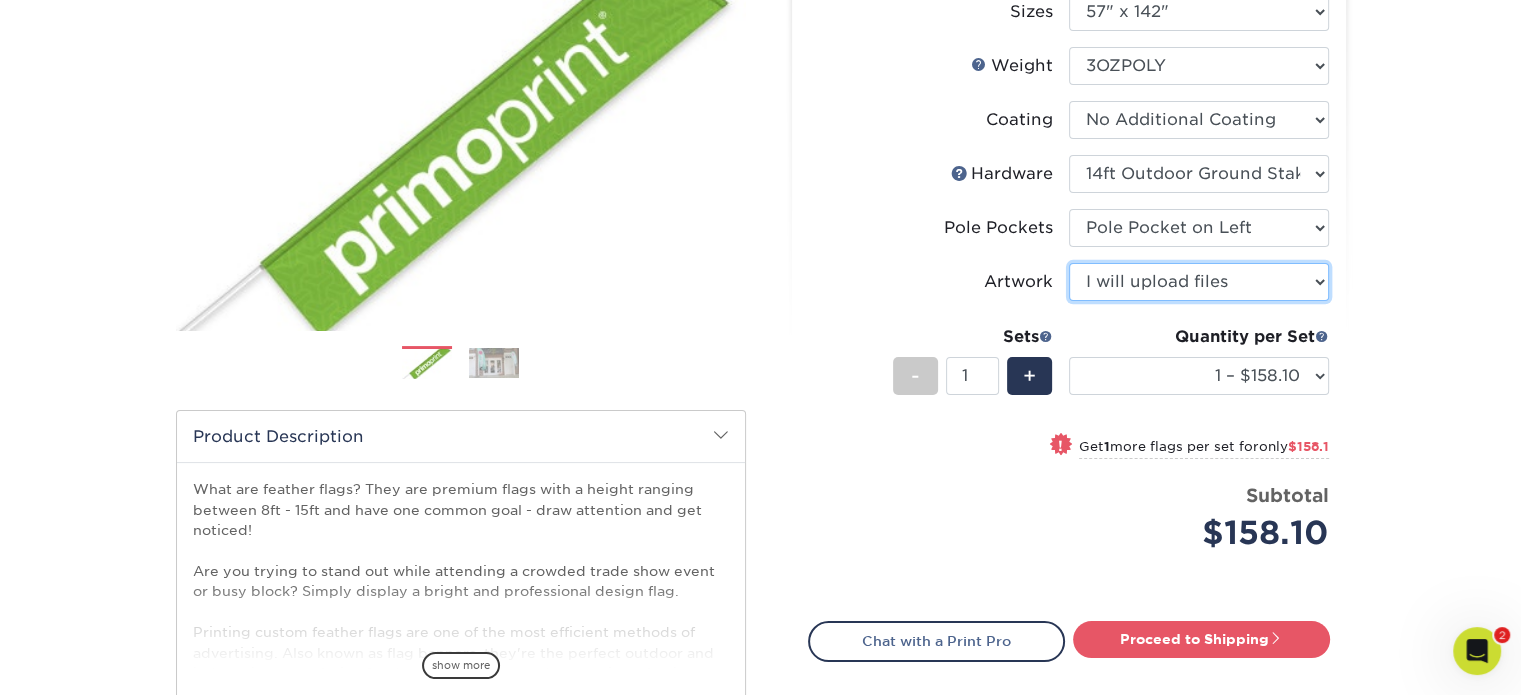 scroll, scrollTop: 300, scrollLeft: 0, axis: vertical 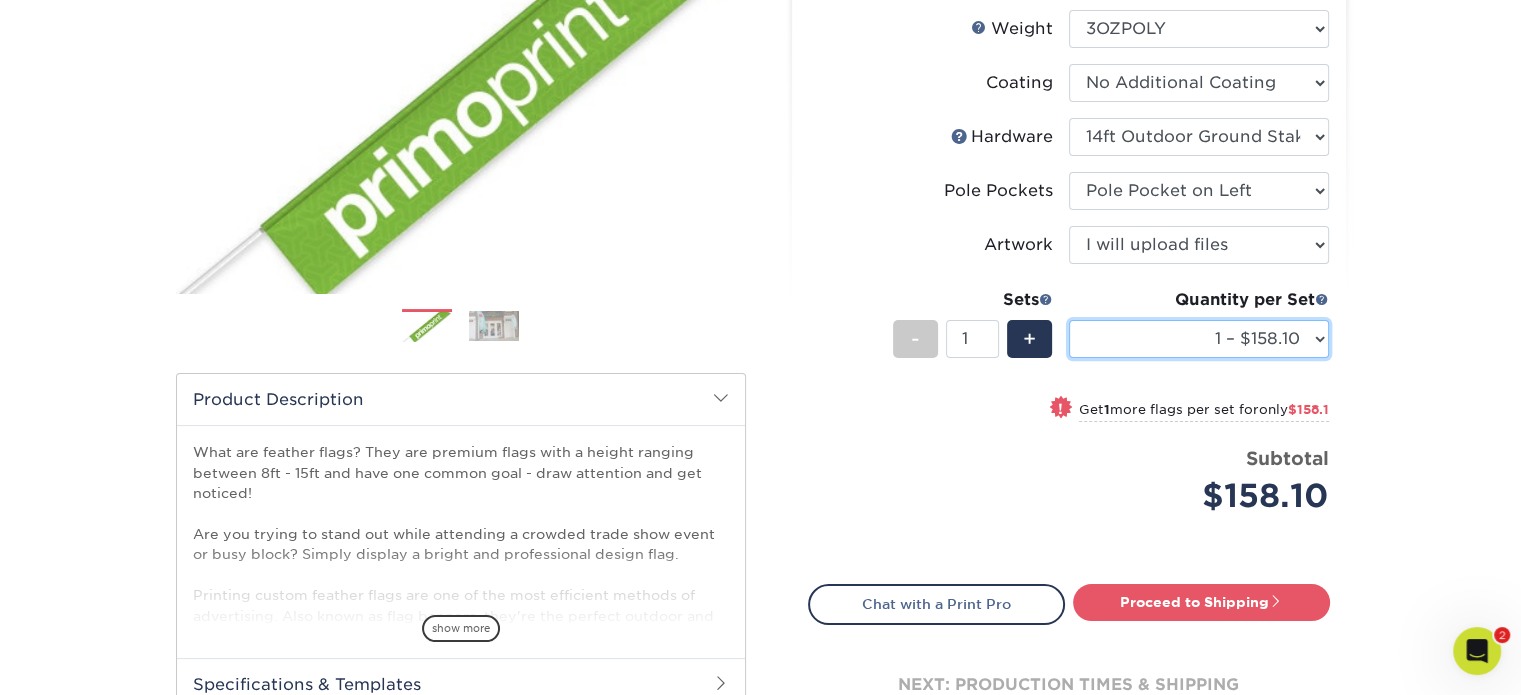 click on "1 – $158.10 2 – $316.20 3 – $474.30 4 – $632.40 5 – $790.50 6 – $948.60 7 – $1106.70 8 – $1264.80 9 – $1422.90 10 – $1581.00 11 – $1739.10 12 – $1897.20 13 – $2055.30 14 – $2213.40 15 – $2371.50 16 – $2529.60 17 – $2687.70 18 – $2845.80 19 – $3003.90 20 – $3162.00 21 – $3320.10 22 – $3478.20 23 – $3636.30 24 – $3794.40 25 – $3952.50" at bounding box center (1199, 339) 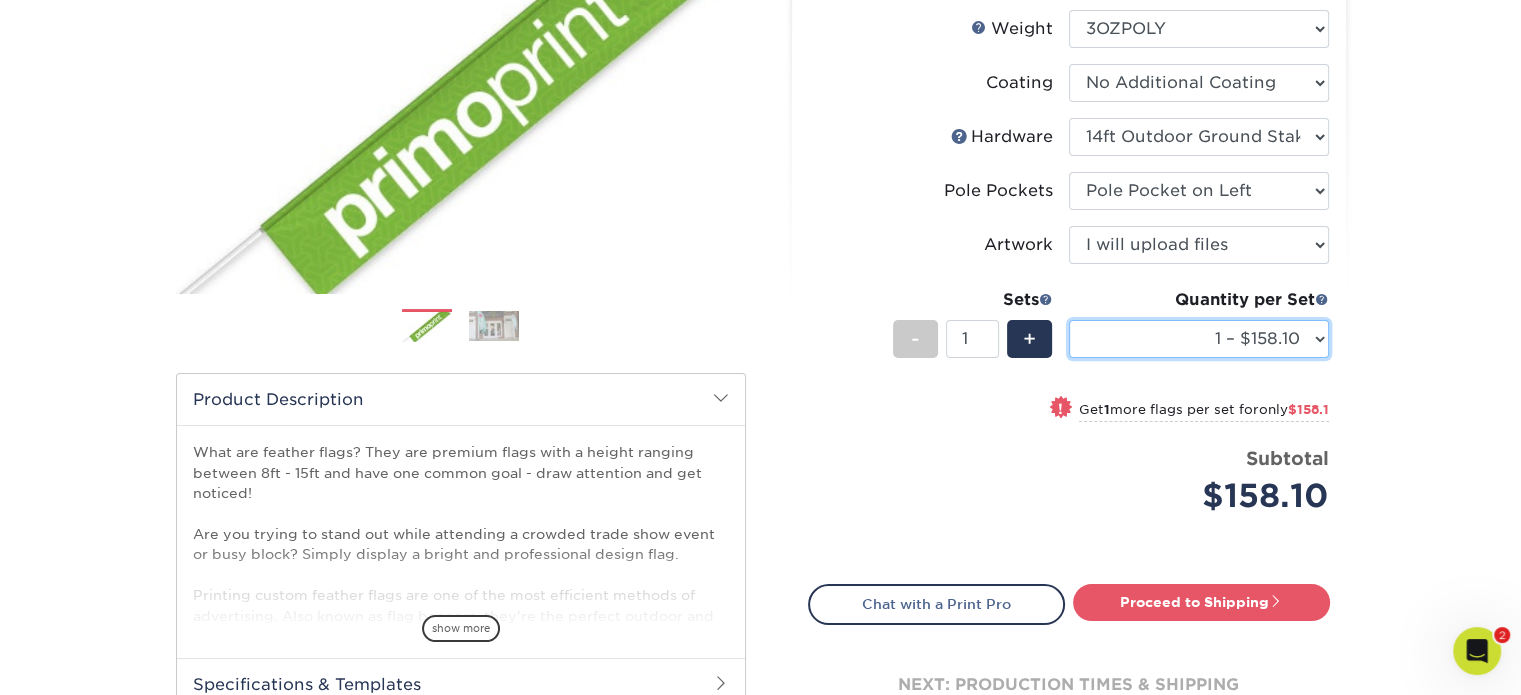click on "1 – $158.10 2 – $316.20 3 – $474.30 4 – $632.40 5 – $790.50 6 – $948.60 7 – $1106.70 8 – $1264.80 9 – $1422.90 10 – $1581.00 11 – $1739.10 12 – $1897.20 13 – $2055.30 14 – $2213.40 15 – $2371.50 16 – $2529.60 17 – $2687.70 18 – $2845.80 19 – $3003.90 20 – $3162.00 21 – $3320.10 22 – $3478.20 23 – $3636.30 24 – $3794.40 25 – $3952.50" at bounding box center (1199, 339) 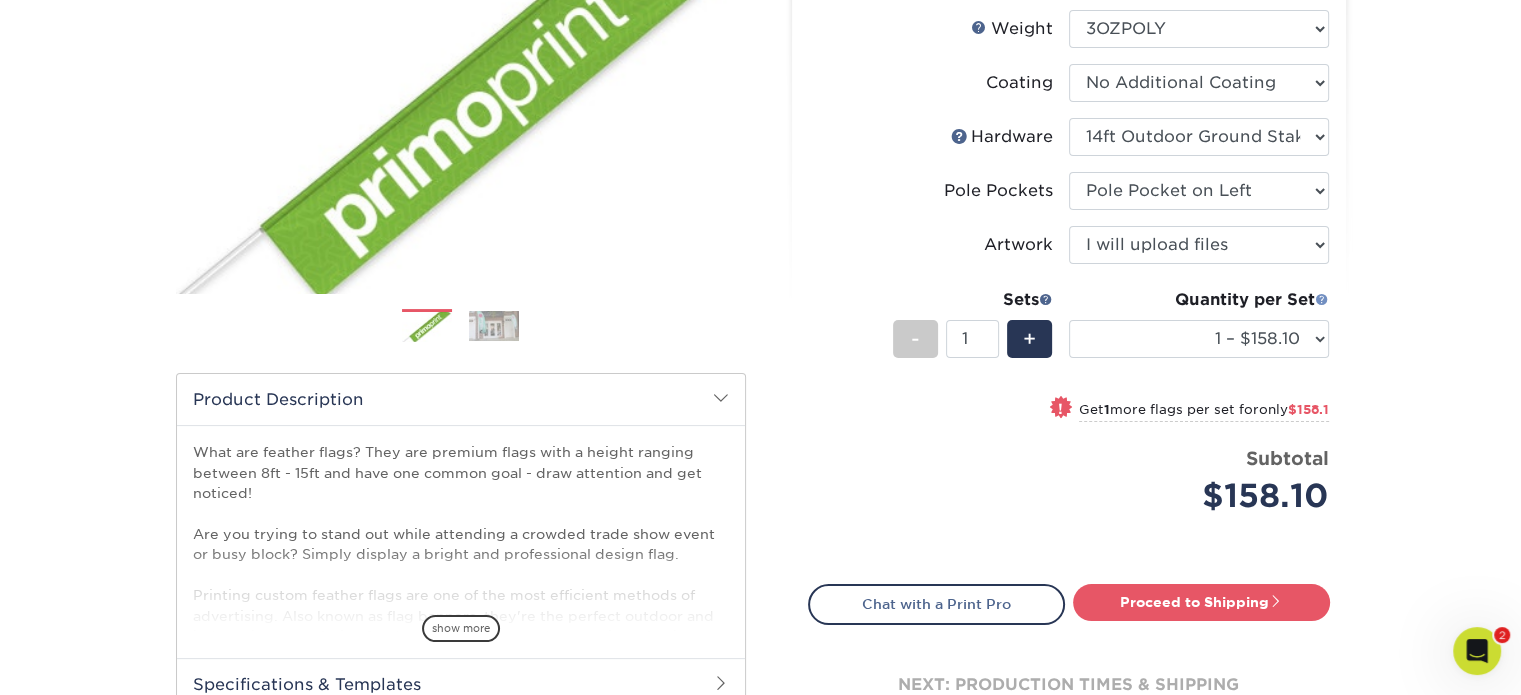 click at bounding box center [1322, 299] 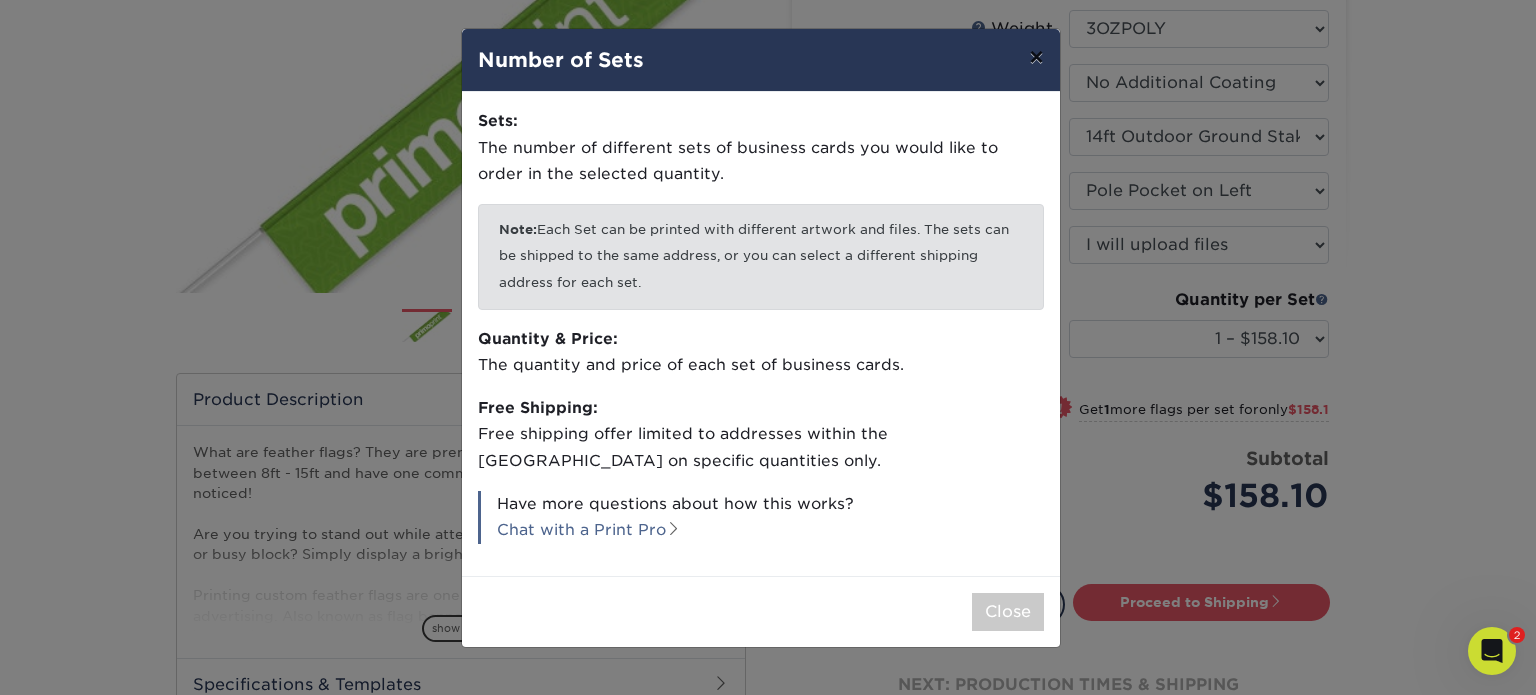 click on "×" at bounding box center [1036, 57] 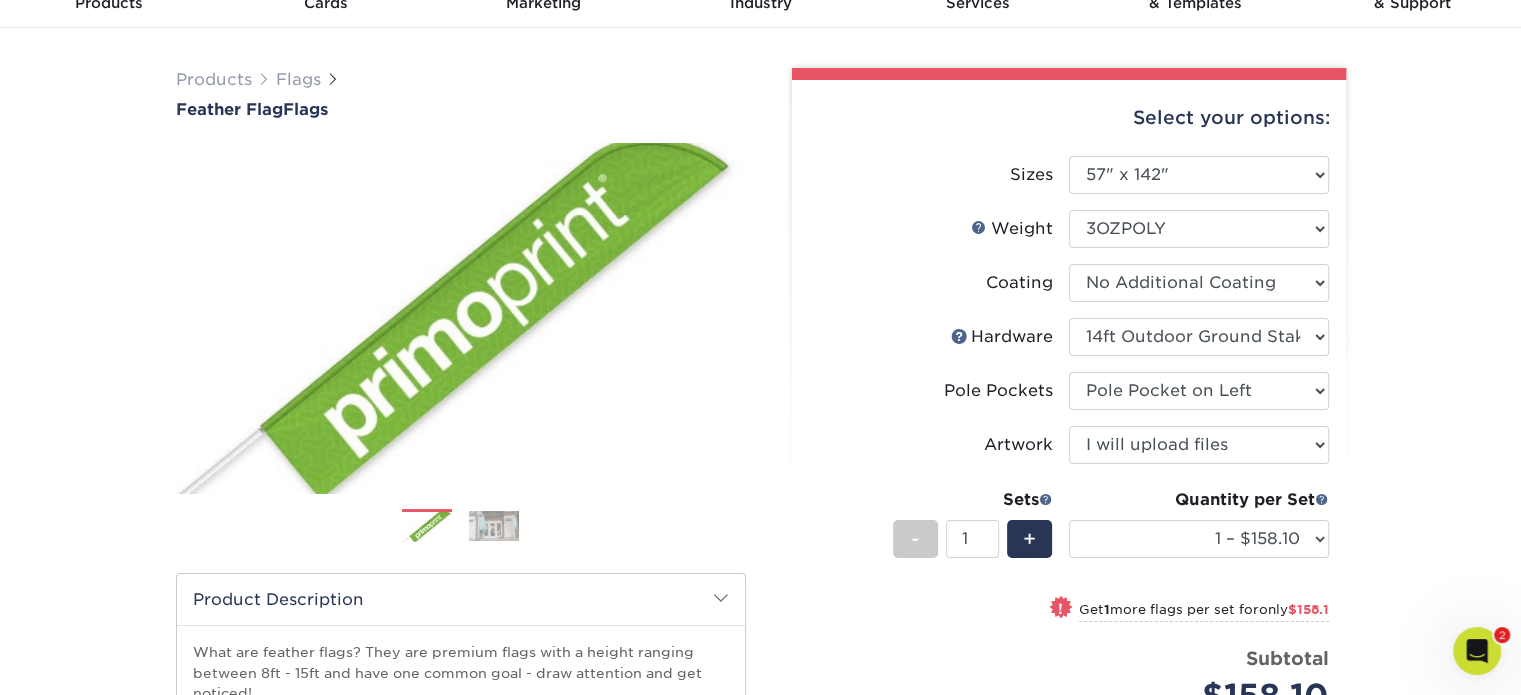 scroll, scrollTop: 200, scrollLeft: 0, axis: vertical 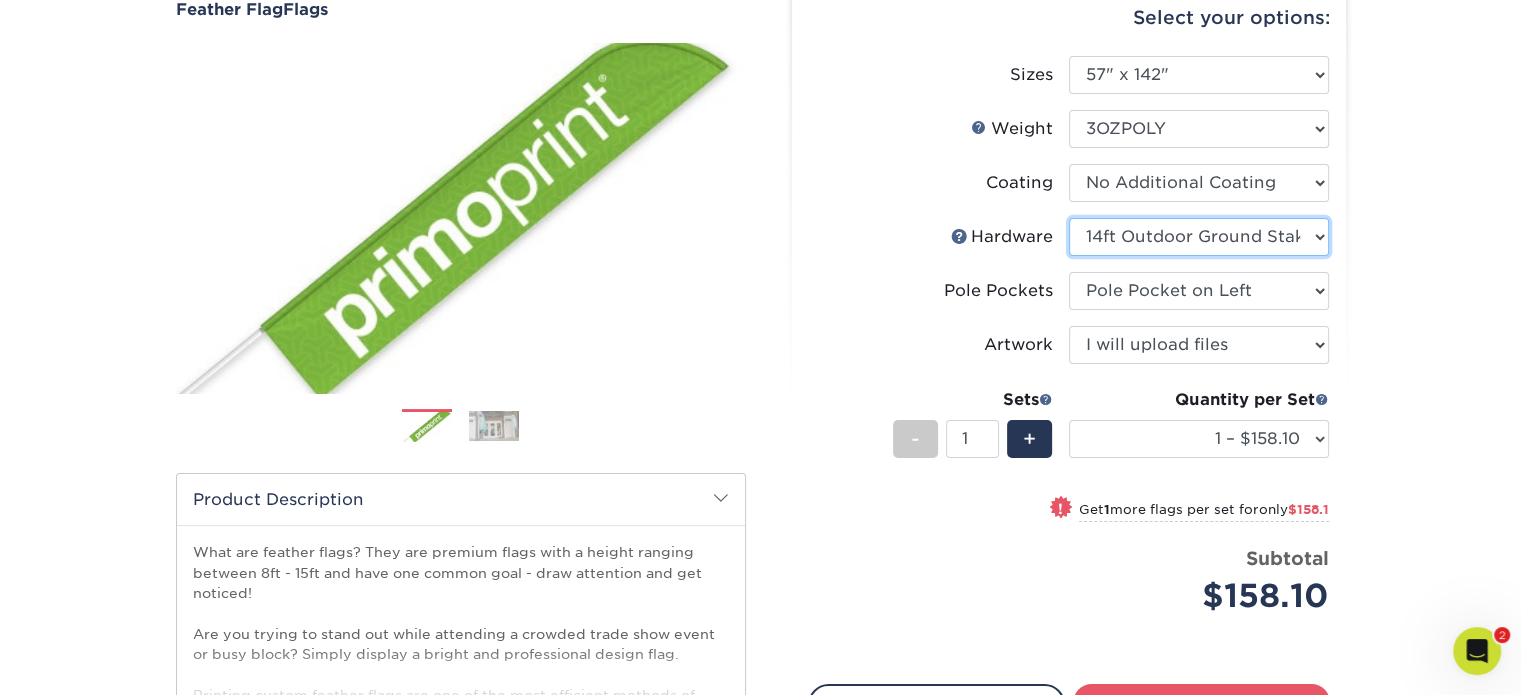 click on "Please Select 14ft Indoor Cross Base 14ft Outdoor Ground Stake None (Pole Not Included)" at bounding box center (1199, 237) 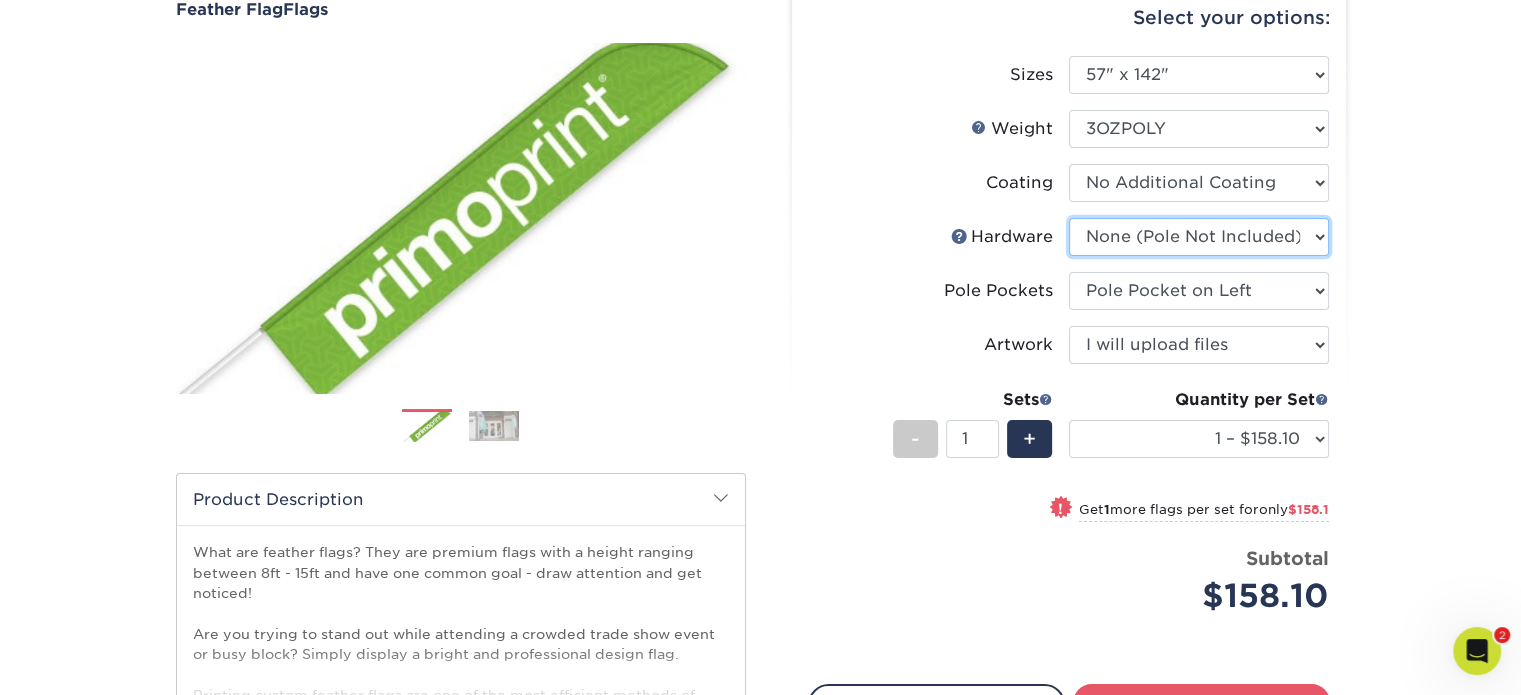 click on "Please Select 14ft Indoor Cross Base 14ft Outdoor Ground Stake None (Pole Not Included)" at bounding box center (1199, 237) 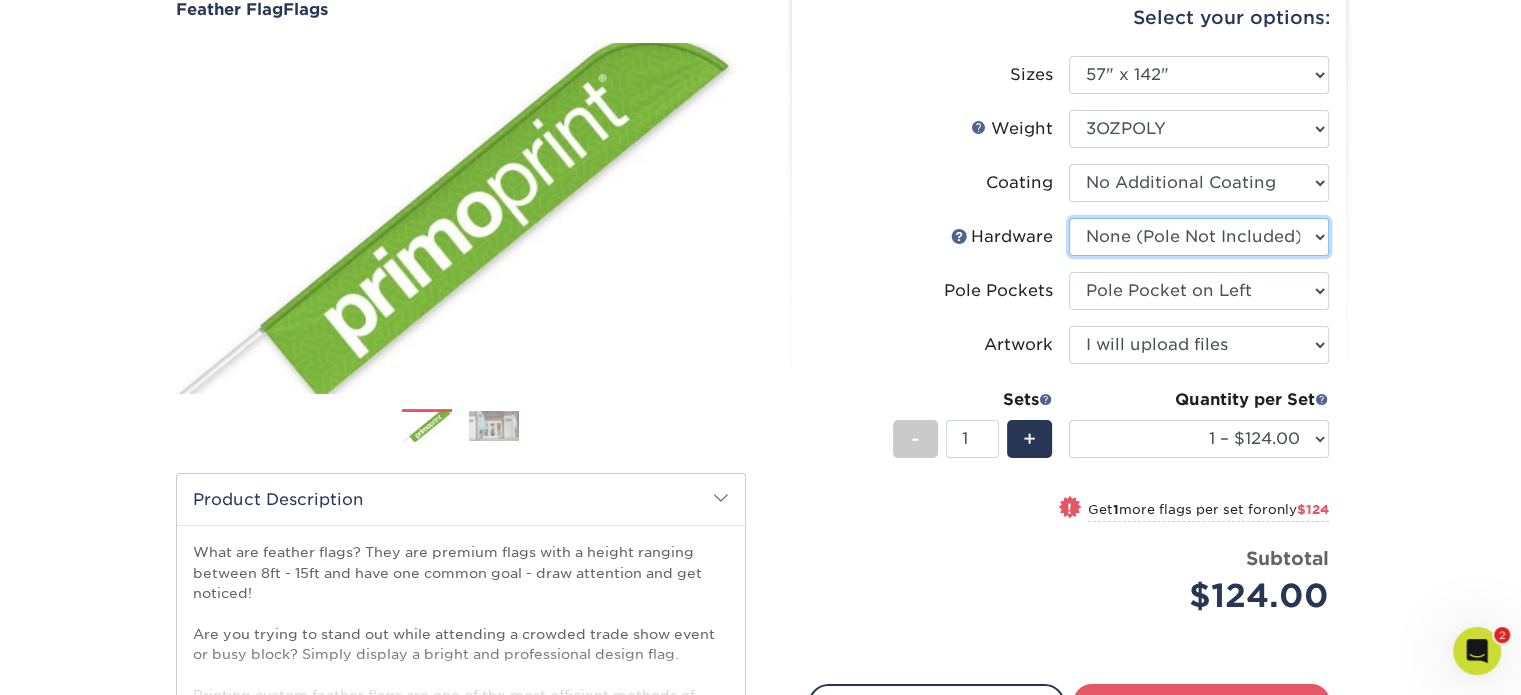 click on "Please Select 14ft Indoor Cross Base 14ft Outdoor Ground Stake None (Pole Not Included)" at bounding box center (1199, 237) 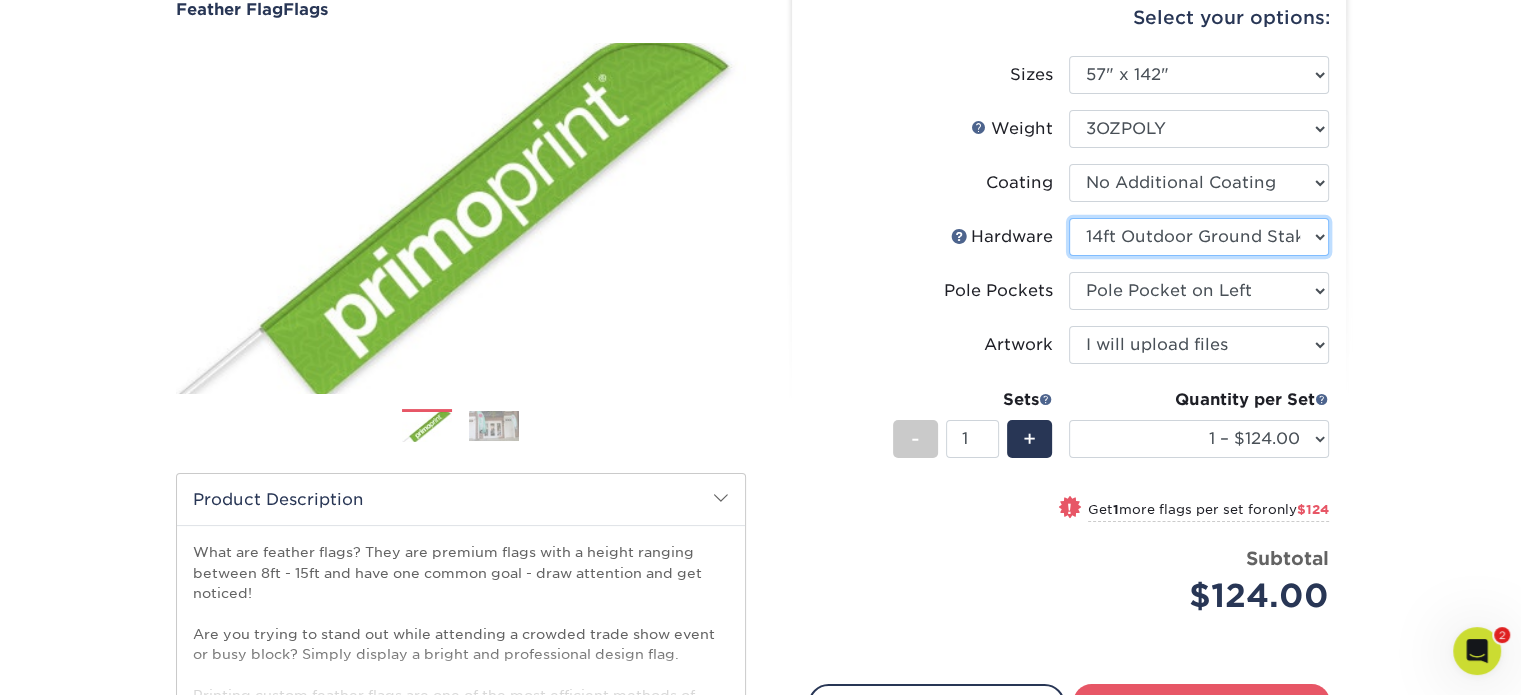 click on "Please Select 14ft Indoor Cross Base 14ft Outdoor Ground Stake None (Pole Not Included)" at bounding box center (1199, 237) 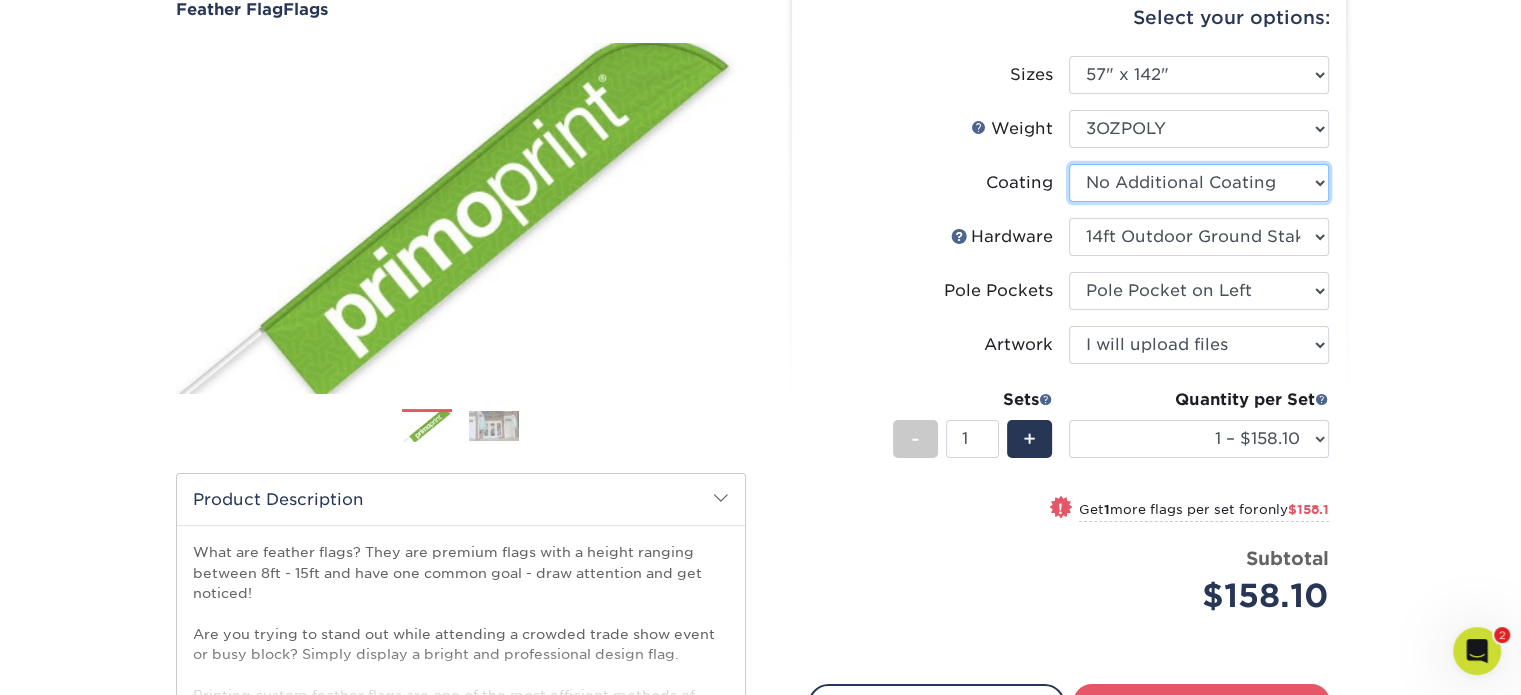 click at bounding box center [1199, 183] 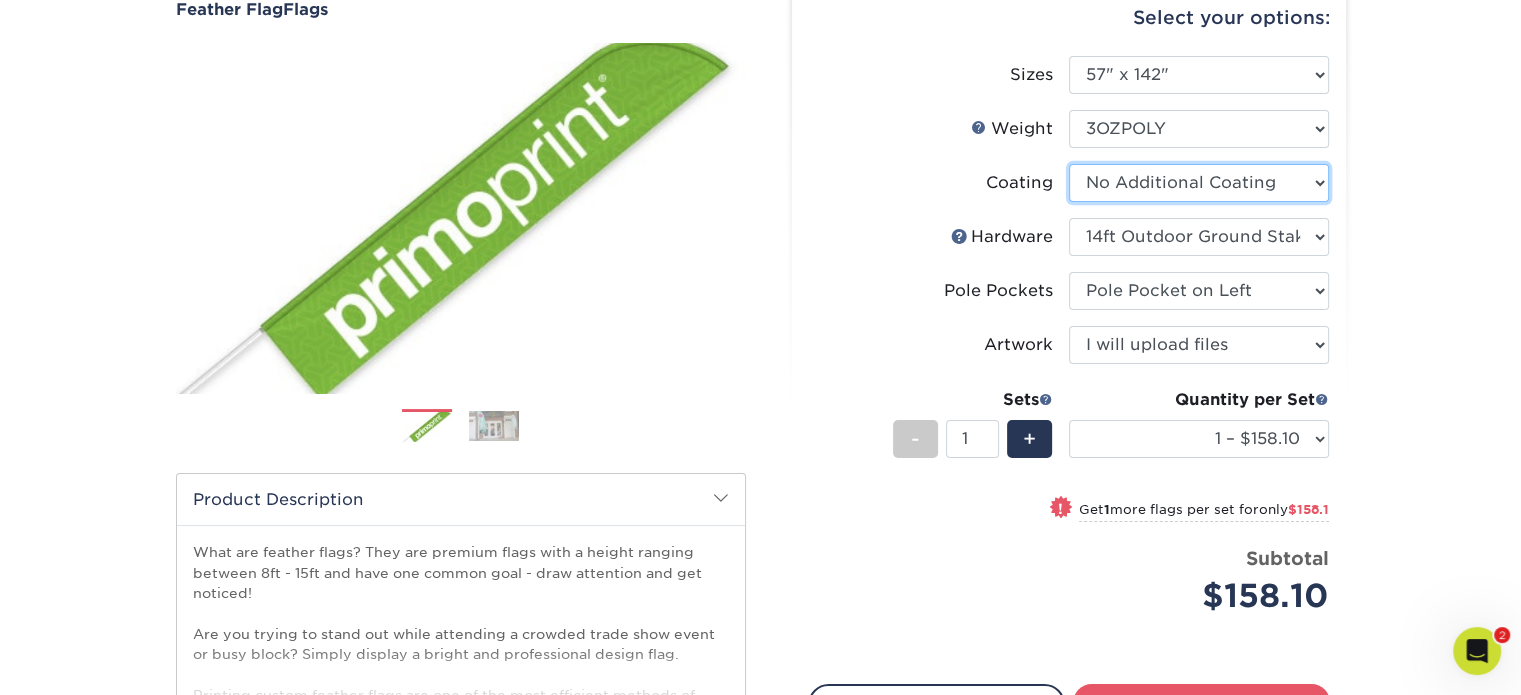 click at bounding box center [1199, 183] 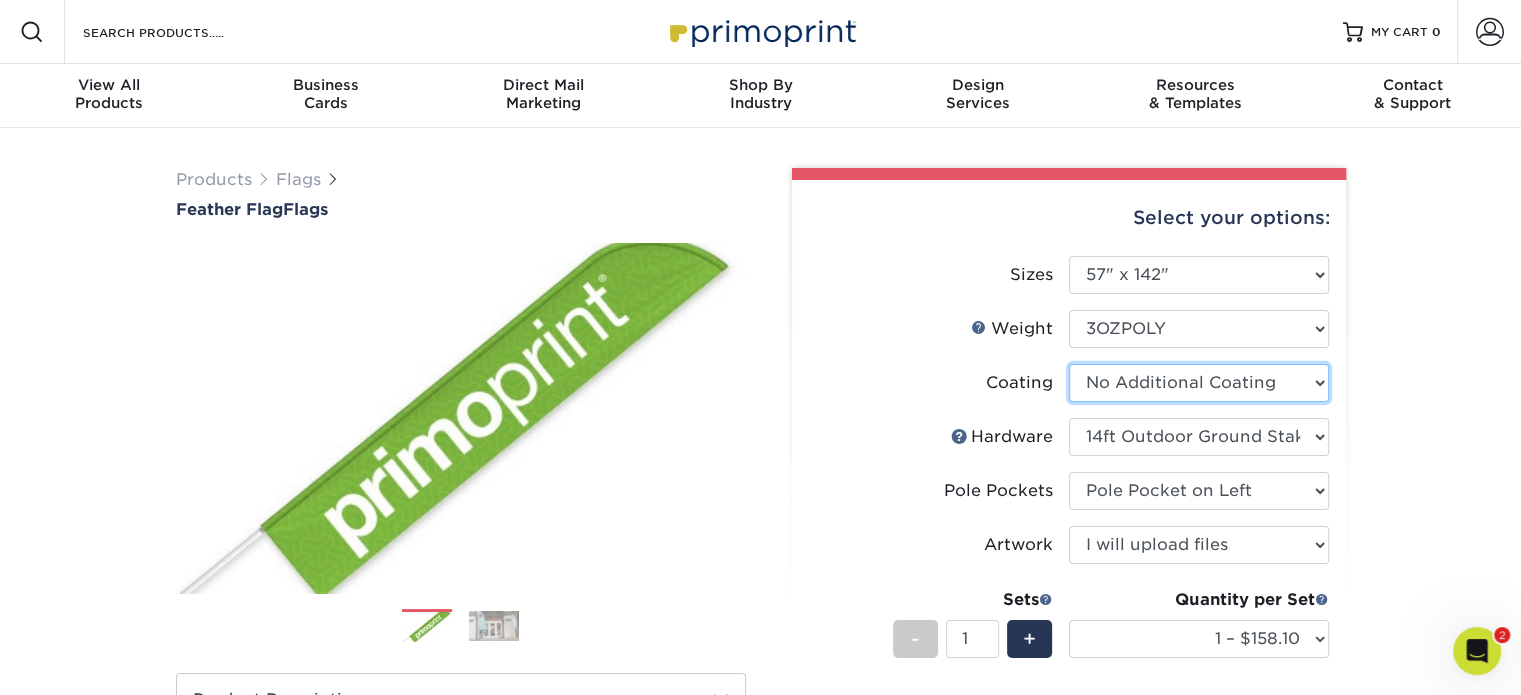scroll, scrollTop: 0, scrollLeft: 0, axis: both 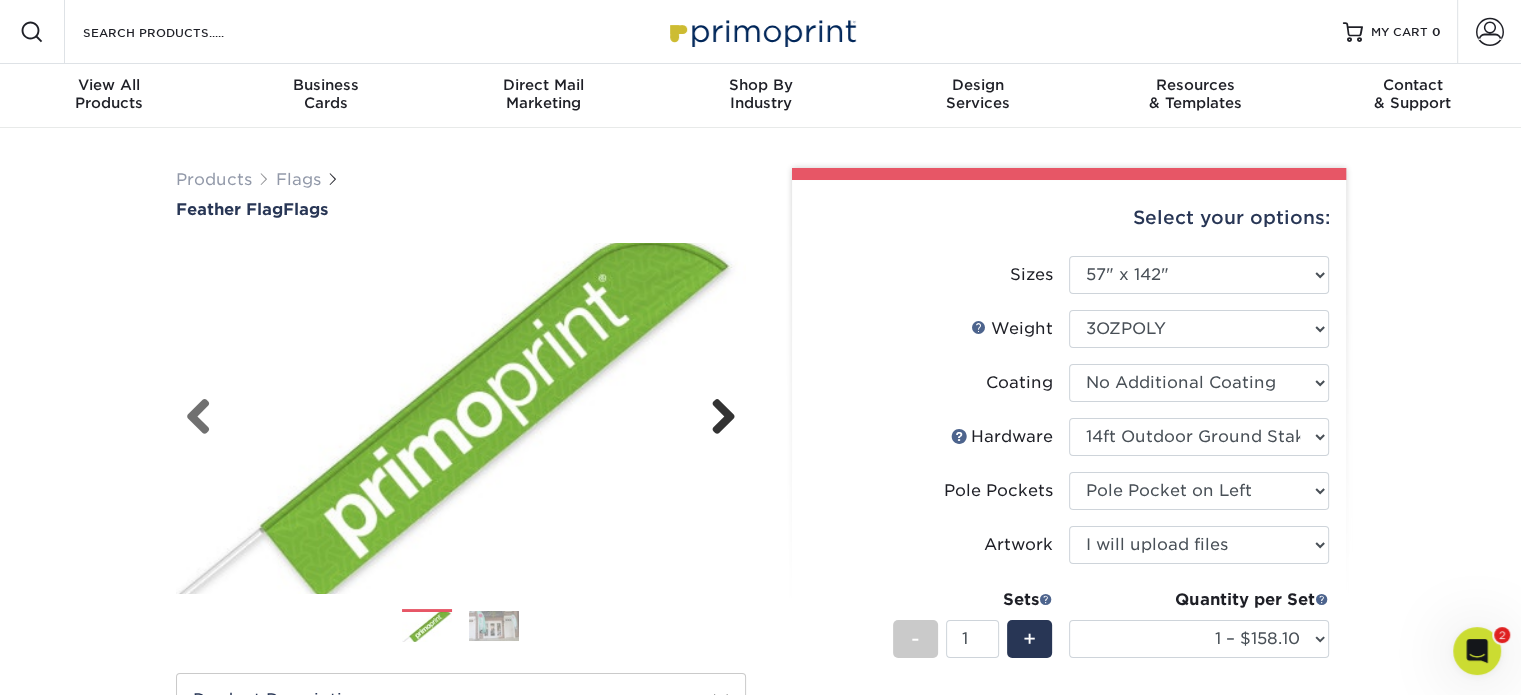 click on "Next" at bounding box center (716, 418) 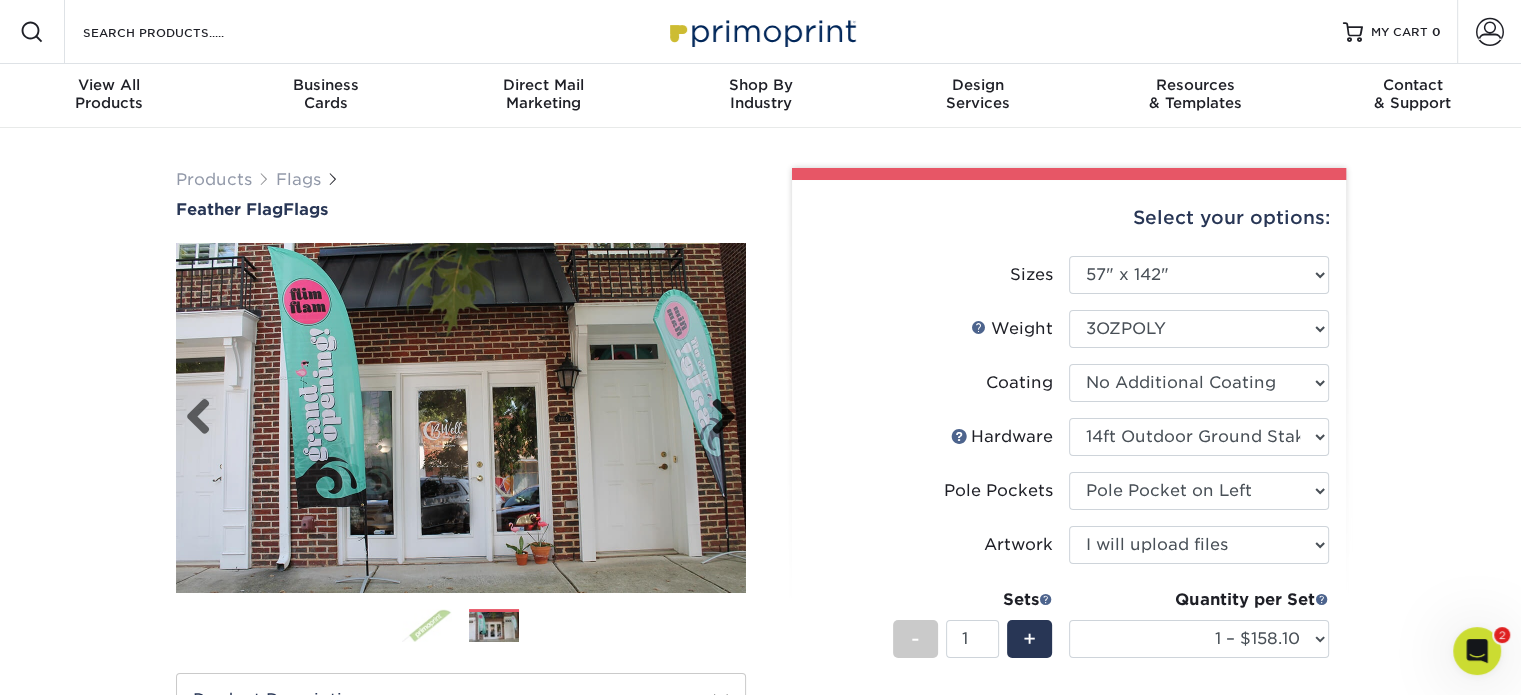 click on "Next" at bounding box center (716, 418) 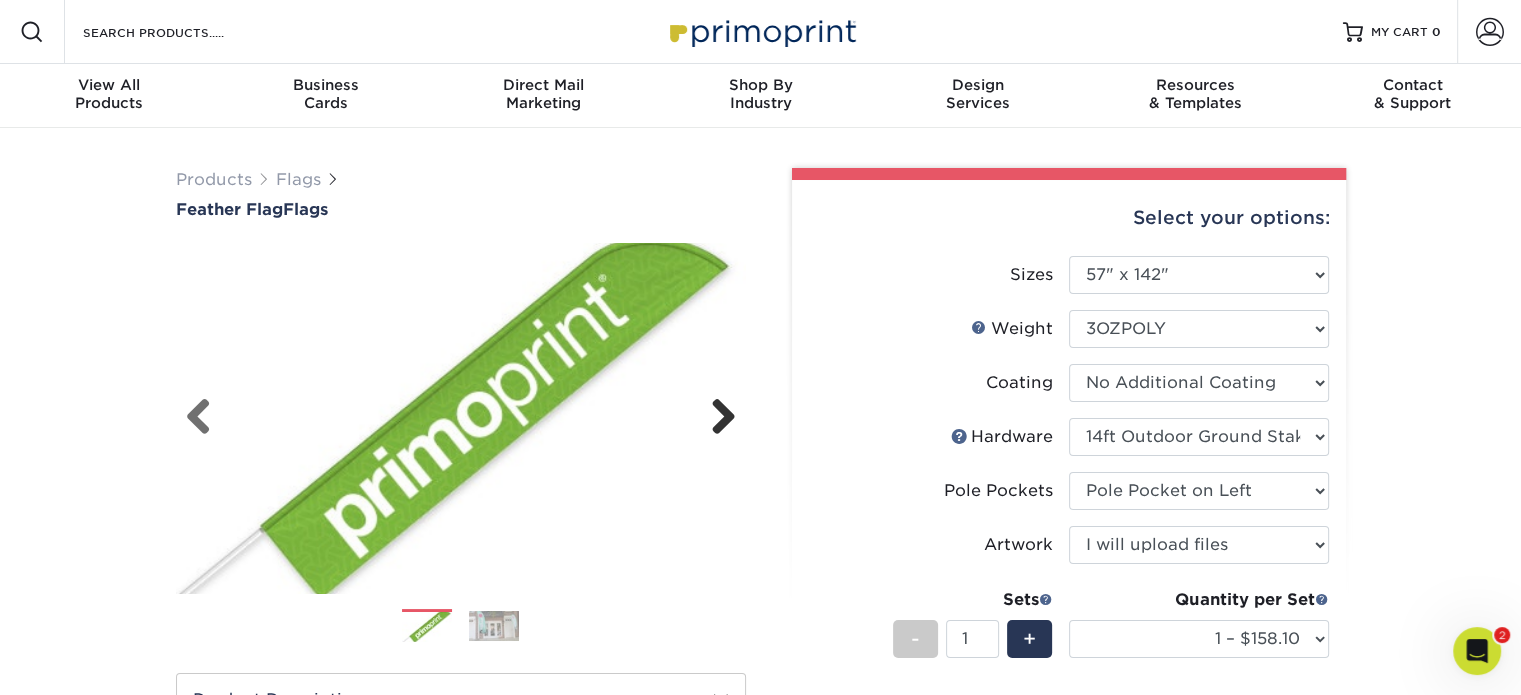 click on "Next" at bounding box center [716, 418] 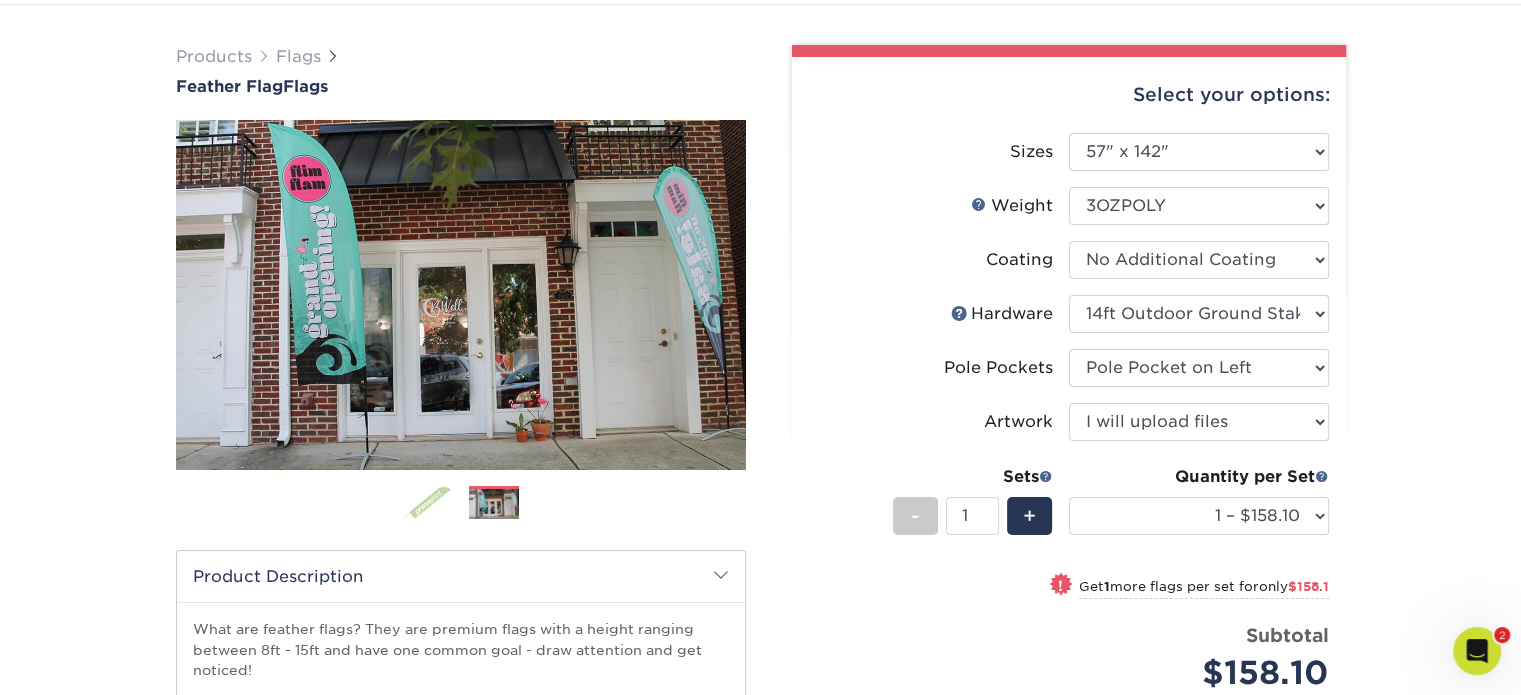 scroll, scrollTop: 100, scrollLeft: 0, axis: vertical 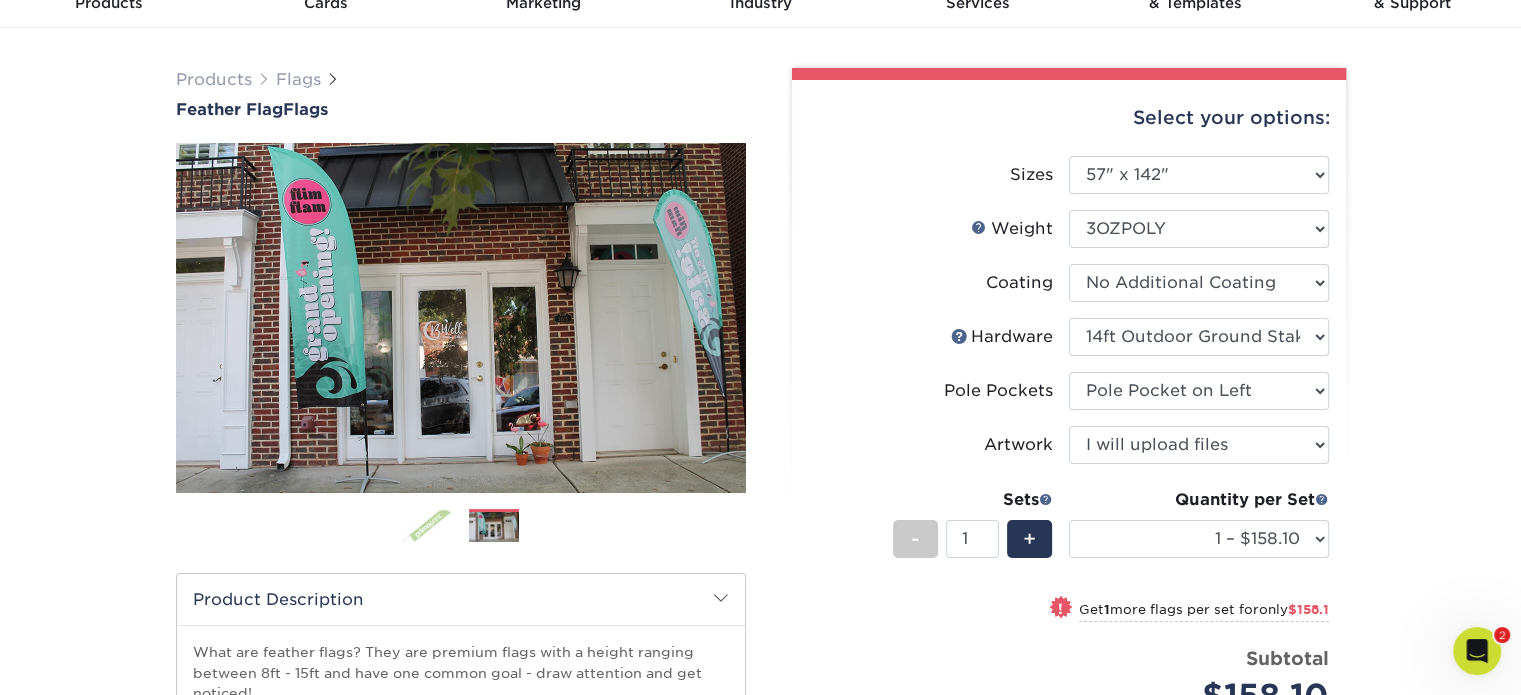 click on "Select your options:
Sizes
Please Select 24" x 36" 24" x 81" 32" x 70" 32" x 99" 32" x 123" 36" x 123" 37" x 161" 44" x 87" 45" x 97"" at bounding box center (1069, 520) 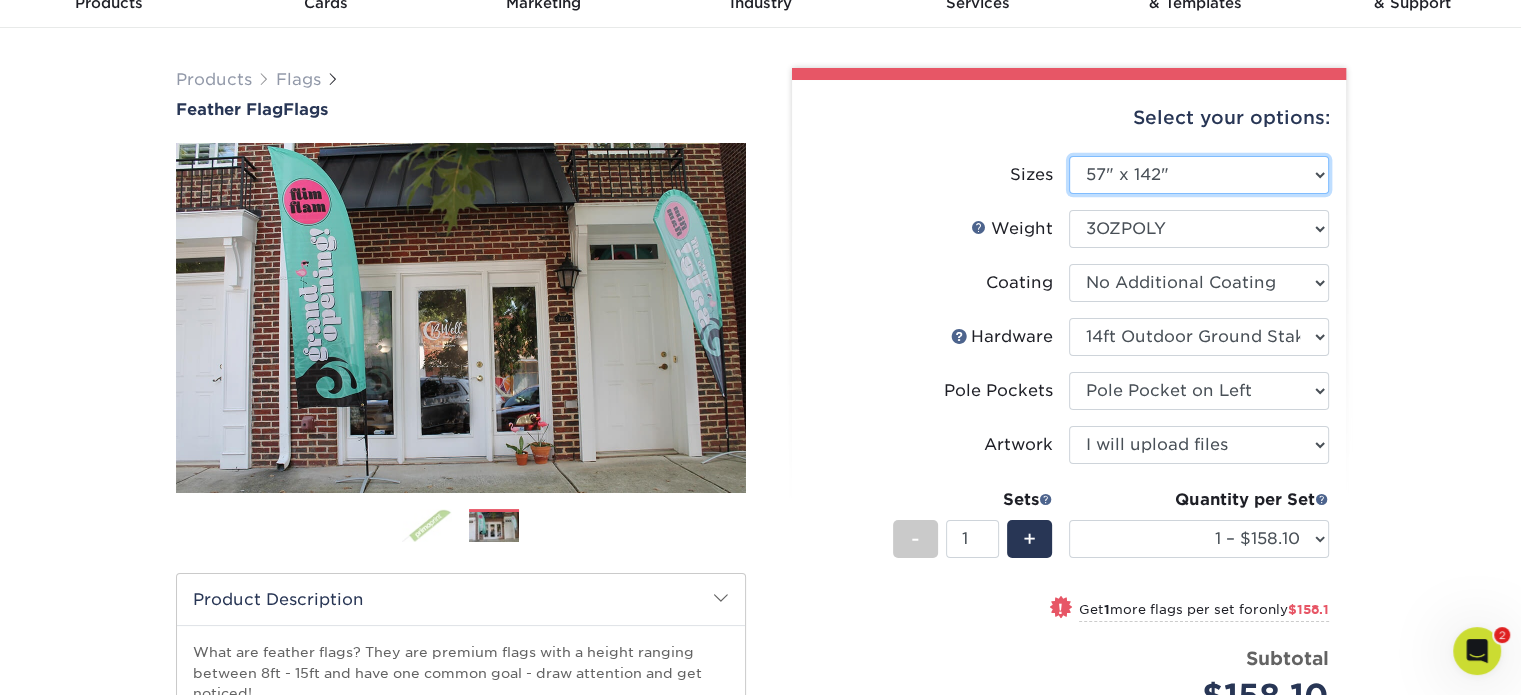 click on "Please Select
24" x 36"
24" x 81"
32" x 70"
32" x 99"
32" x 123"
36" x 123"
37" x 161"
44" x 87"
45" x 97"" at bounding box center [1199, 175] 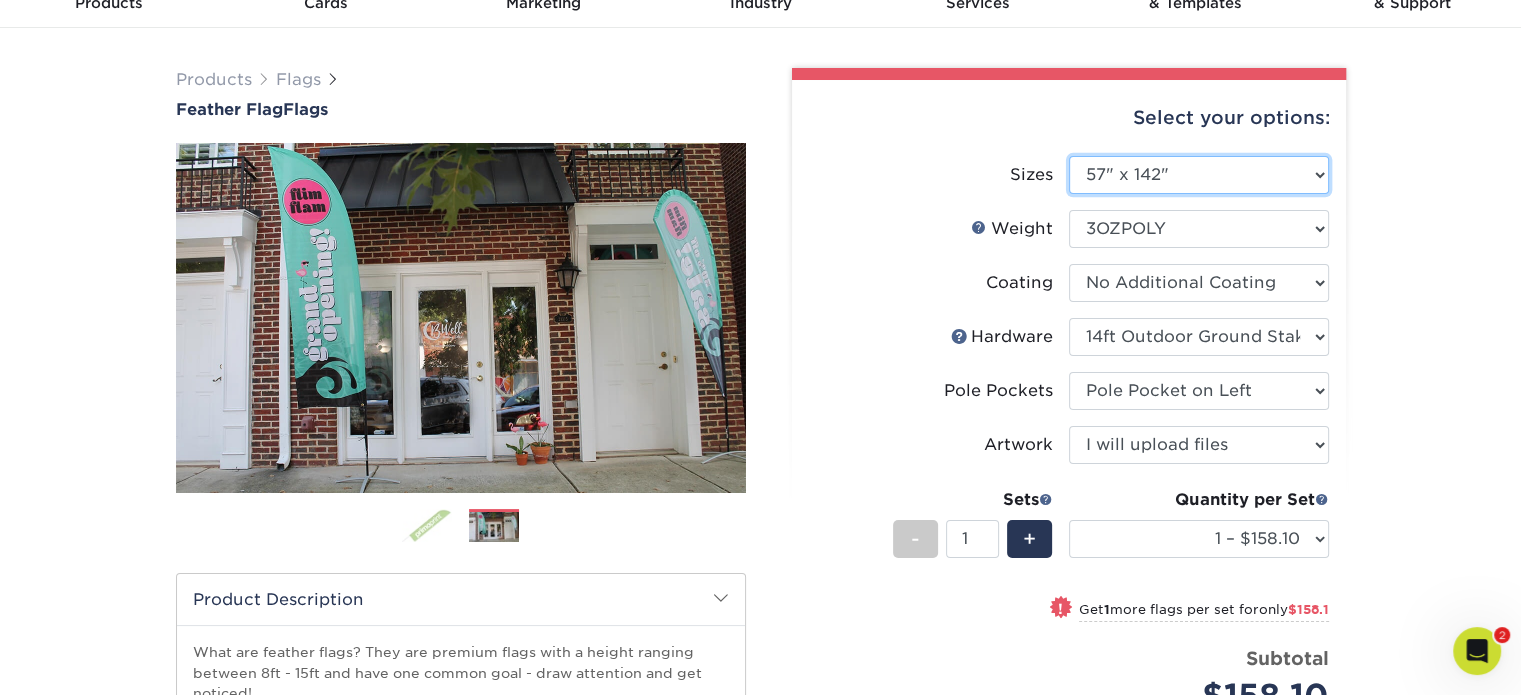 select on "32.00x123.00" 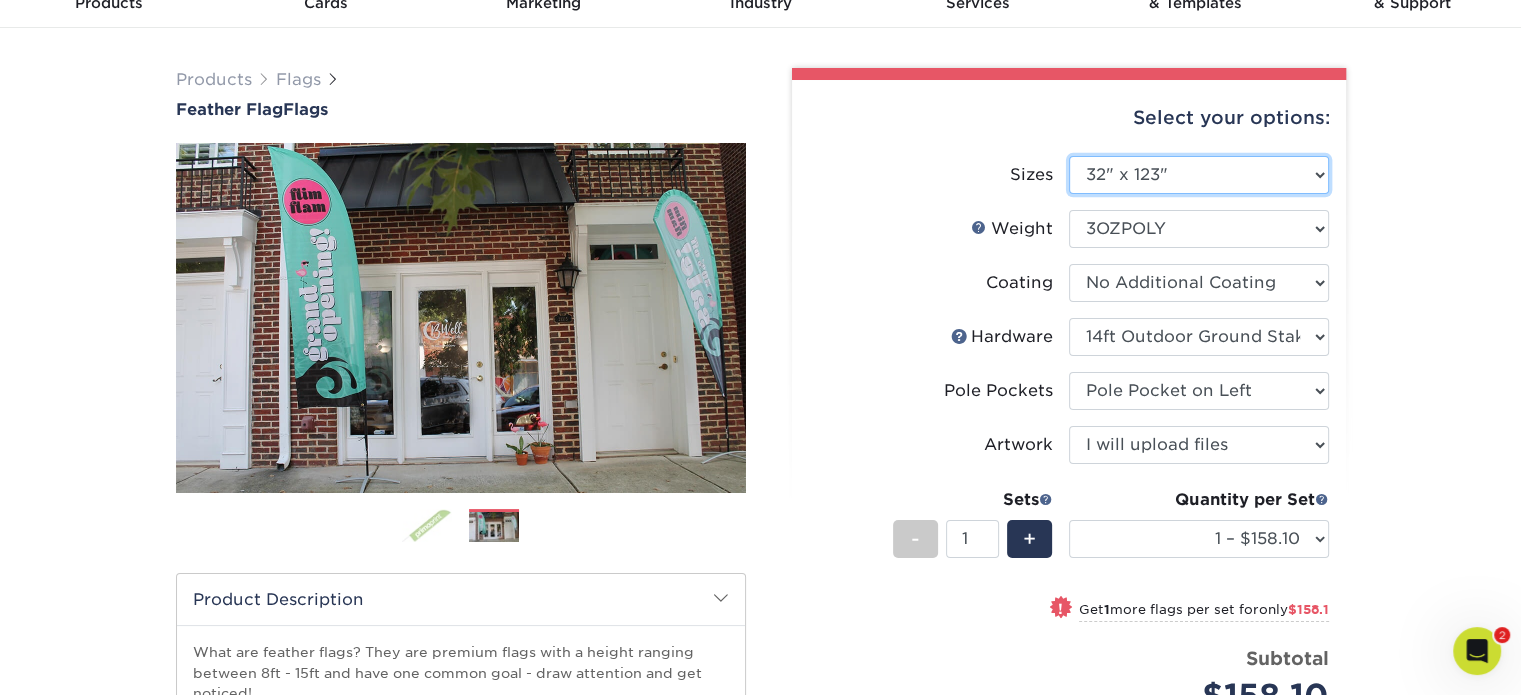 click on "Please Select
24" x 36"
24" x 81"
32" x 70"
32" x 99"
32" x 123"
36" x 123"
37" x 161"
44" x 87"
45" x 97"" at bounding box center [1199, 175] 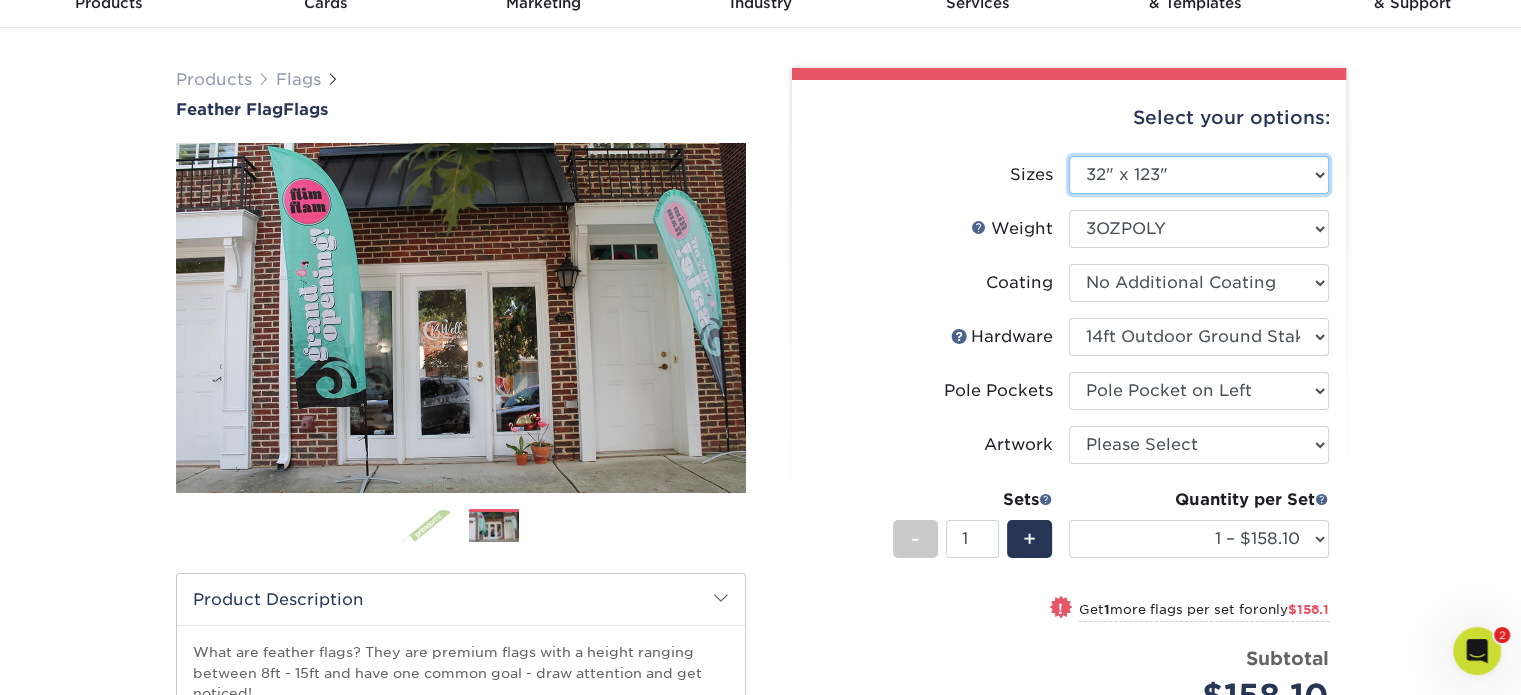 select on "-1" 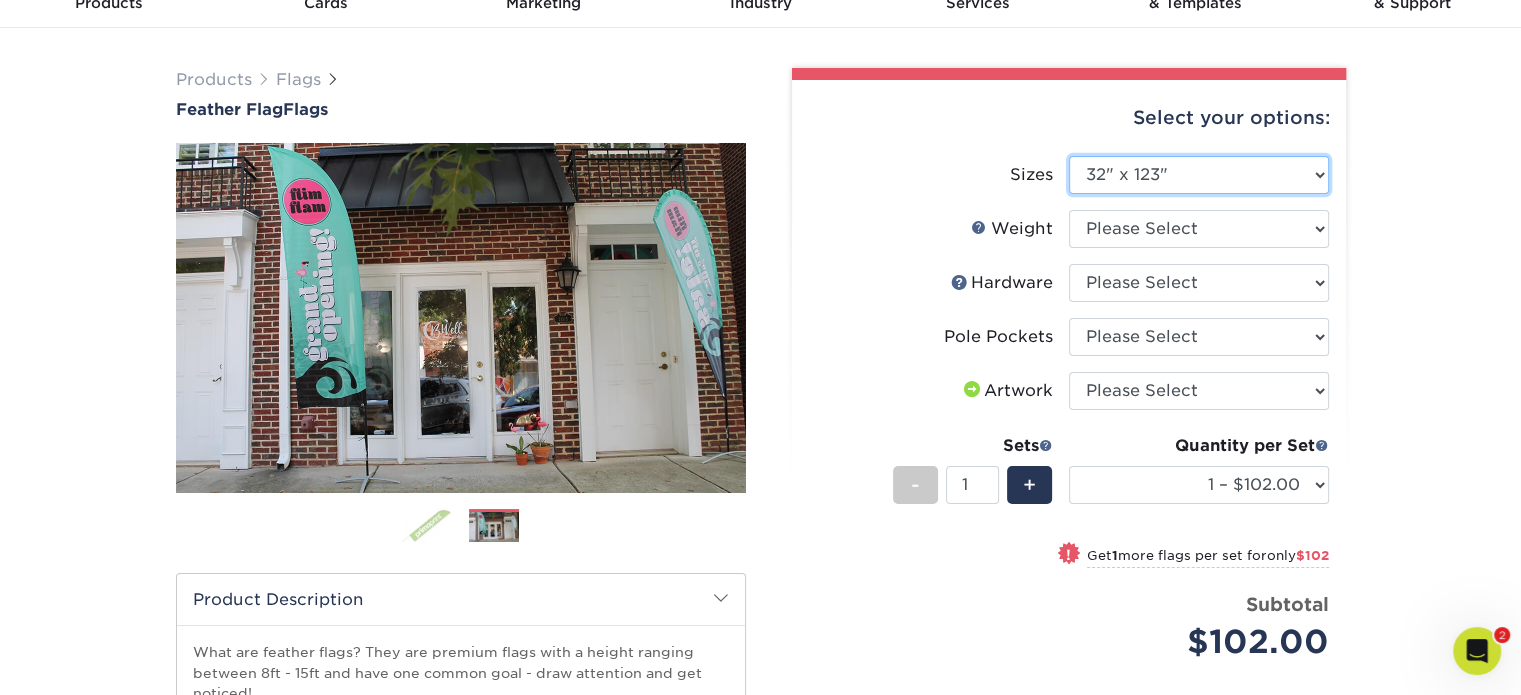 click on "Please Select
24" x 36"
24" x 81"
32" x 70"
32" x 99"
32" x 123"
36" x 123"
37" x 161"
44" x 87"
45" x 97"" at bounding box center (1199, 175) 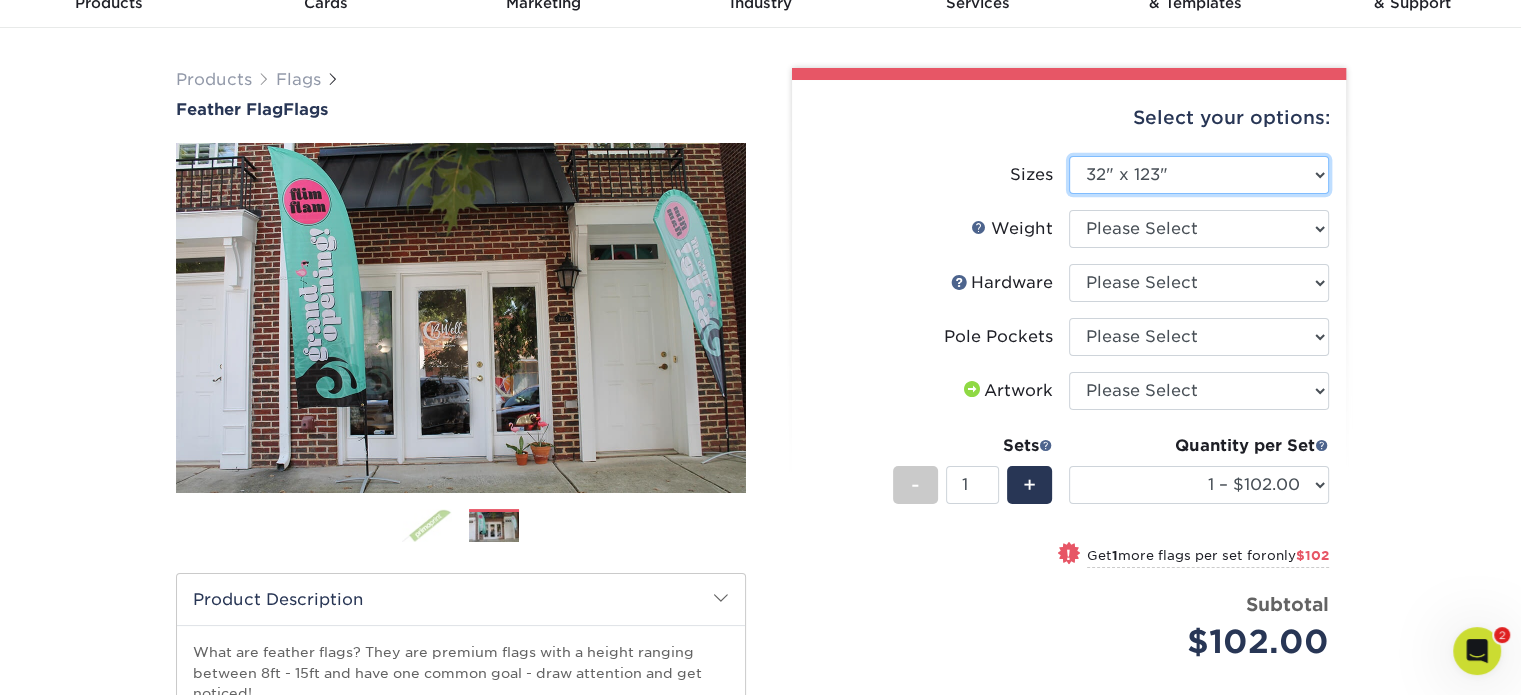 select on "57.00x142.00" 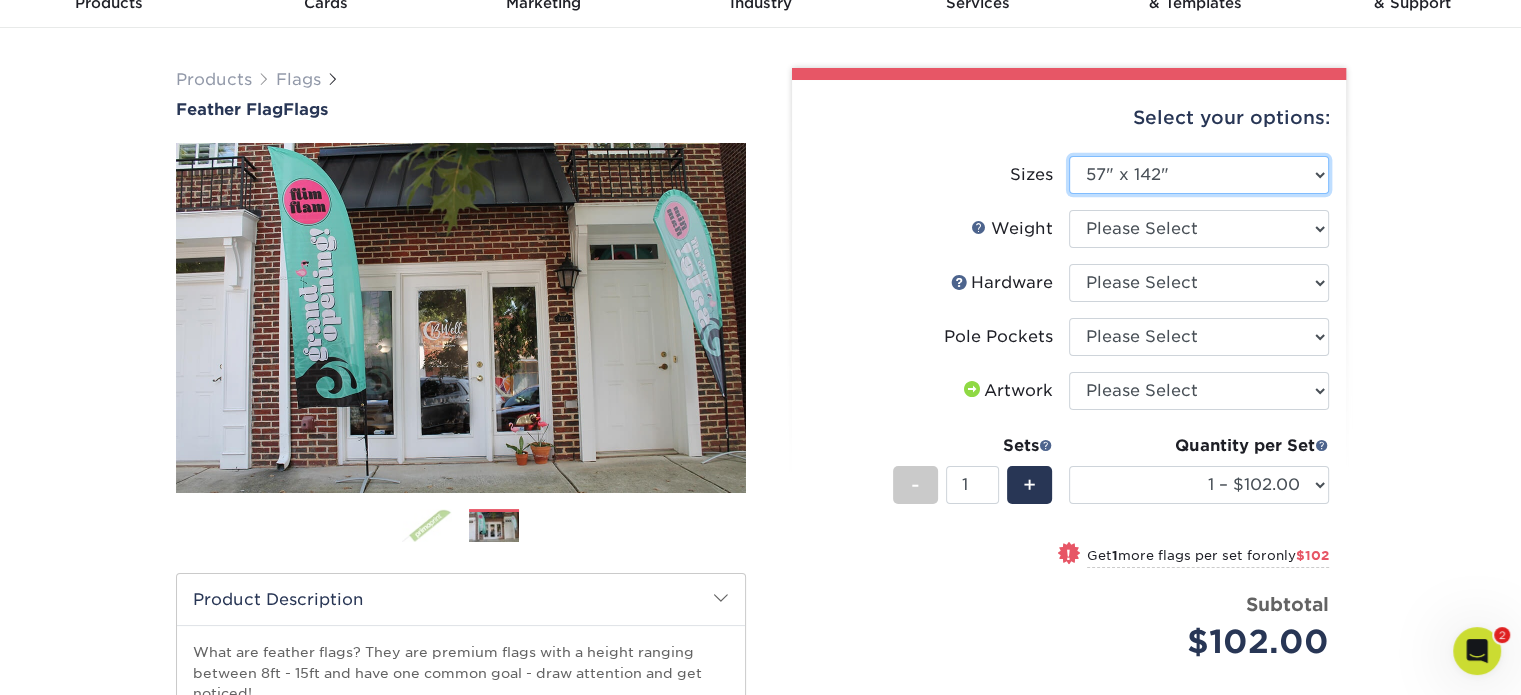 click on "Please Select
24" x 36"
24" x 81"
32" x 70"
32" x 99"
32" x 123"
36" x 123"
37" x 161"
44" x 87"
45" x 97"" at bounding box center (1199, 175) 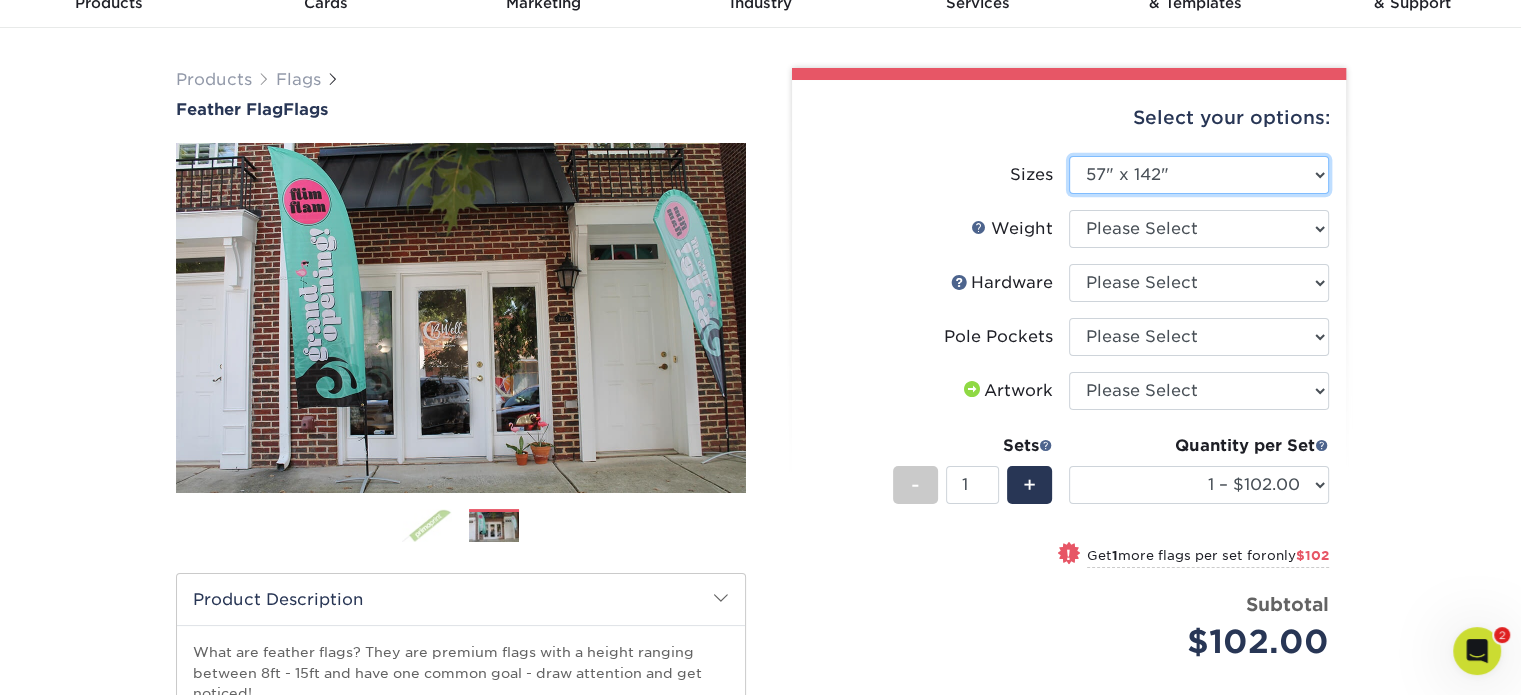 select on "-1" 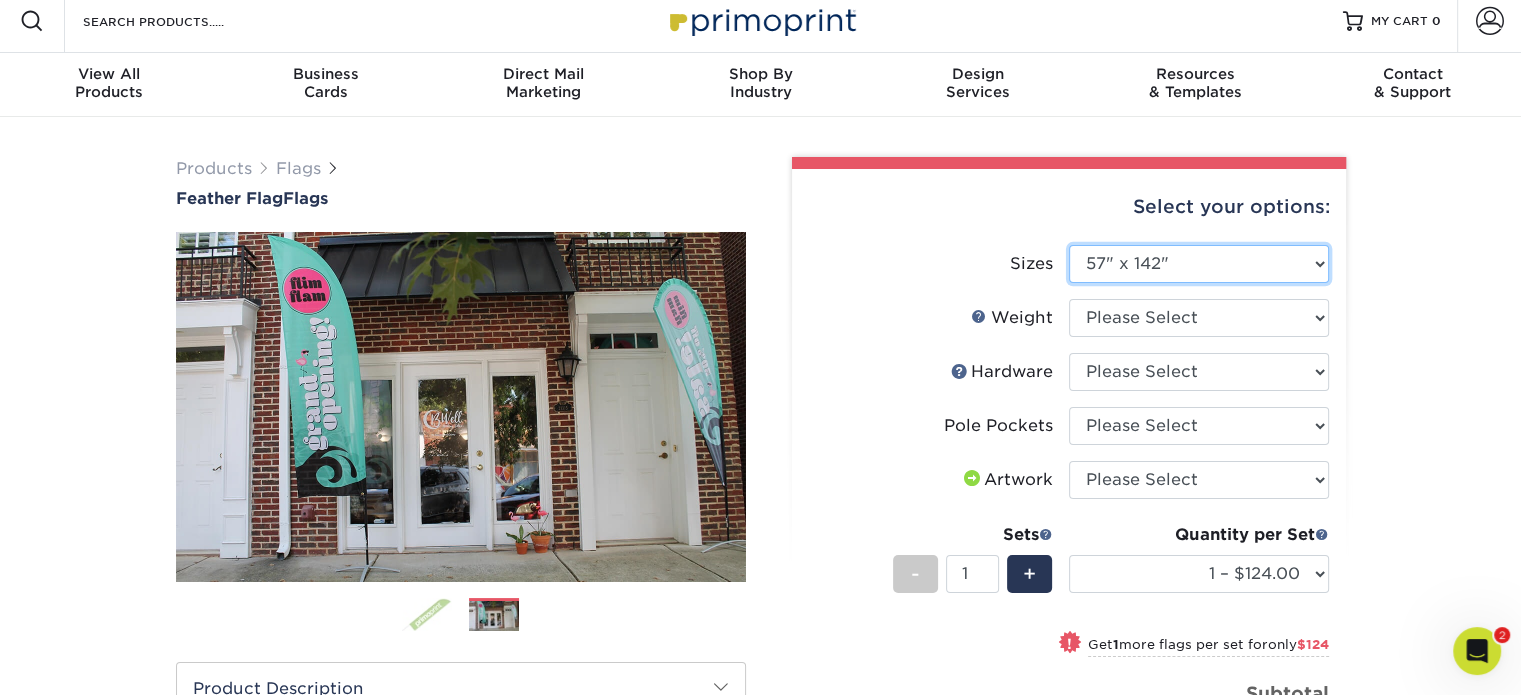 scroll, scrollTop: 0, scrollLeft: 0, axis: both 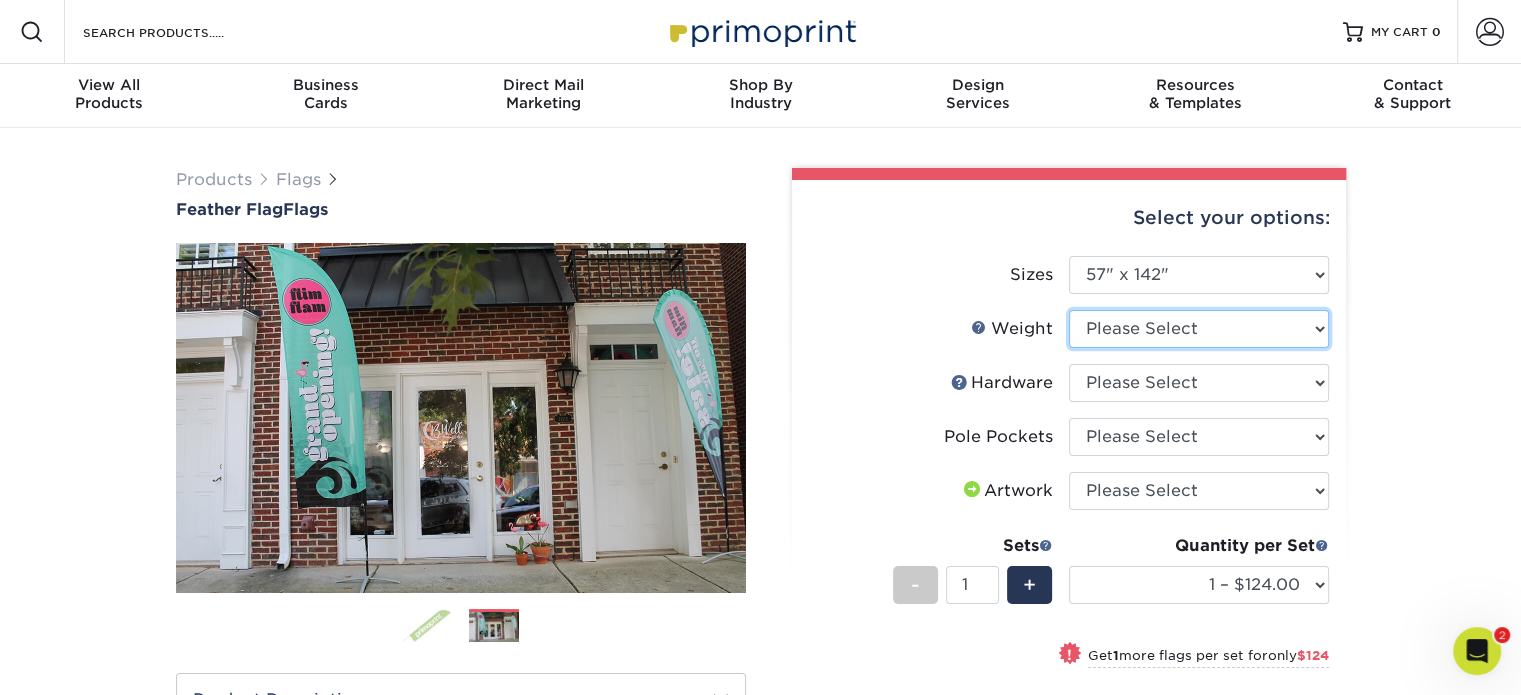 click on "Please Select 3OZPOLY" at bounding box center [1199, 329] 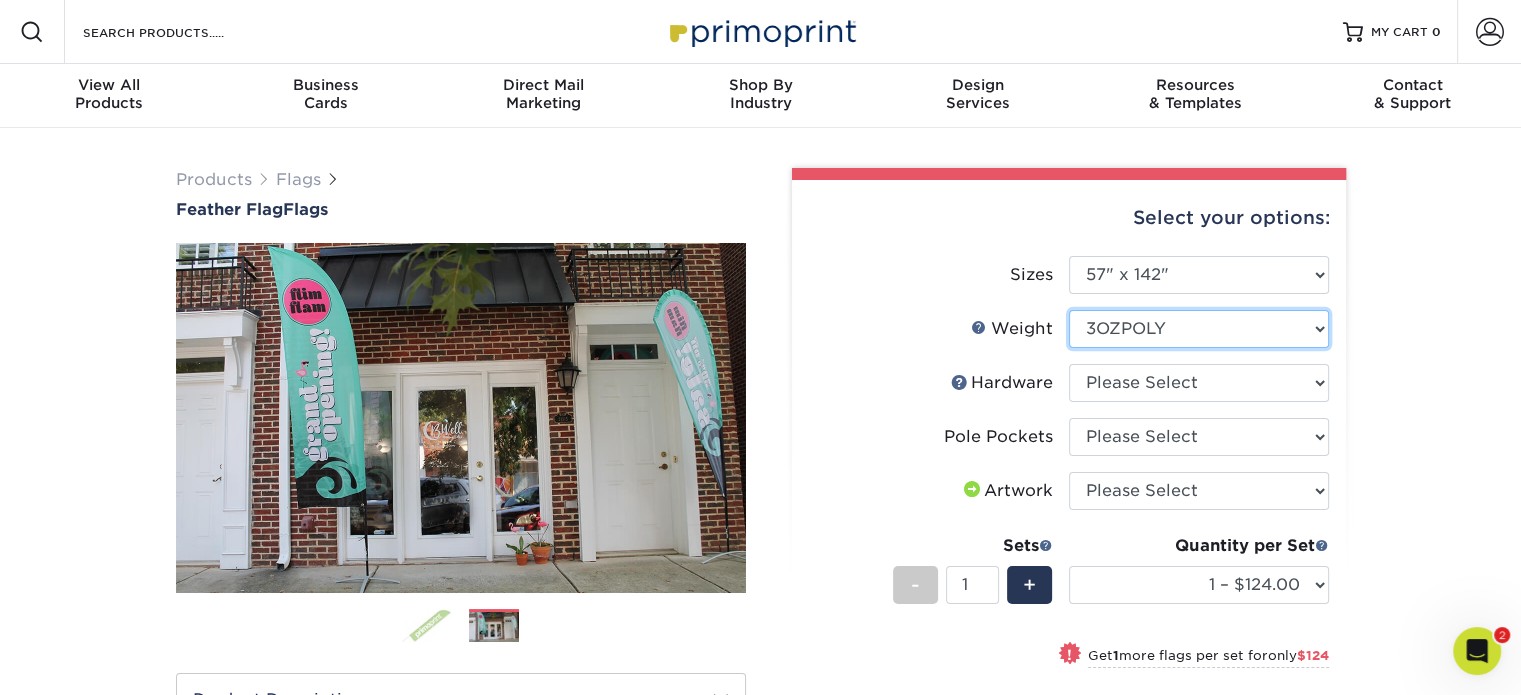 click on "Please Select 3OZPOLY" at bounding box center [1199, 329] 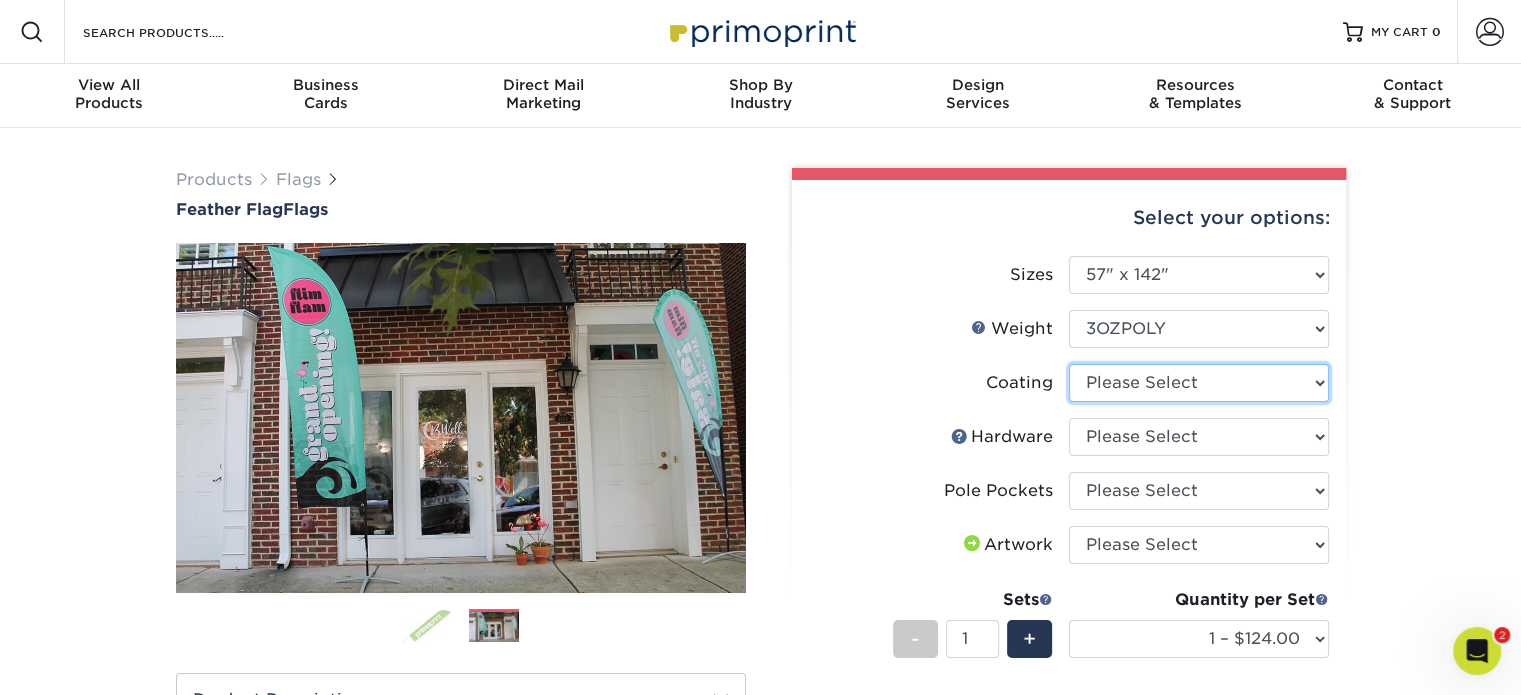 click at bounding box center [1199, 383] 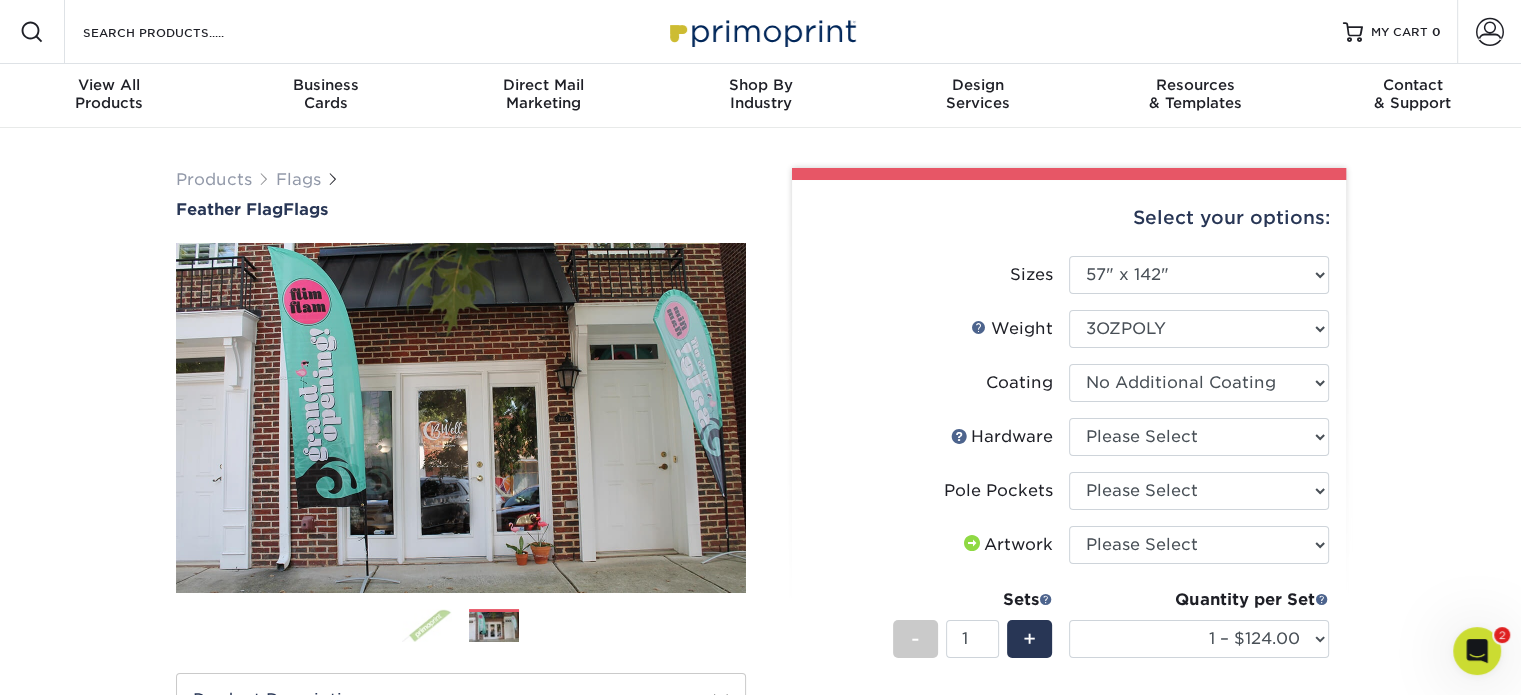 click at bounding box center (1199, 383) 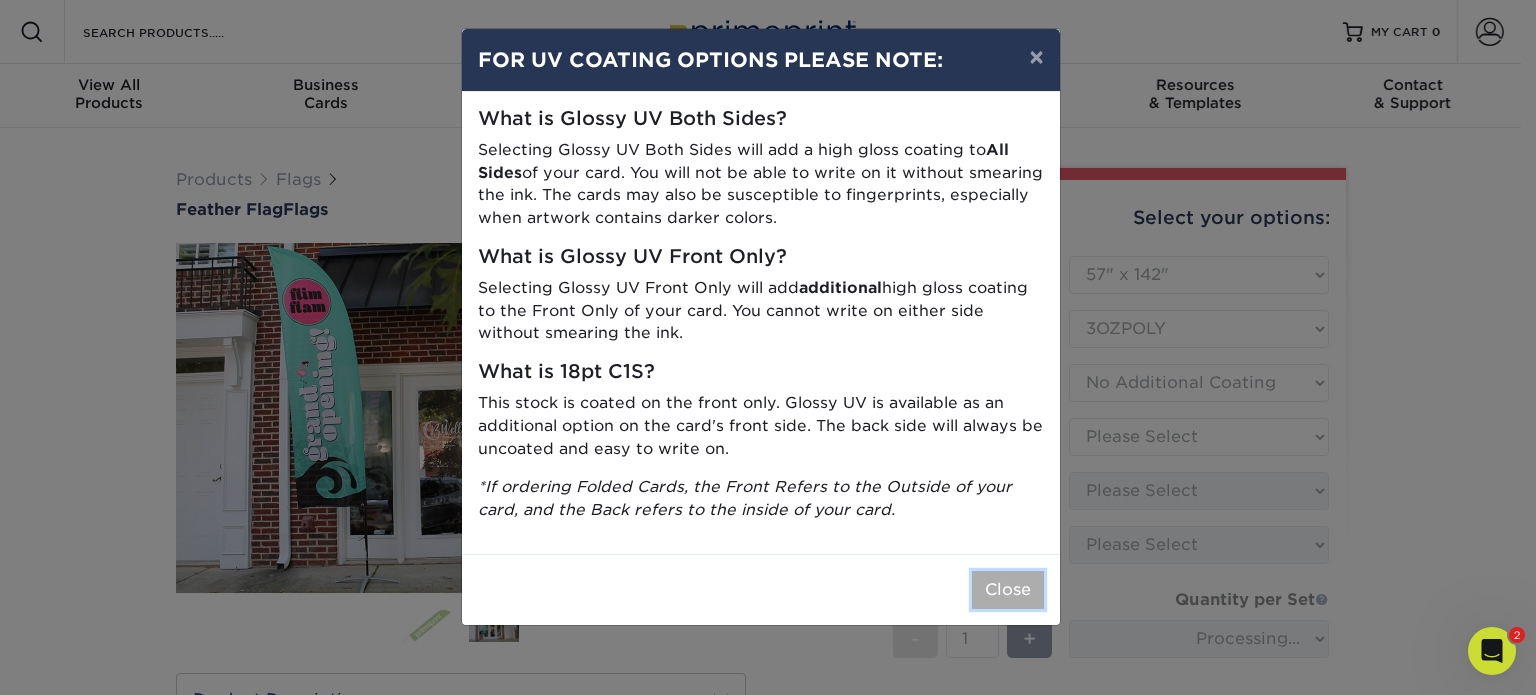 click on "Close" at bounding box center (1008, 590) 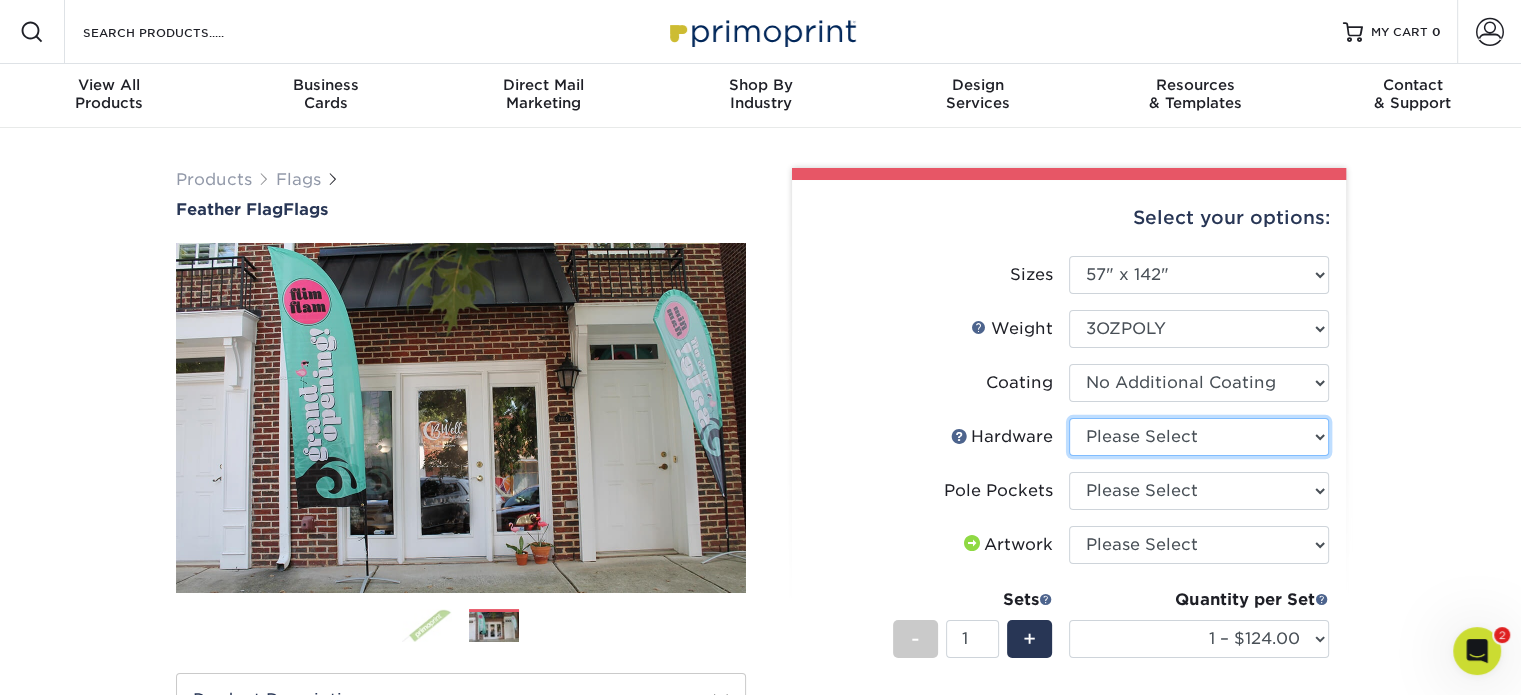 click on "Please Select 14ft Indoor Cross Base 14ft Outdoor Ground Stake None (Pole Not Included)" at bounding box center (1199, 437) 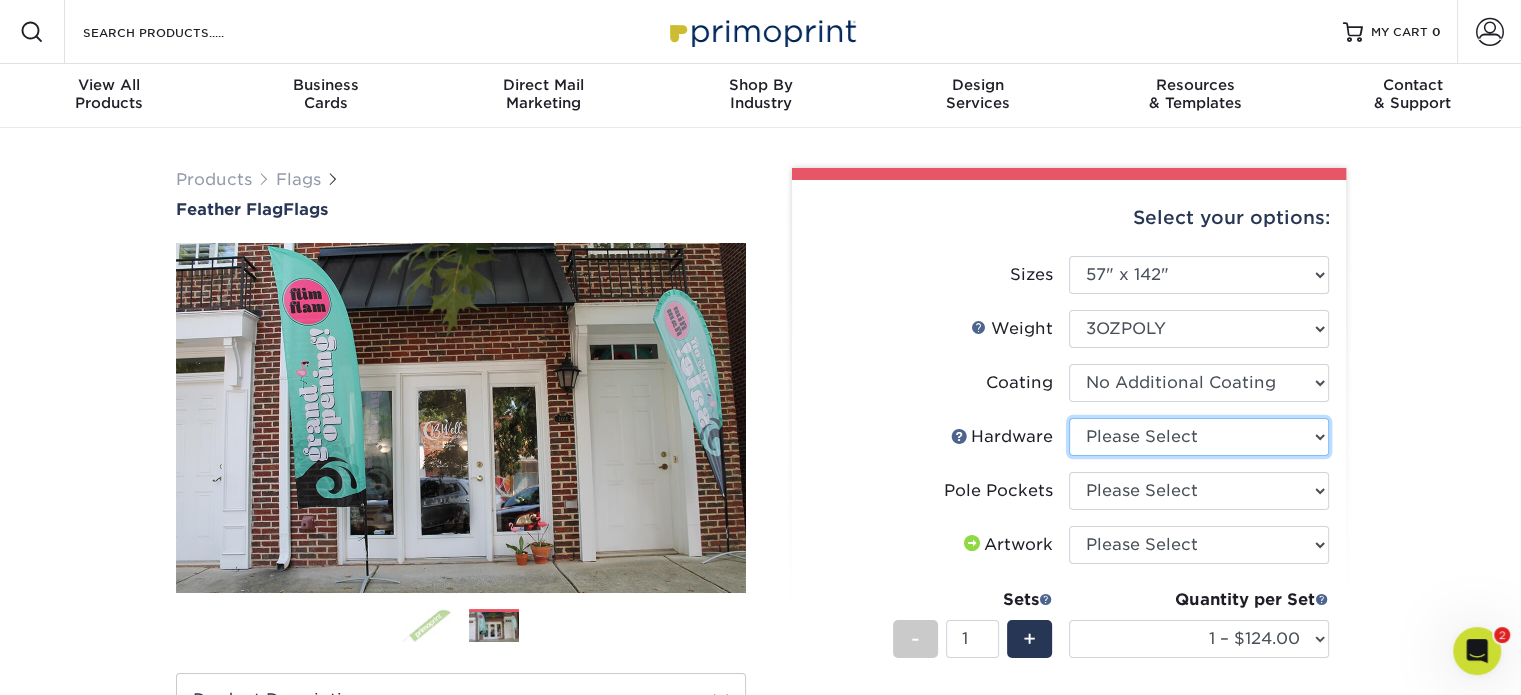 select on "e0cd107b-dce6-4795-b045-0047b043af06" 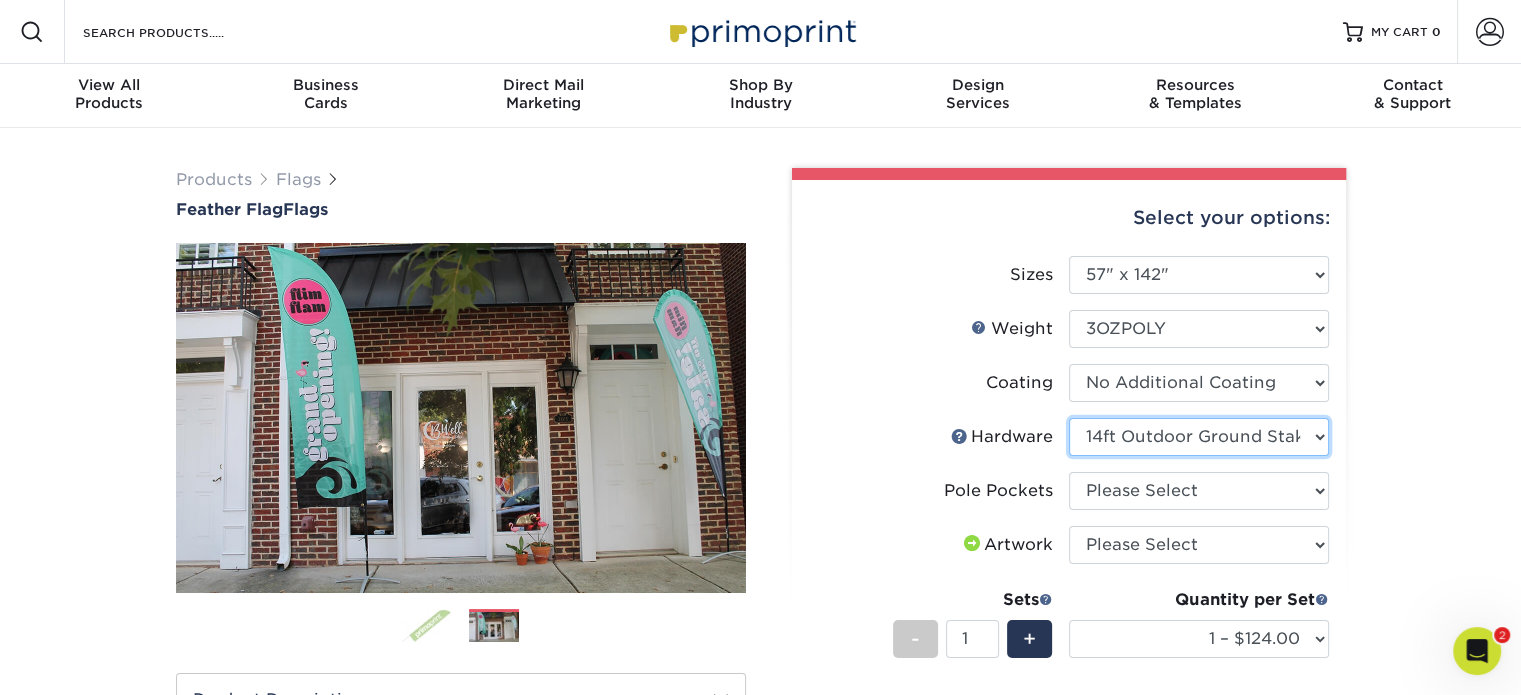 click on "Please Select 14ft Indoor Cross Base 14ft Outdoor Ground Stake None (Pole Not Included)" at bounding box center [1199, 437] 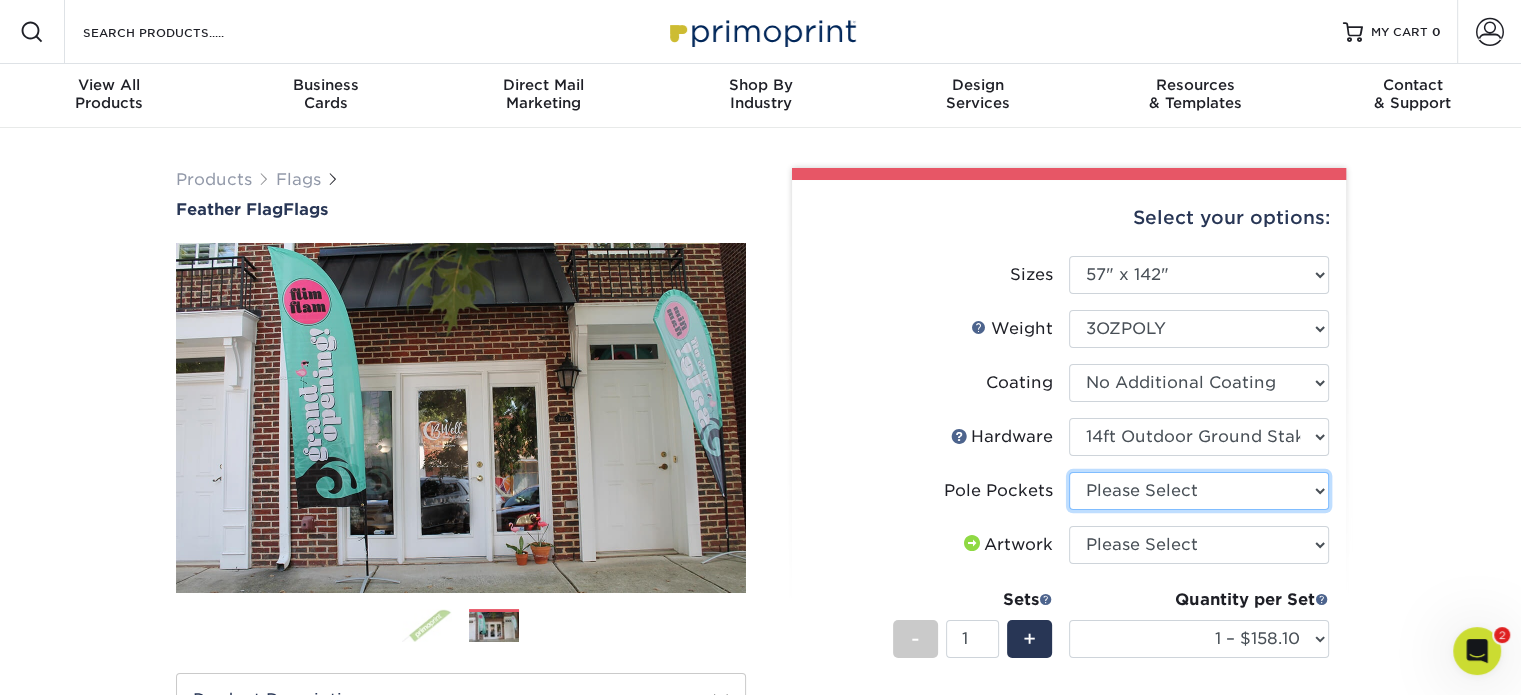 click on "Please Select Pole Pocket on Left Pole Pocket on Right" at bounding box center [1199, 491] 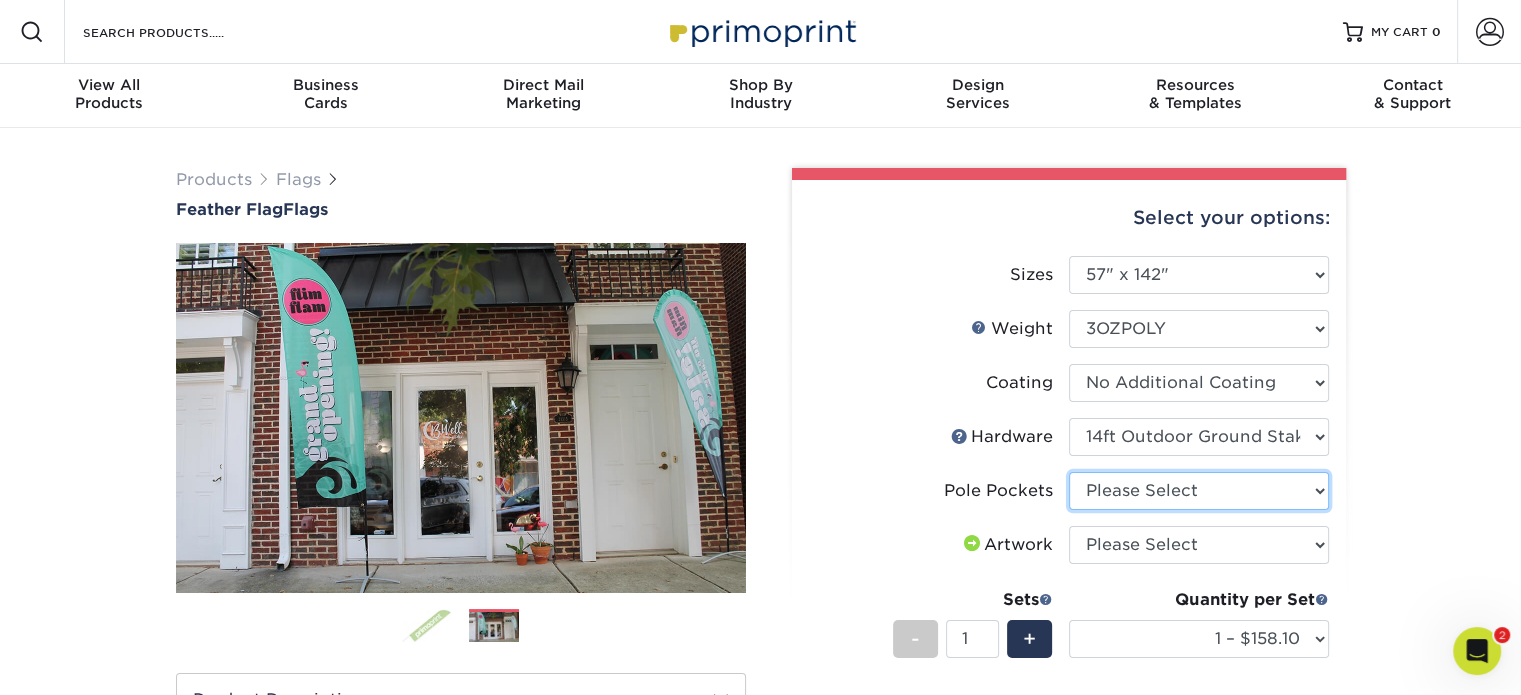 select on "17637b51-123c-45a9-814d-5e120dd7374e" 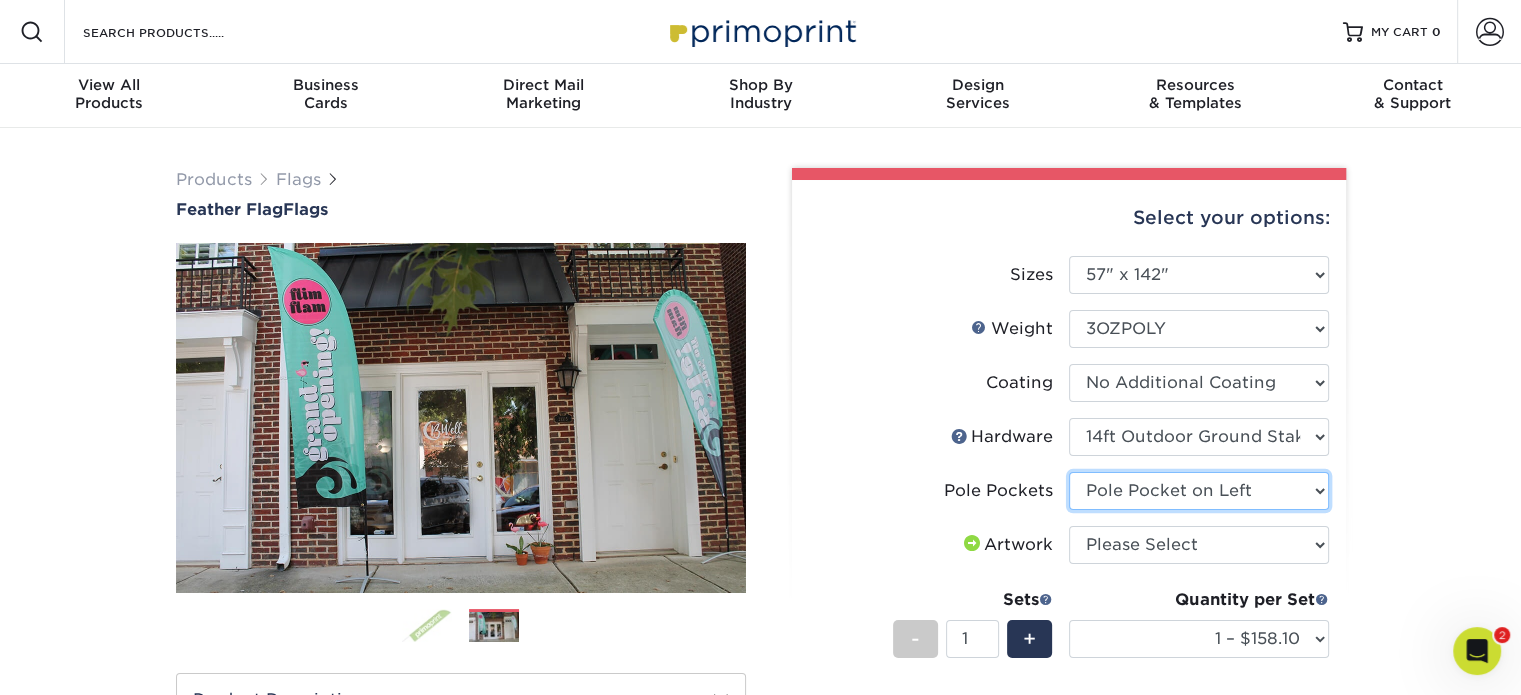 click on "Please Select Pole Pocket on Left Pole Pocket on Right" at bounding box center [1199, 491] 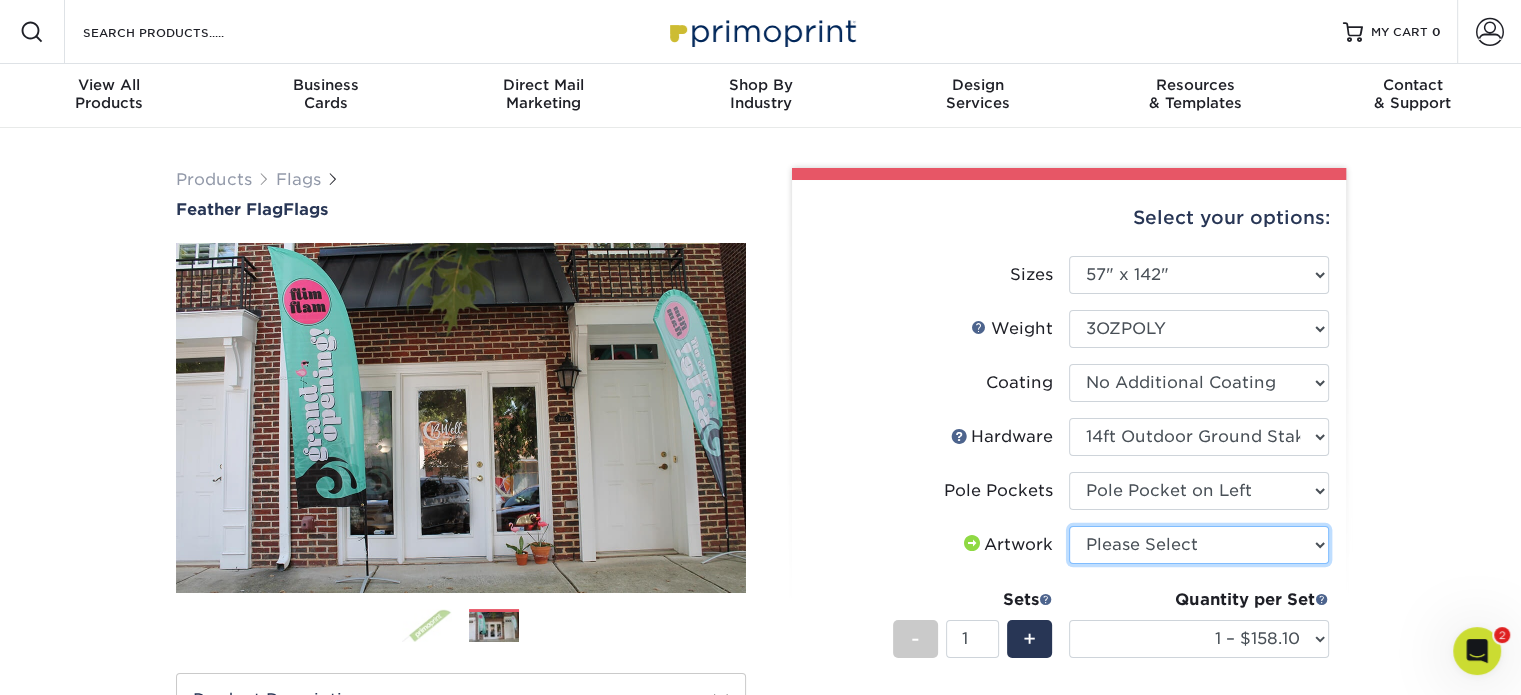 click on "Please Select I will upload files I need a design - $50" at bounding box center [1199, 545] 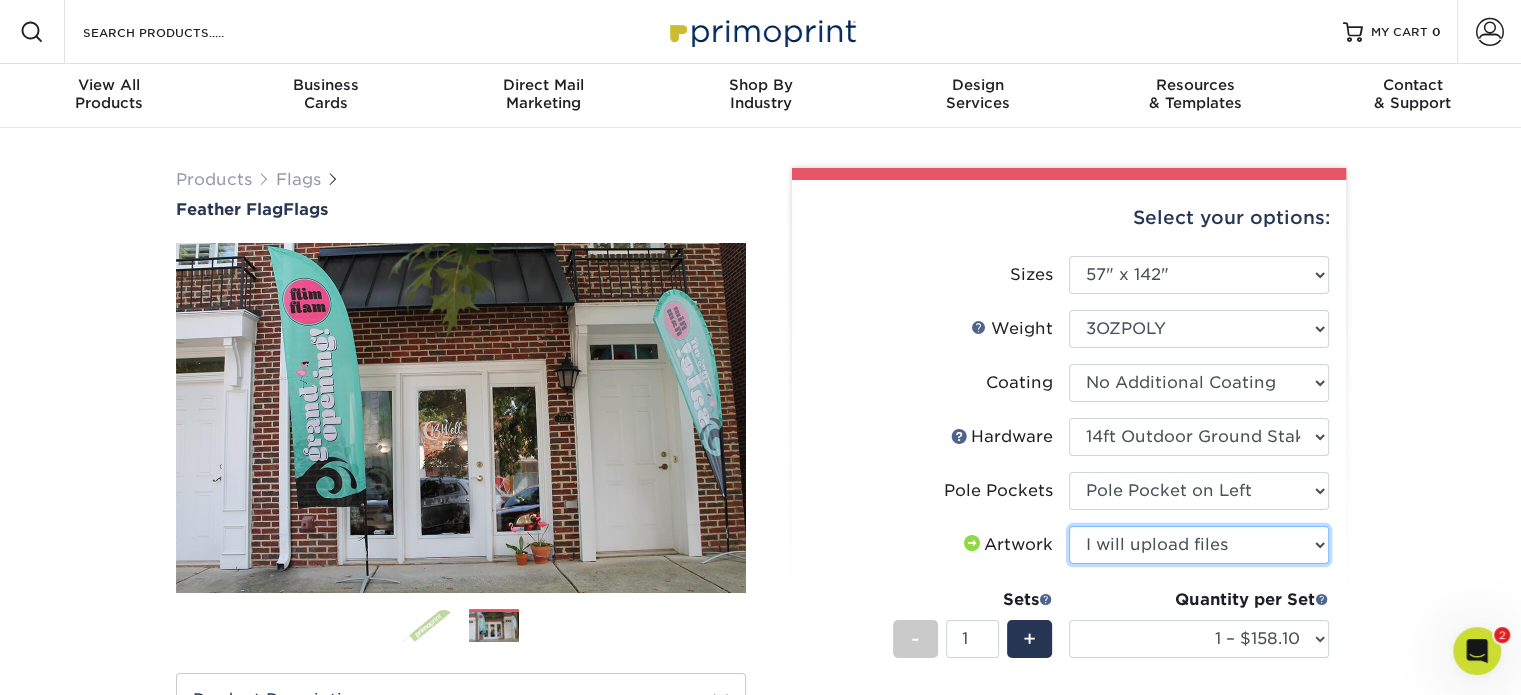 click on "Please Select I will upload files I need a design - $50" at bounding box center (1199, 545) 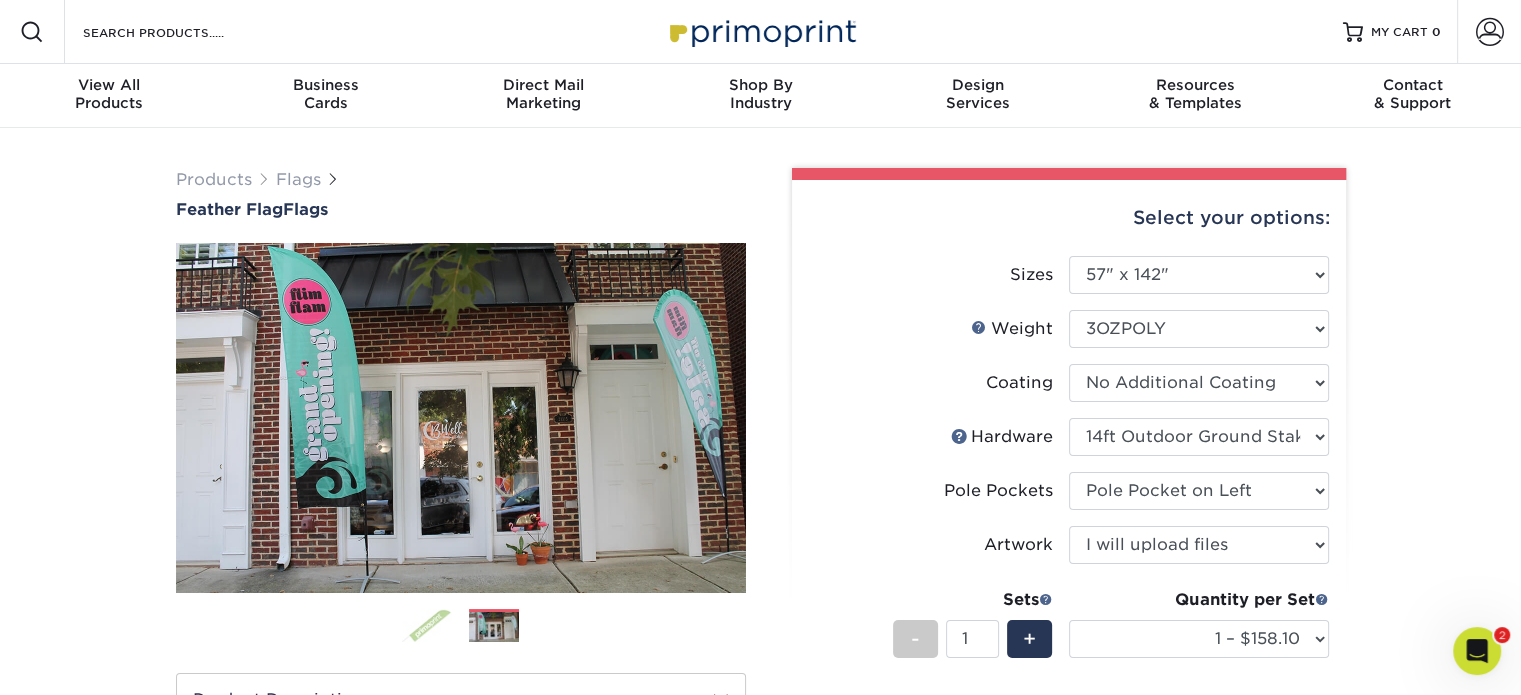 click on "Products
Flags
Feather Flag  Flags
Previous" at bounding box center (760, 662) 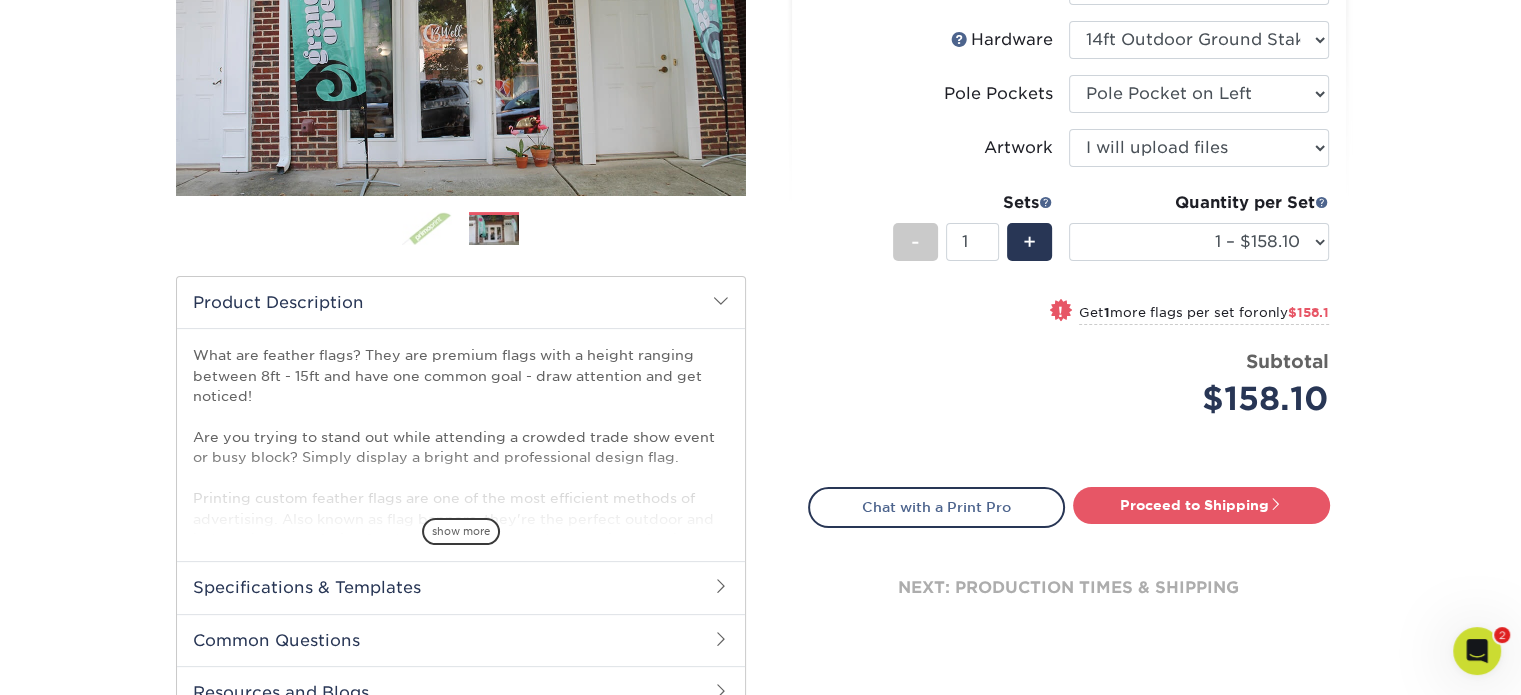 scroll, scrollTop: 400, scrollLeft: 0, axis: vertical 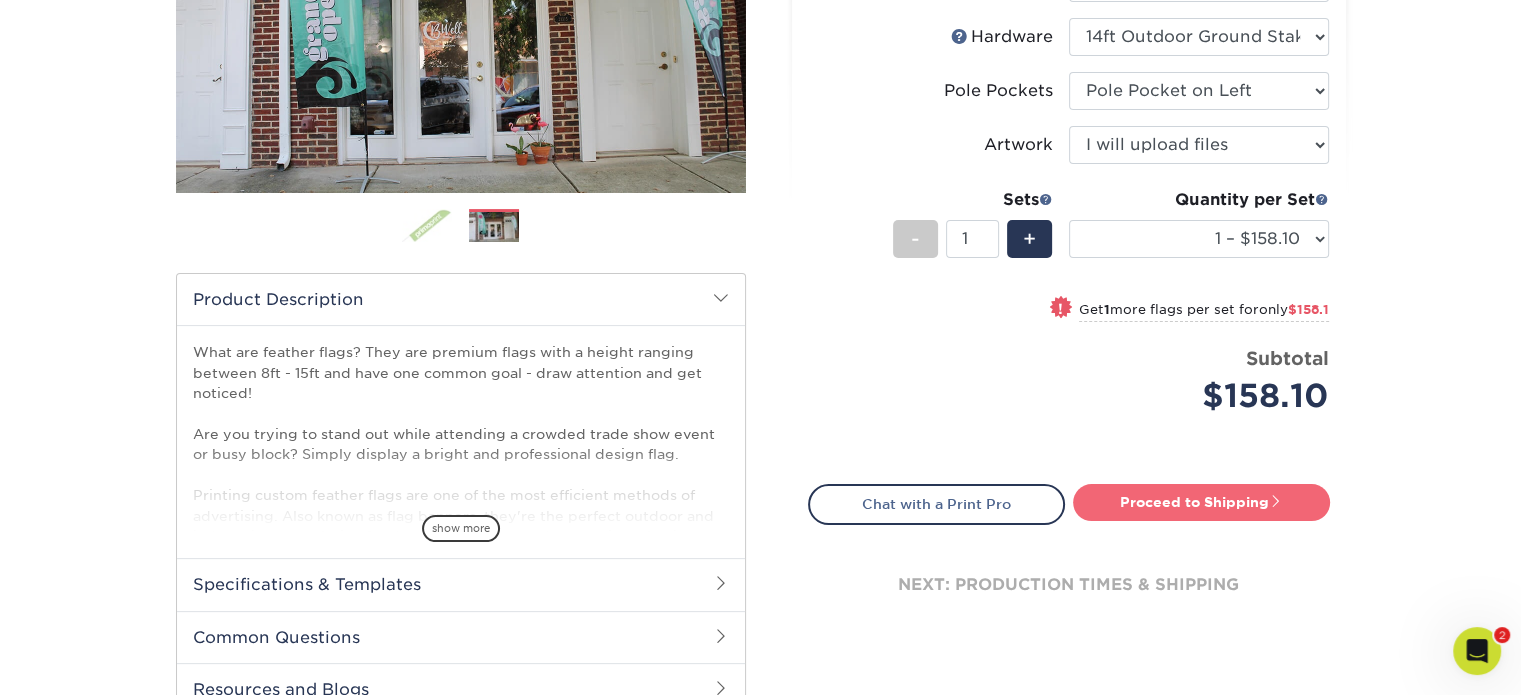 click on "Proceed to Shipping" at bounding box center (1201, 502) 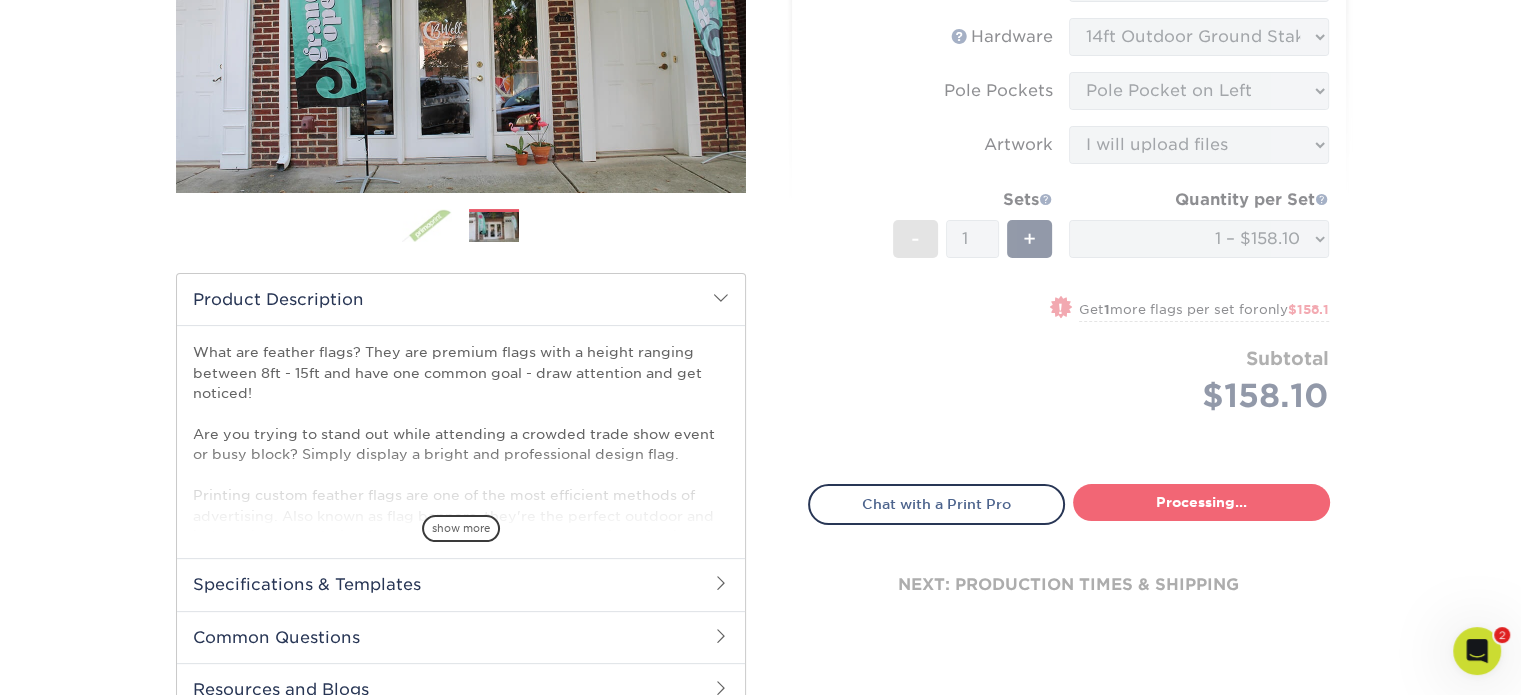select on "feac8db7-1317-47c3-ab40-45aab11de040" 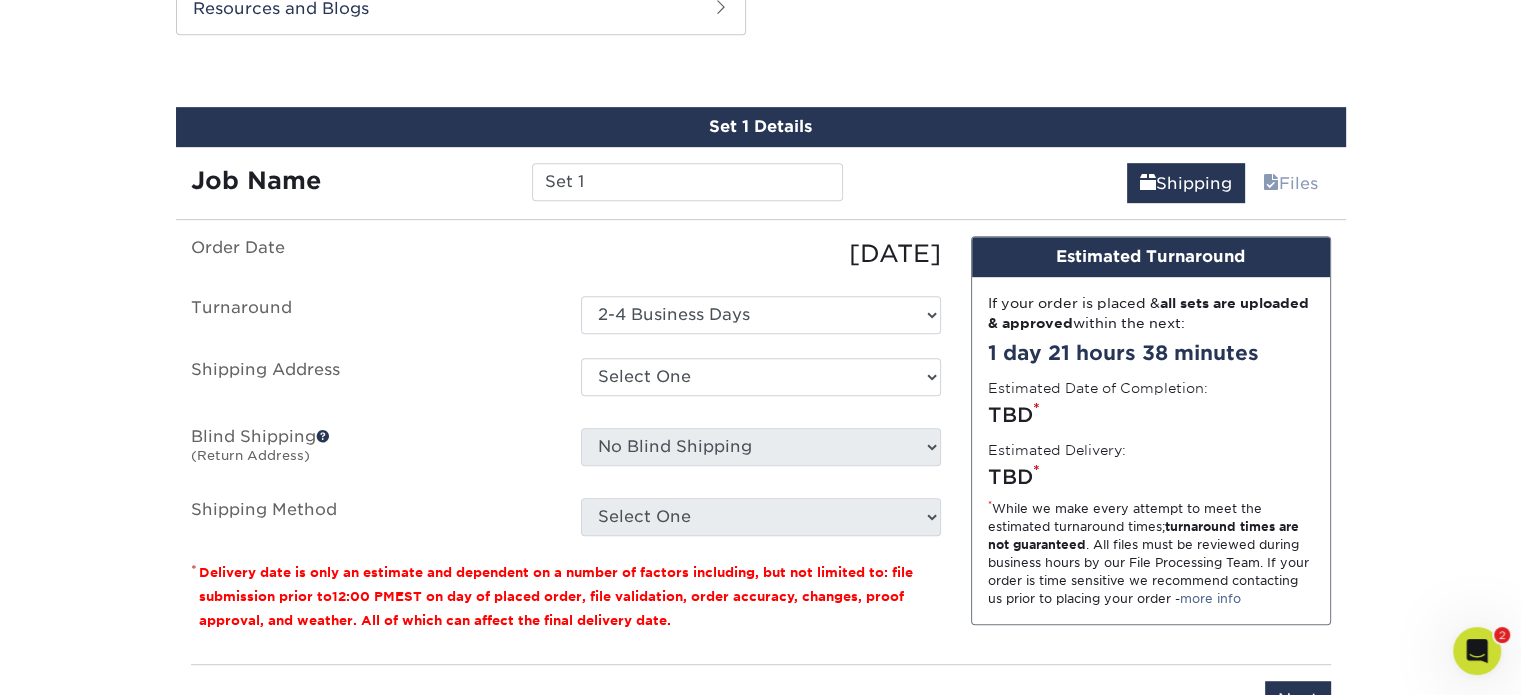 scroll, scrollTop: 1116, scrollLeft: 0, axis: vertical 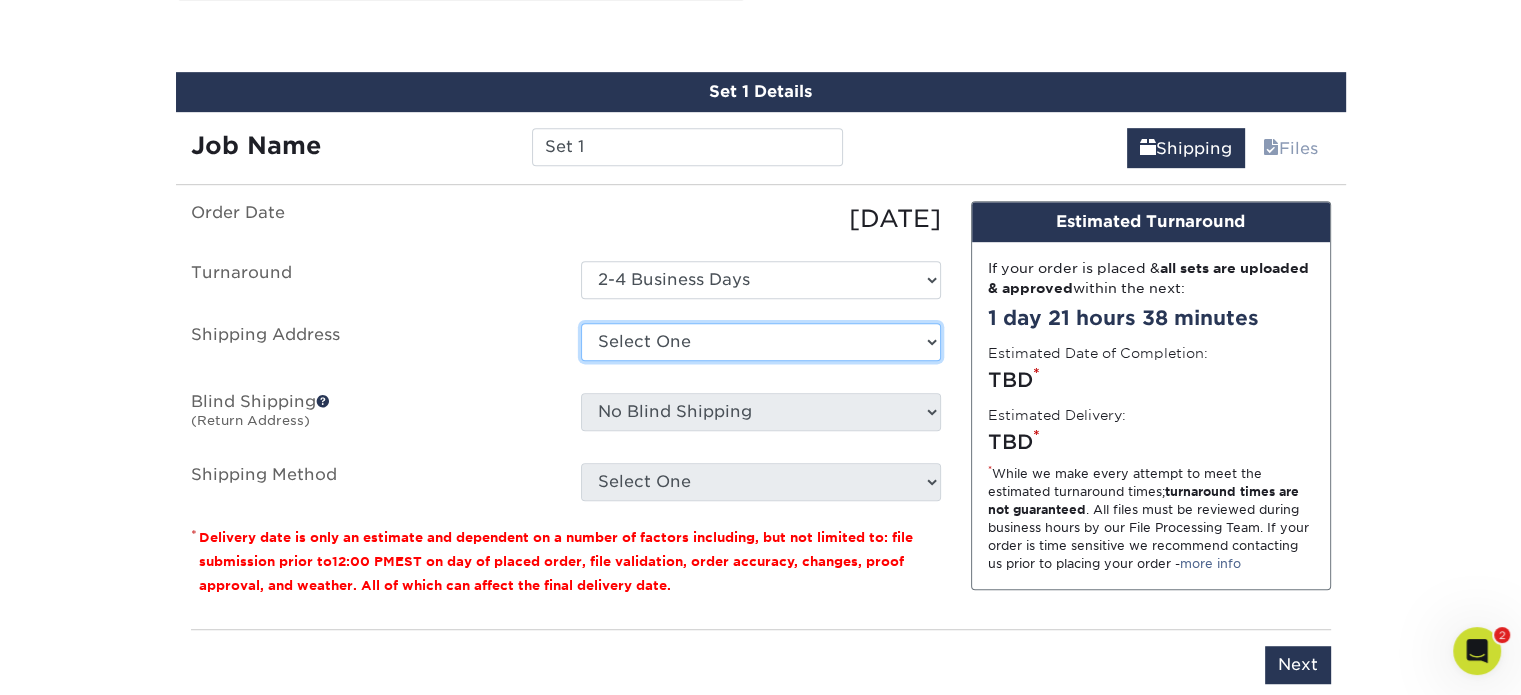 click on "Select One
+ Add New Address
- Login" at bounding box center [761, 342] 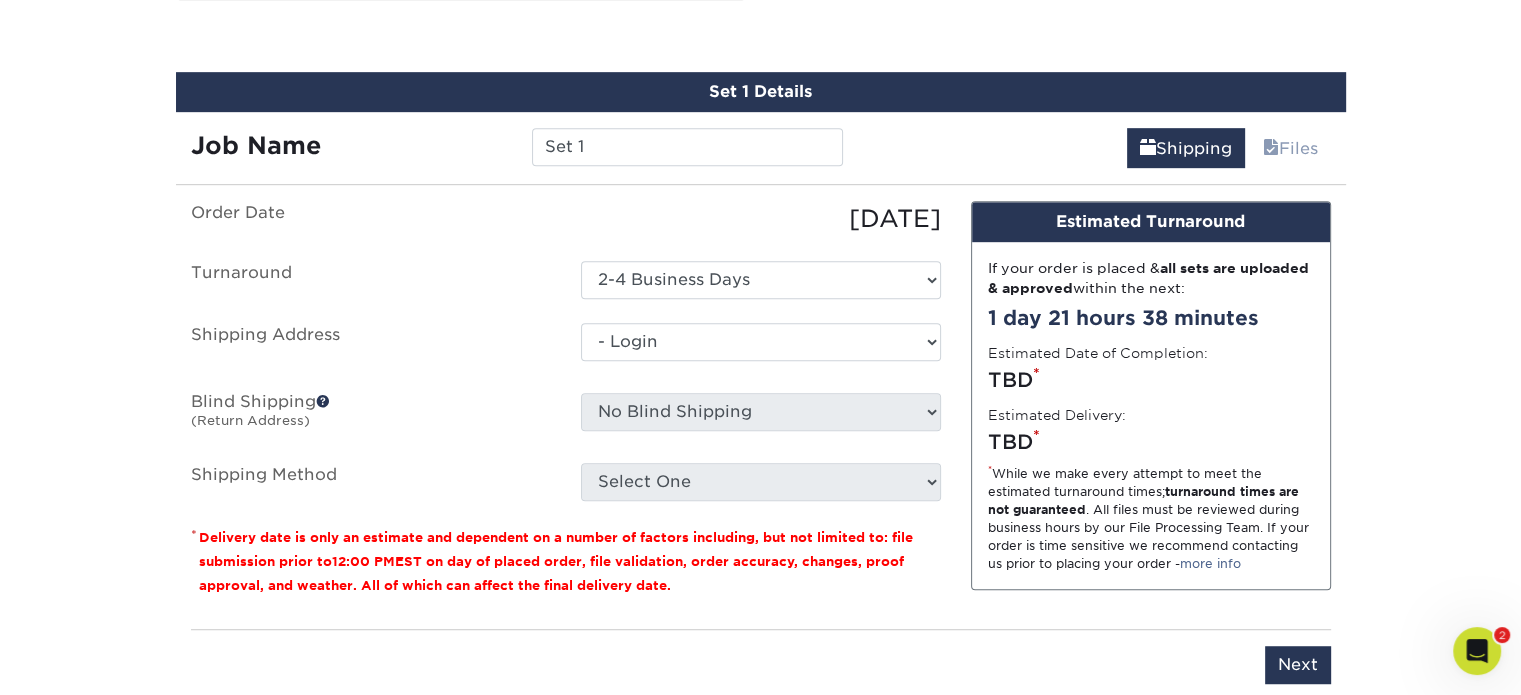 click on "Select One
+ Add New Address
- Login" at bounding box center (761, 342) 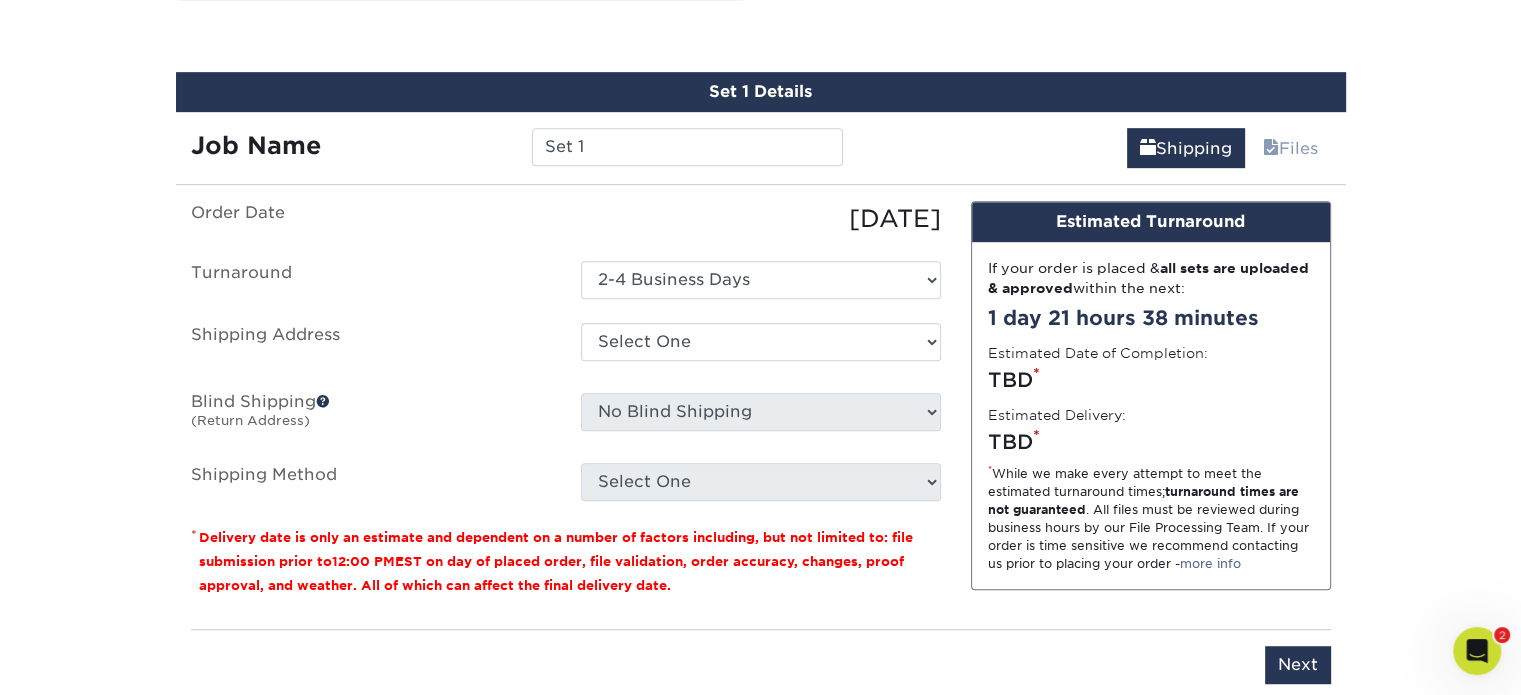 scroll, scrollTop: 0, scrollLeft: 0, axis: both 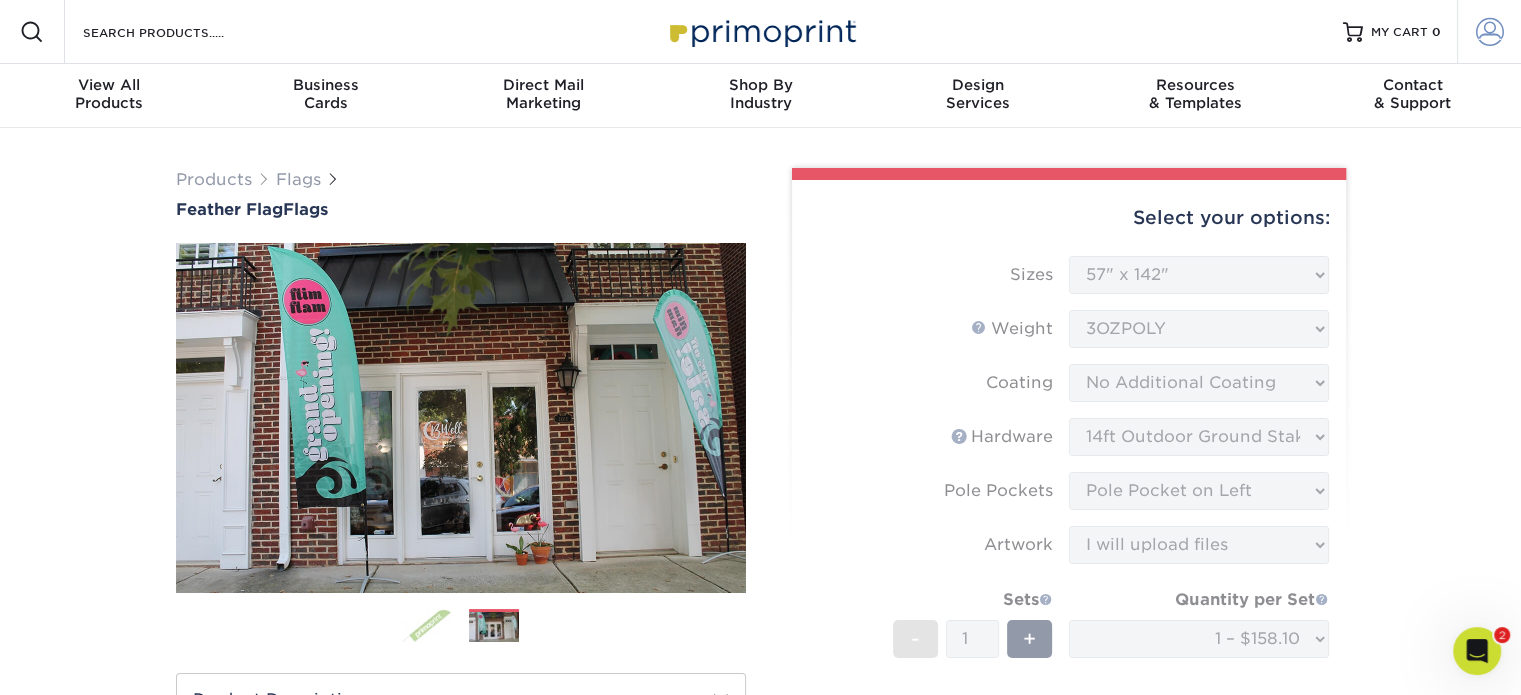 click on "Account" at bounding box center (1489, 32) 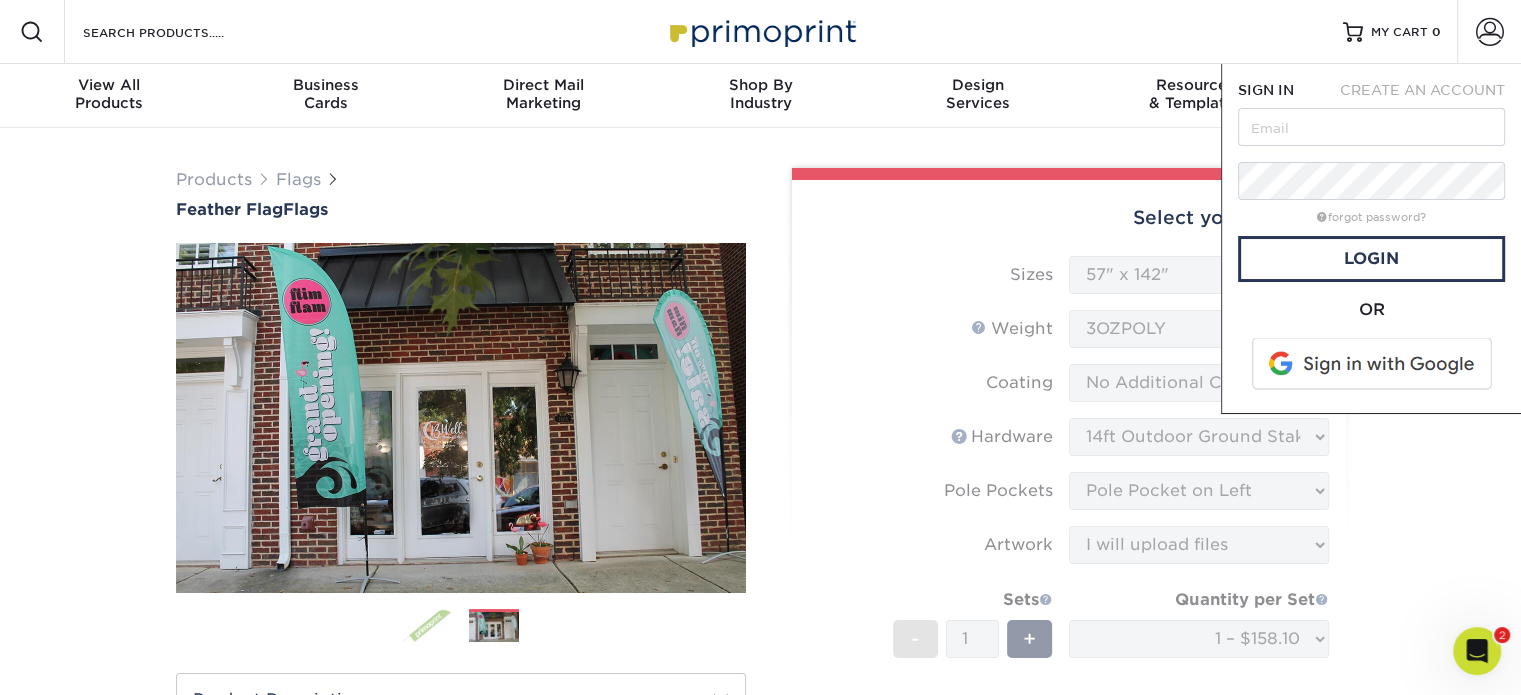 click at bounding box center [1373, 364] 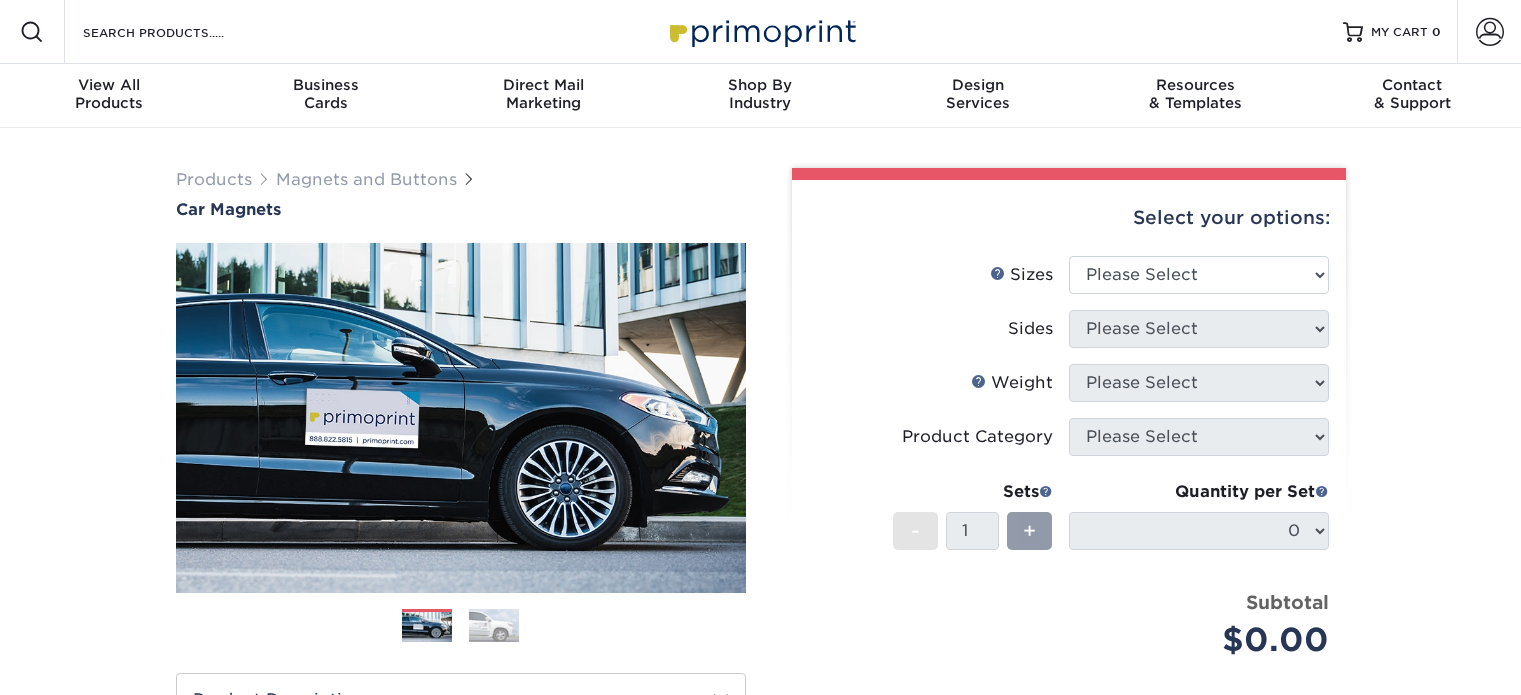 scroll, scrollTop: 0, scrollLeft: 0, axis: both 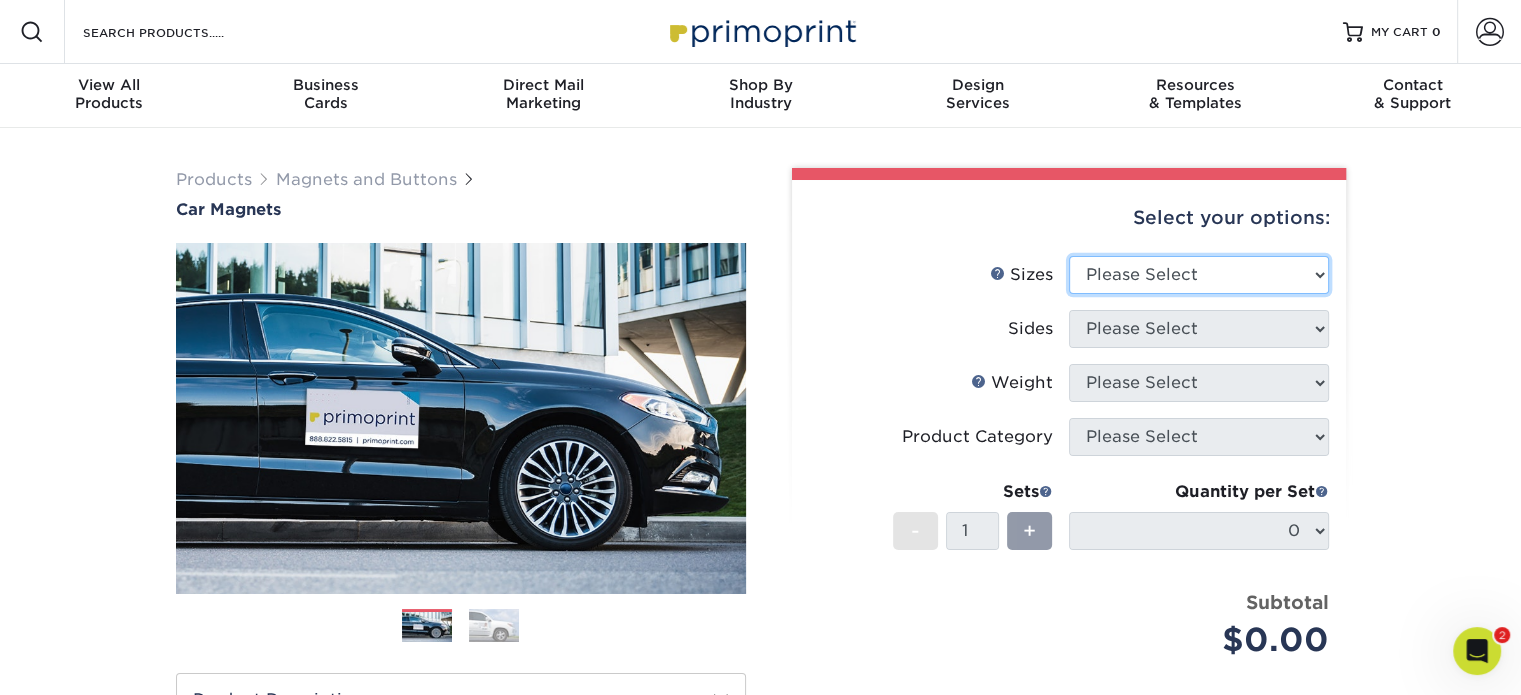 click on "Please Select
9" x 12"
9" x 18"
12" x 18"
12" x 24"
18" x 18"
18" x 24"
18" x 30"
24" x 36"" at bounding box center [1199, 275] 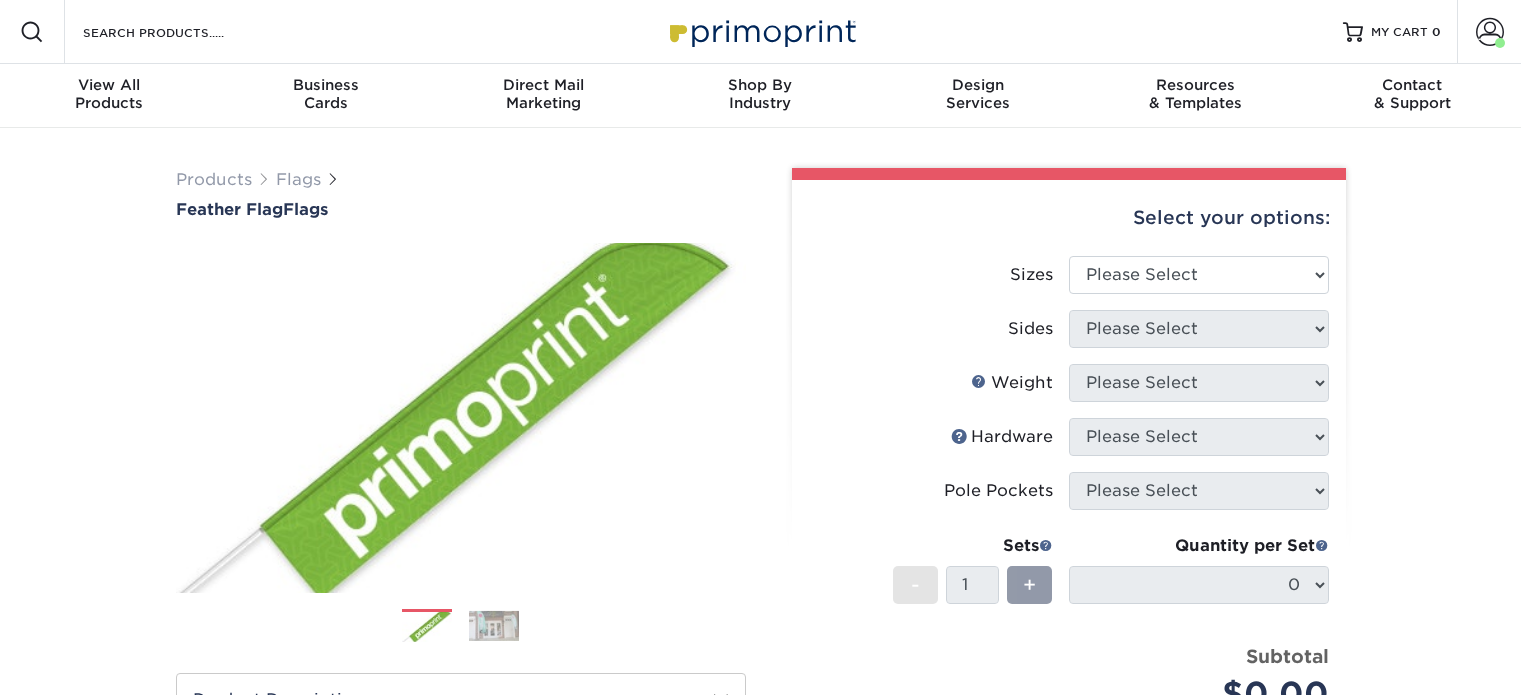 scroll, scrollTop: 0, scrollLeft: 0, axis: both 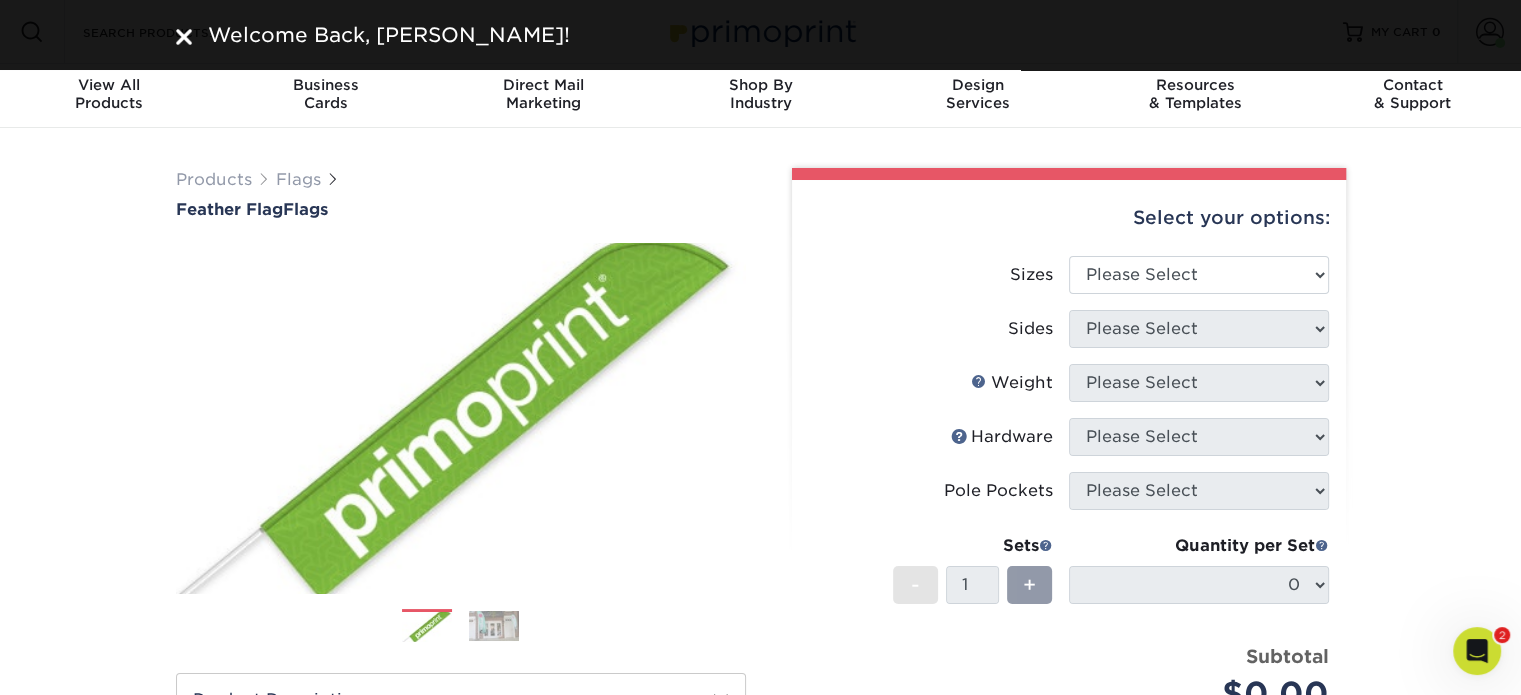 click at bounding box center [184, 37] 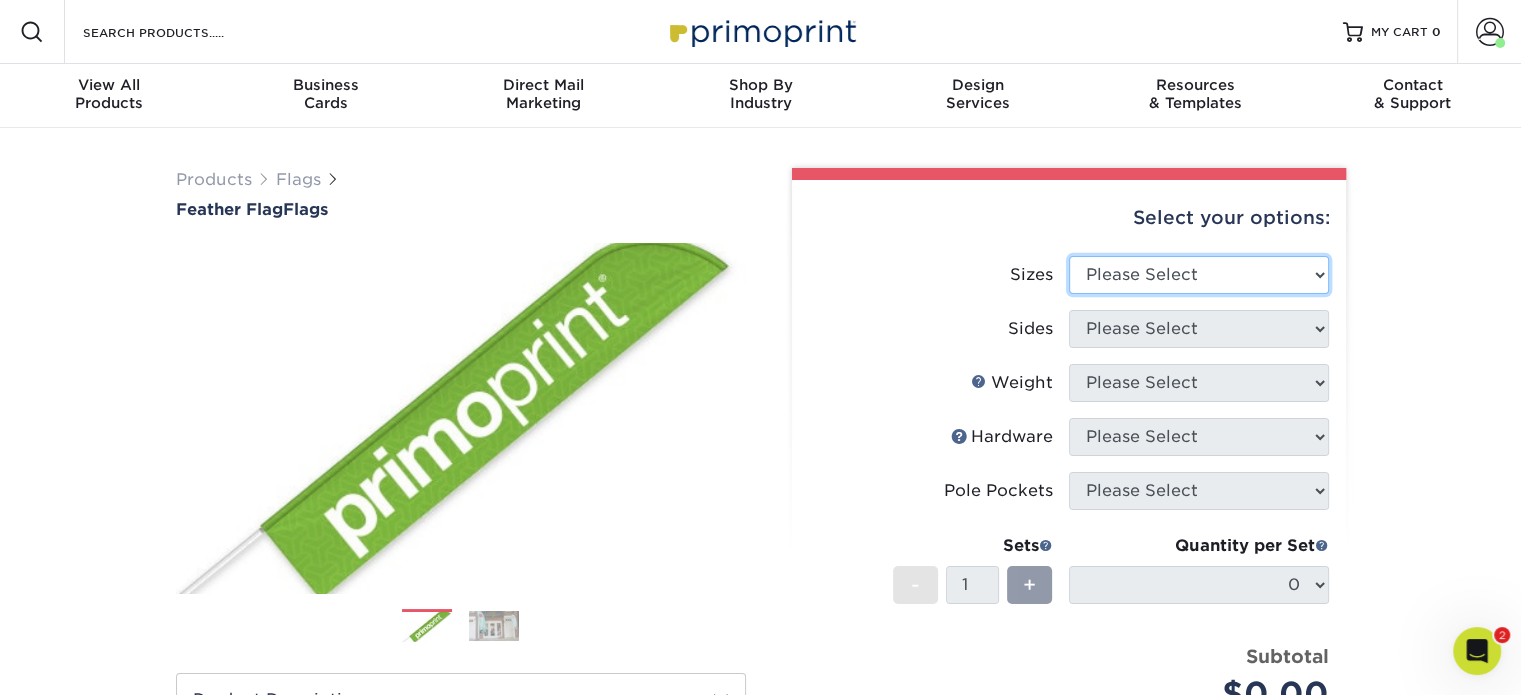 click on "Please Select
24" x 36"
24" x 81"
32" x 70"
32" x 99"
32" x 123"
36" x 123"
37" x 161"
44" x 87"
45" x 97"" at bounding box center (1199, 275) 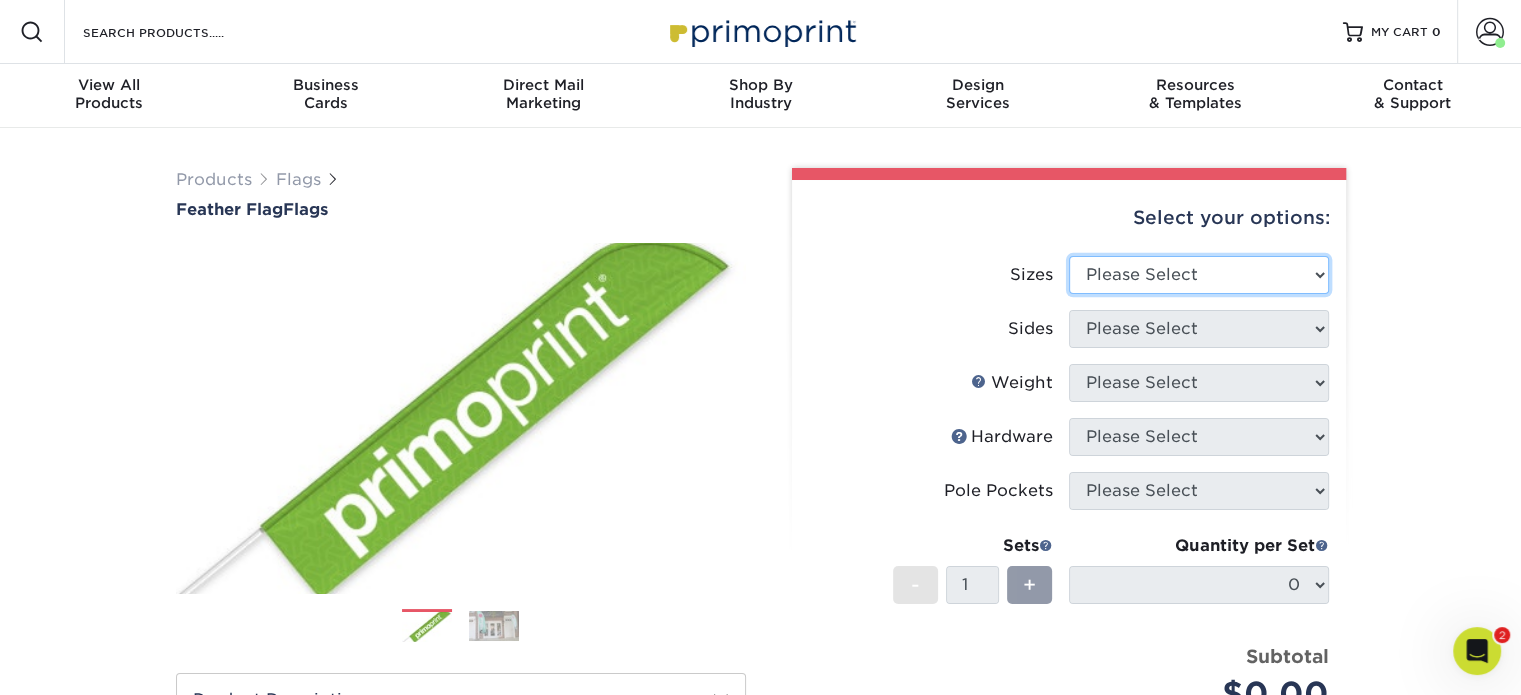 select on "57.00x142.00" 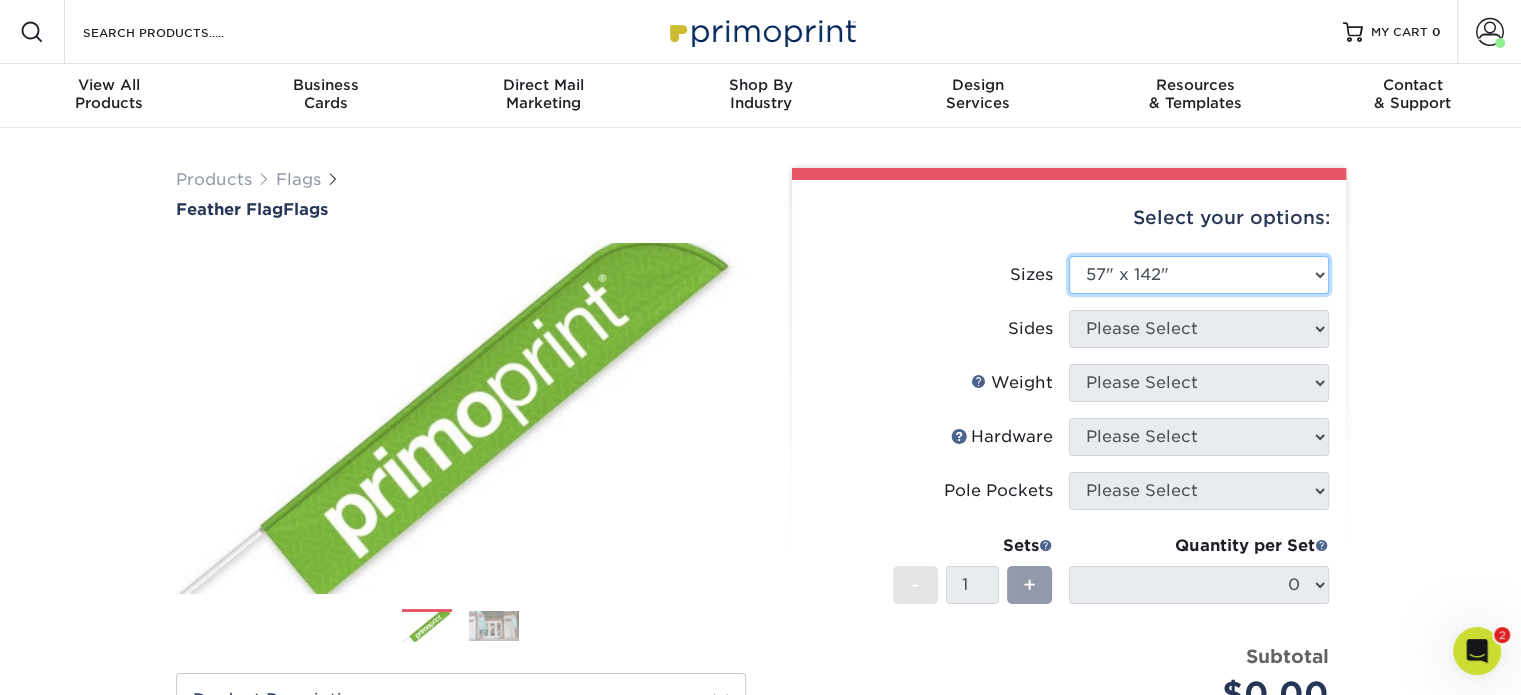 click on "Please Select
24" x 36"
24" x 81"
32" x 70"
32" x 99"
32" x 123"
36" x 123"
37" x 161"
44" x 87"
45" x 97"" at bounding box center [1199, 275] 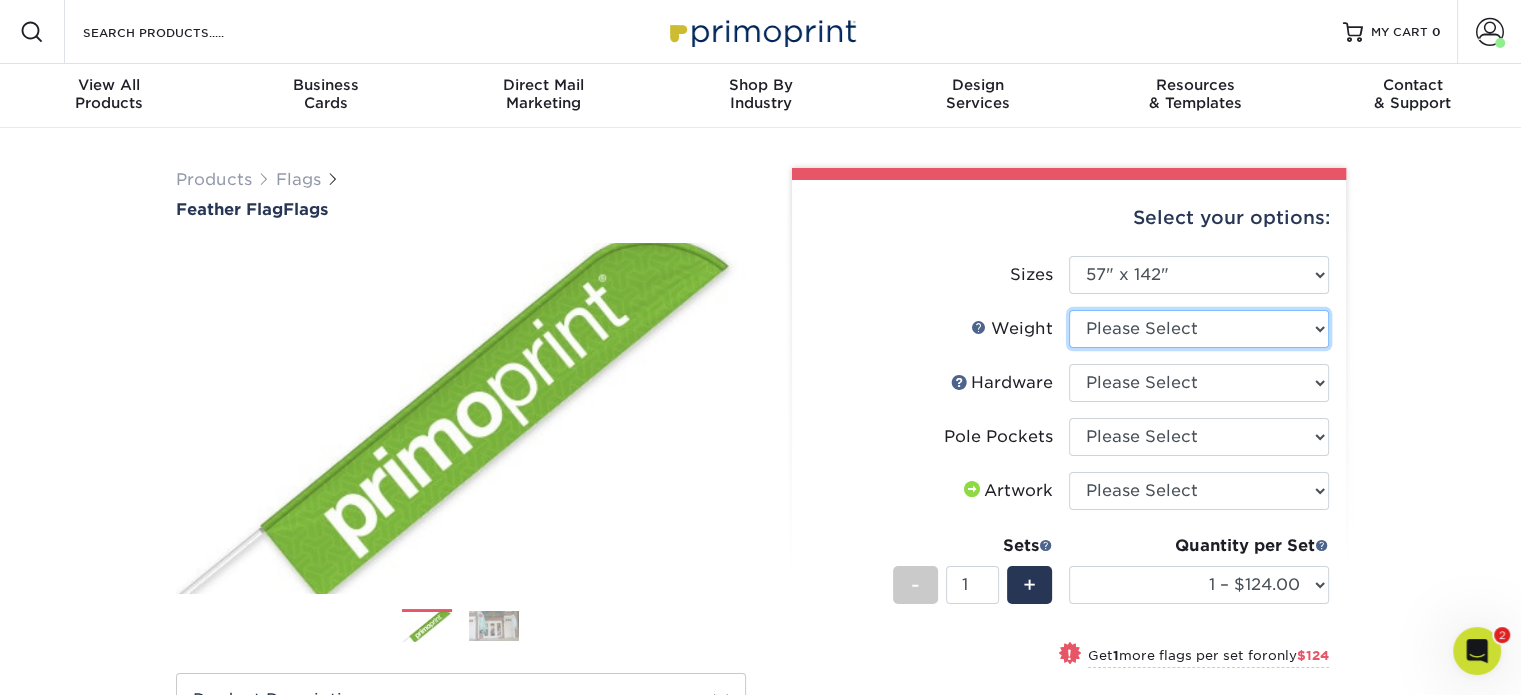 click on "Please Select 3OZPOLY" at bounding box center [1199, 329] 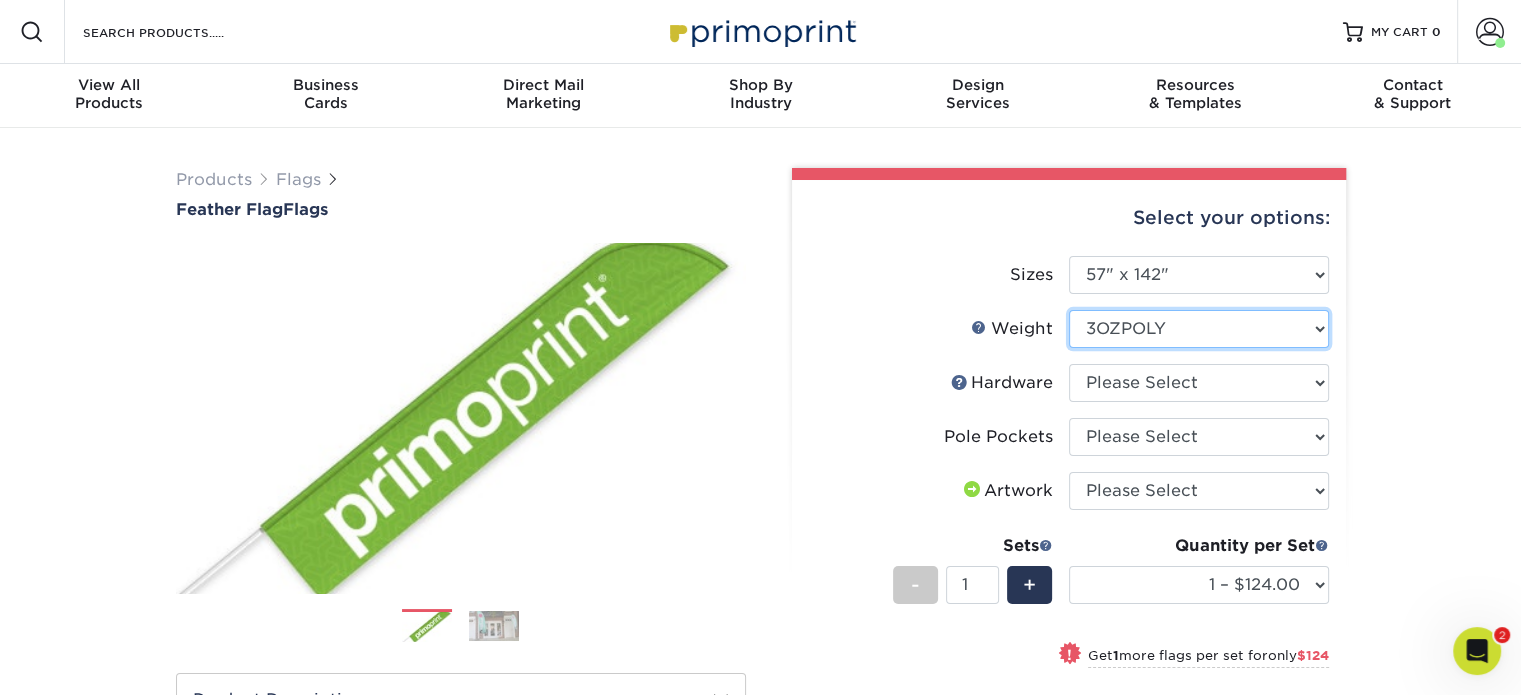 click on "Please Select 3OZPOLY" at bounding box center (1199, 329) 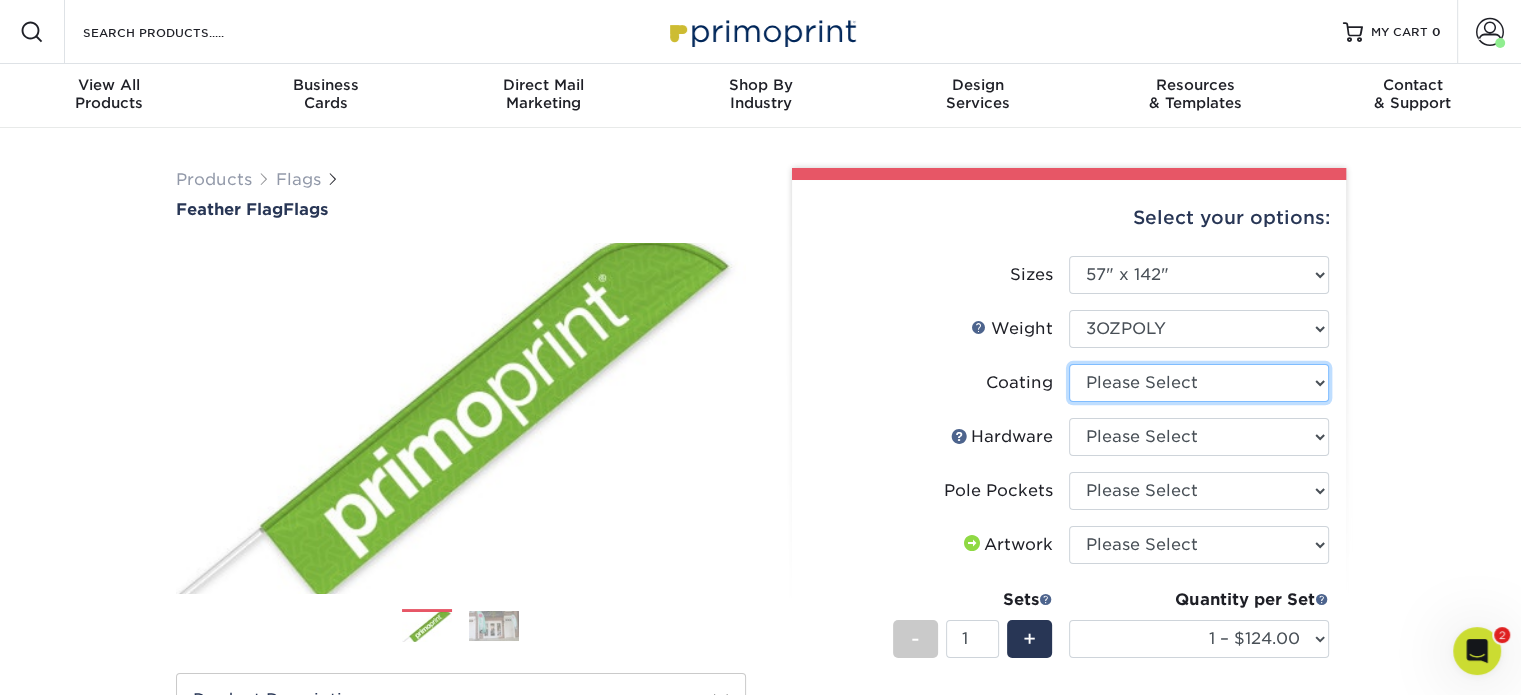 click at bounding box center (1199, 383) 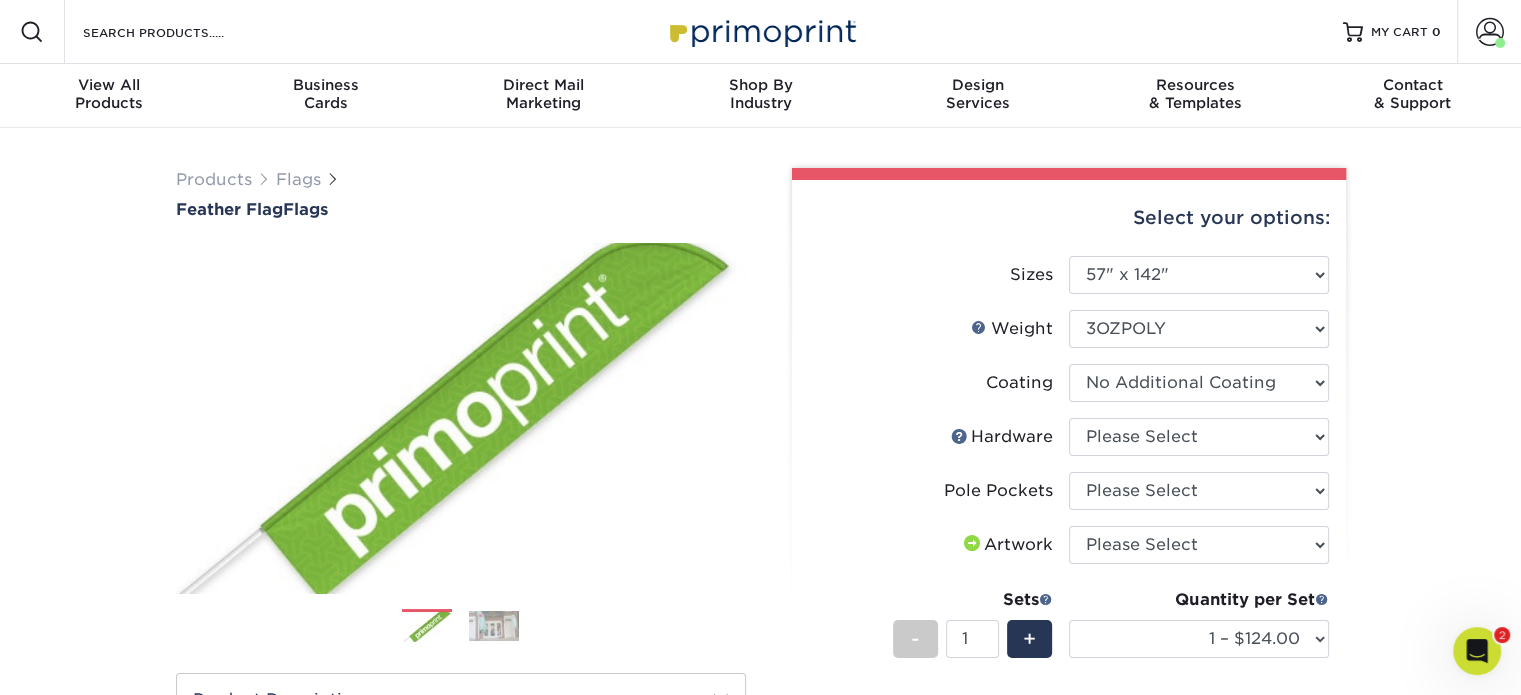 click at bounding box center (1199, 383) 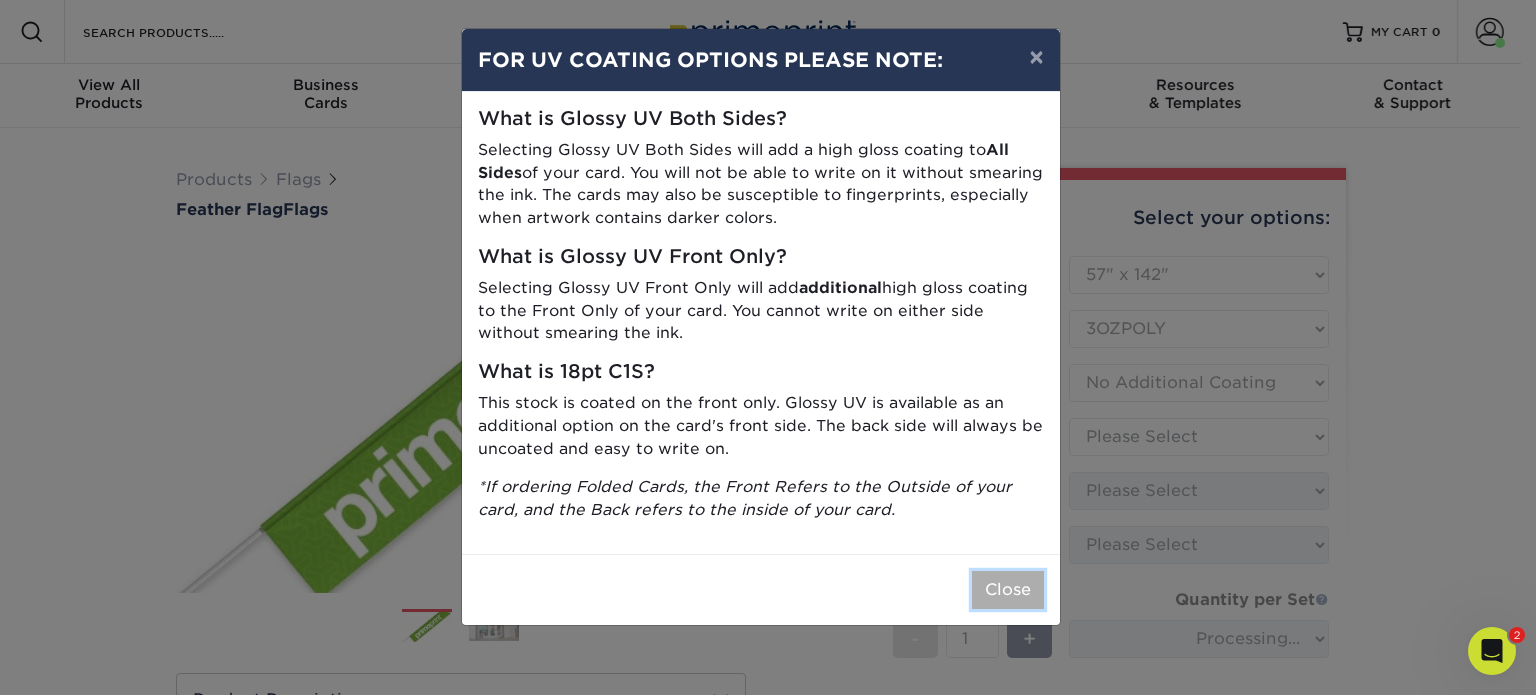 click on "Close" at bounding box center (1008, 590) 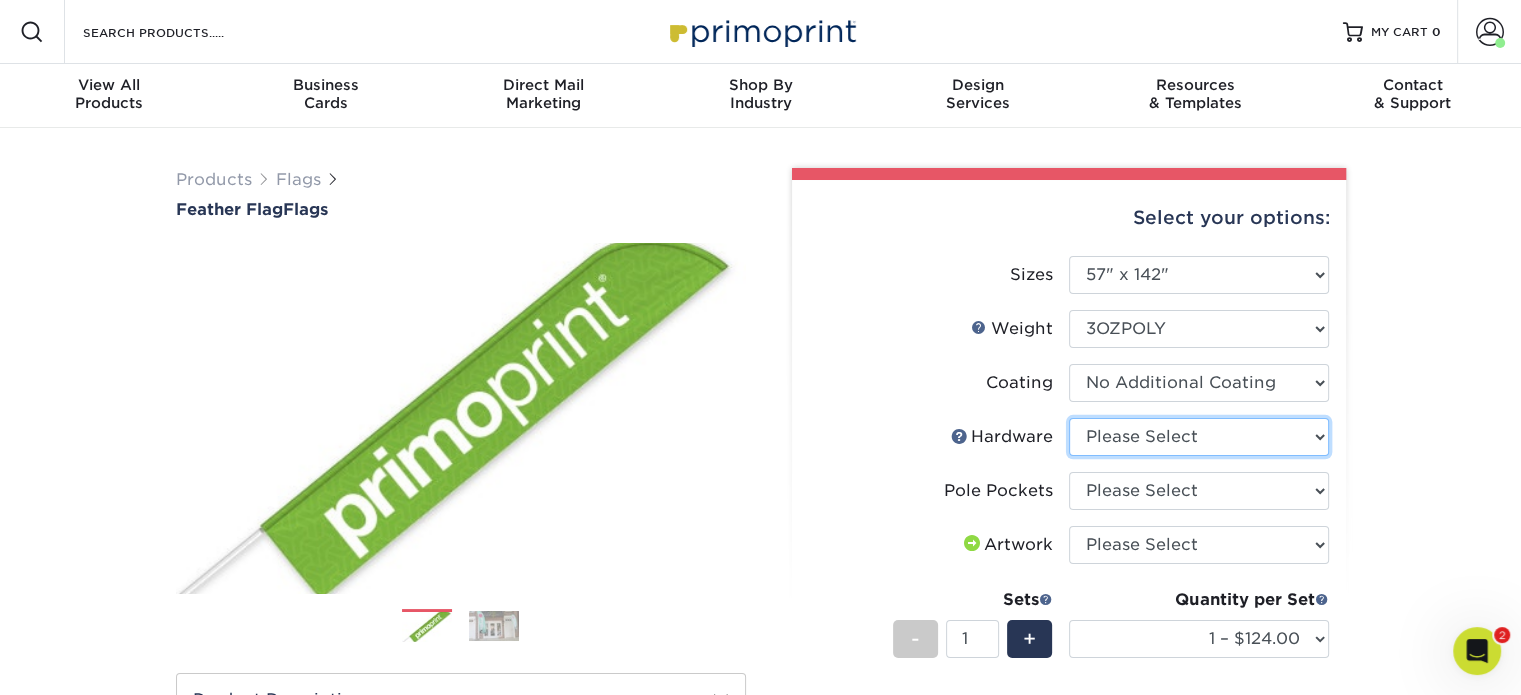 click on "Please Select 14ft Indoor Cross Base 14ft Outdoor Ground Stake None (Pole Not Included)" at bounding box center [1199, 437] 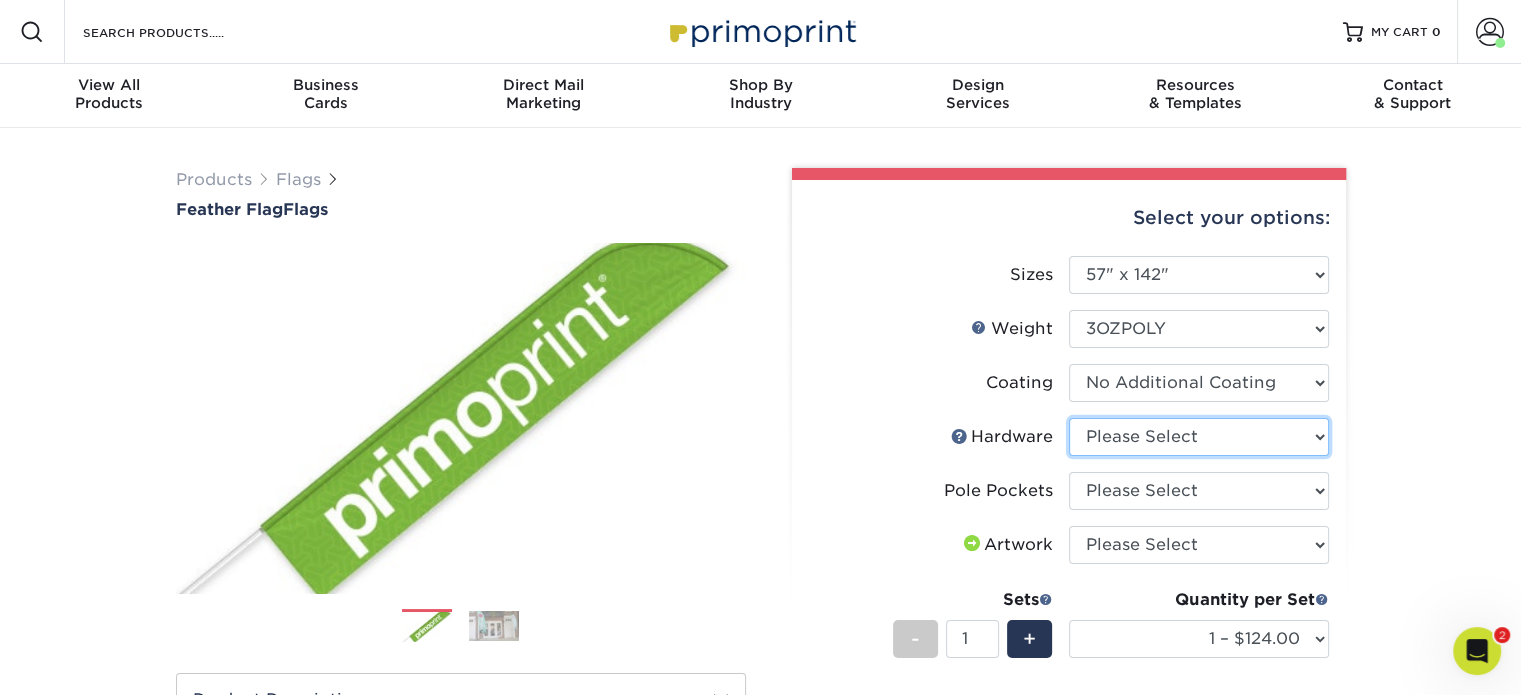 select on "e0cd107b-dce6-4795-b045-0047b043af06" 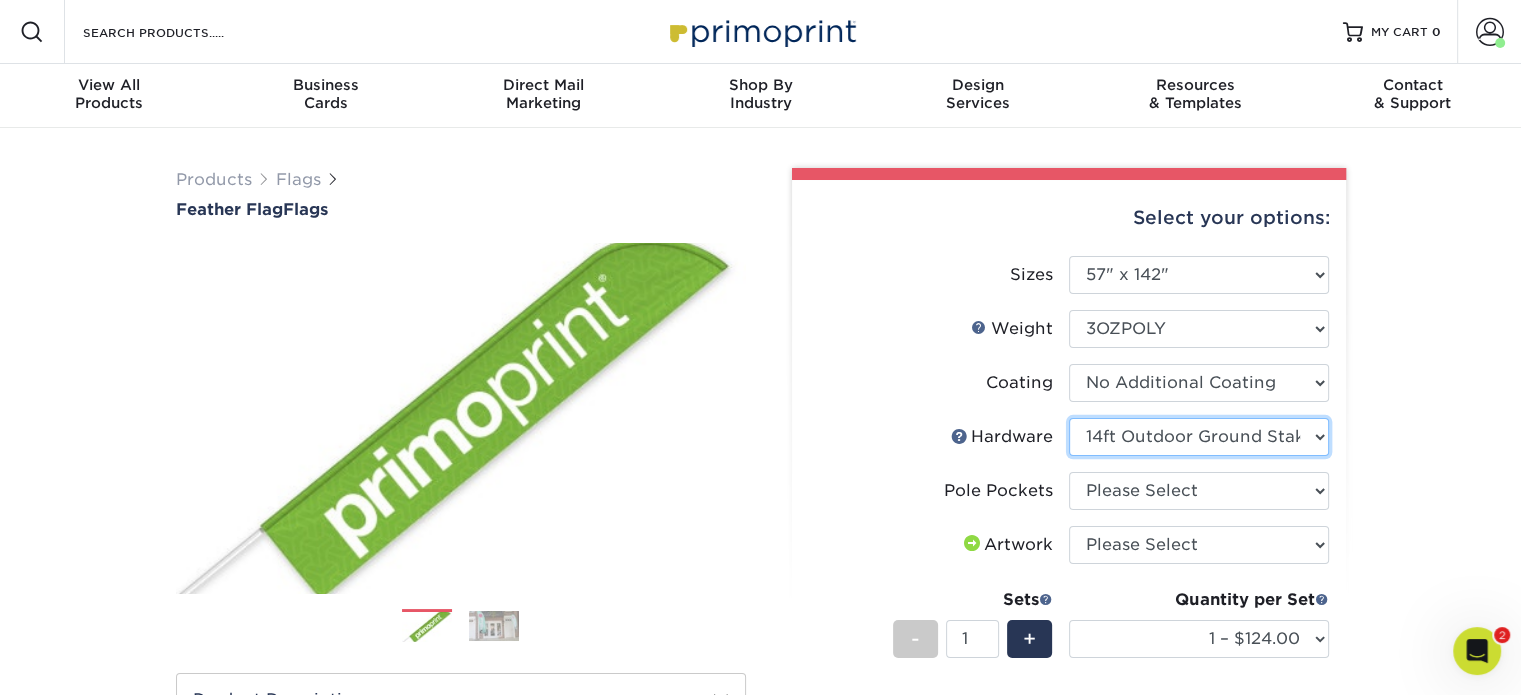 click on "Please Select 14ft Indoor Cross Base 14ft Outdoor Ground Stake None (Pole Not Included)" at bounding box center (1199, 437) 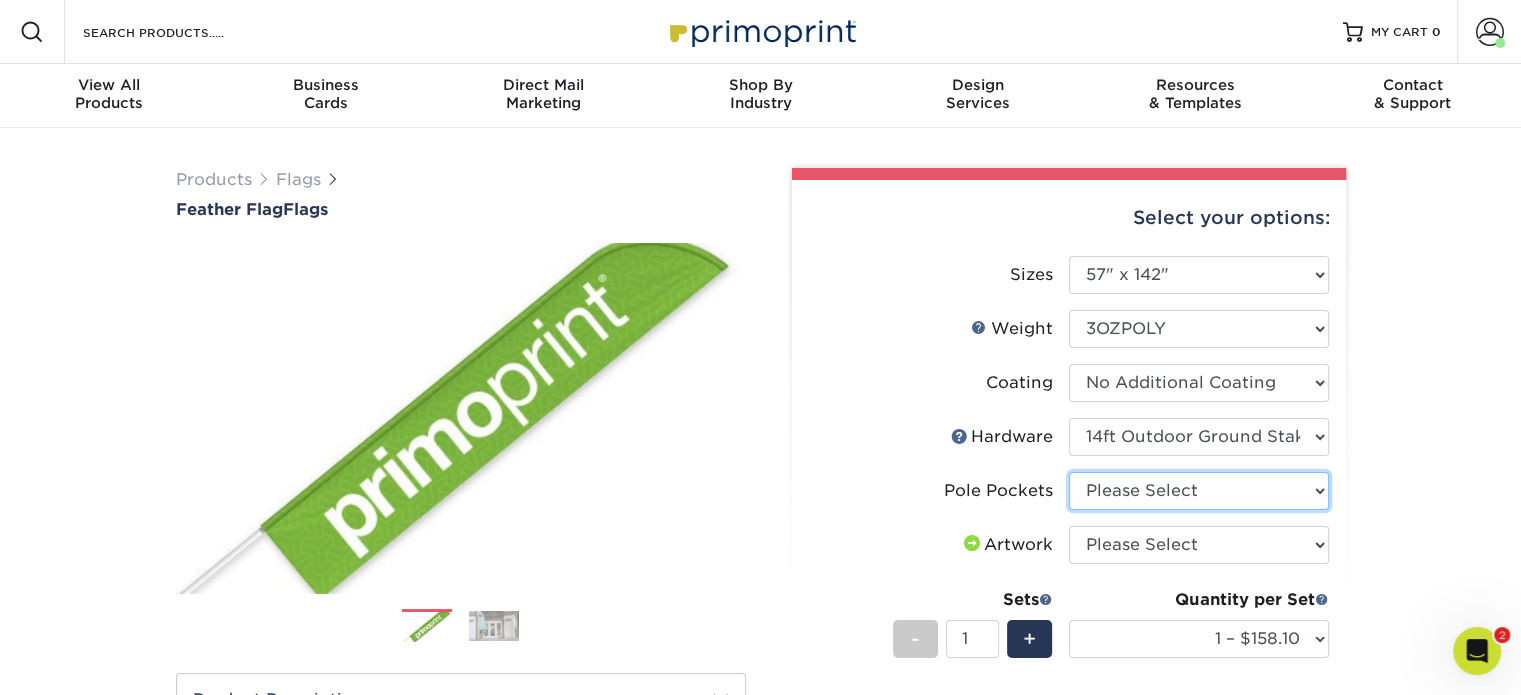 click on "Please Select Pole Pocket on Left Pole Pocket on Right" at bounding box center [1199, 491] 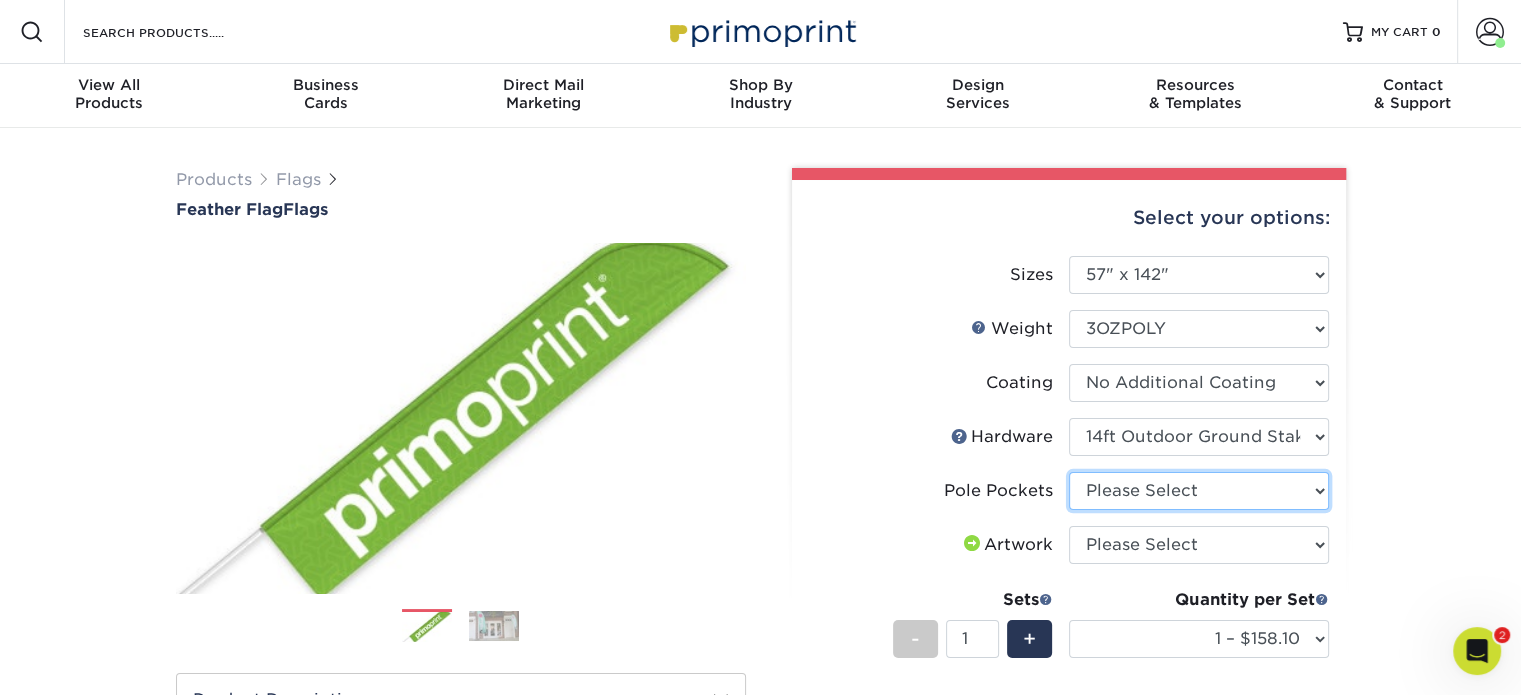 select on "17637b51-123c-45a9-814d-5e120dd7374e" 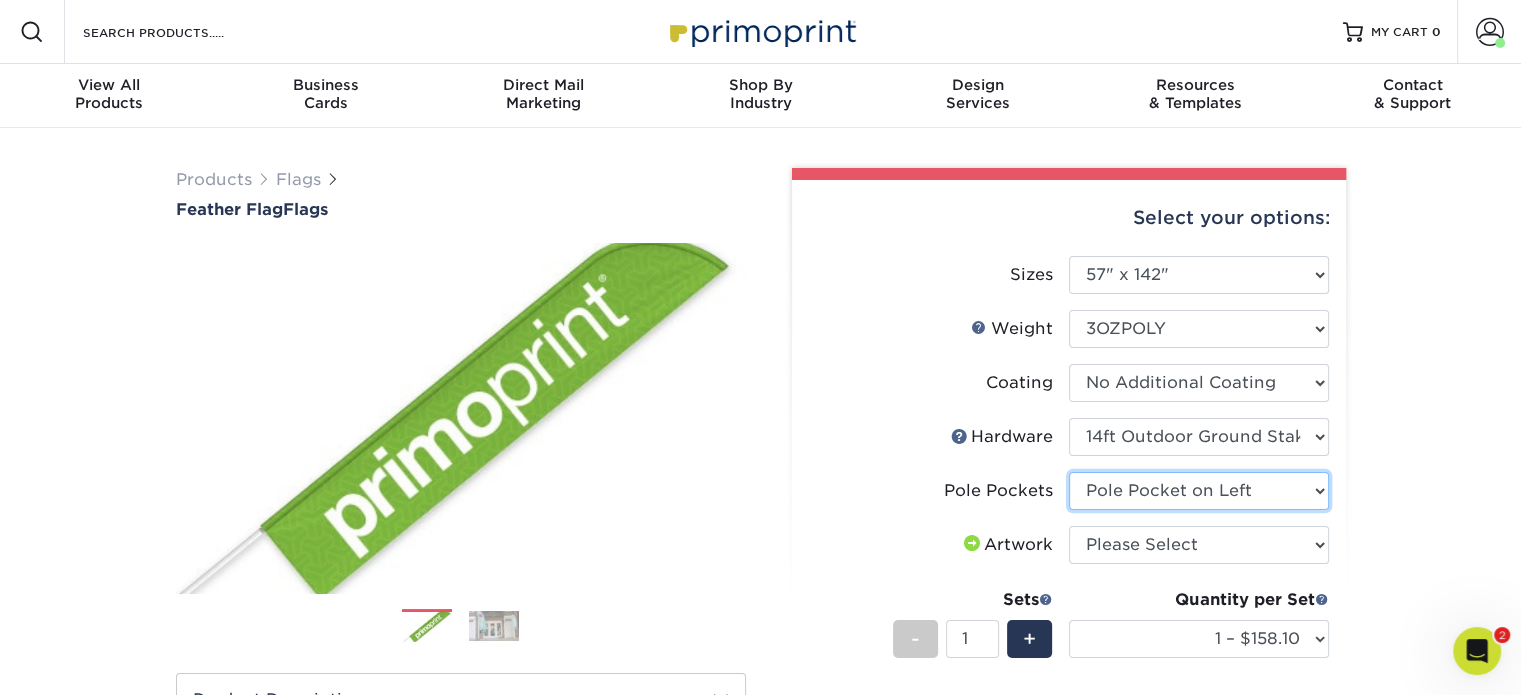 click on "Please Select Pole Pocket on Left Pole Pocket on Right" at bounding box center [1199, 491] 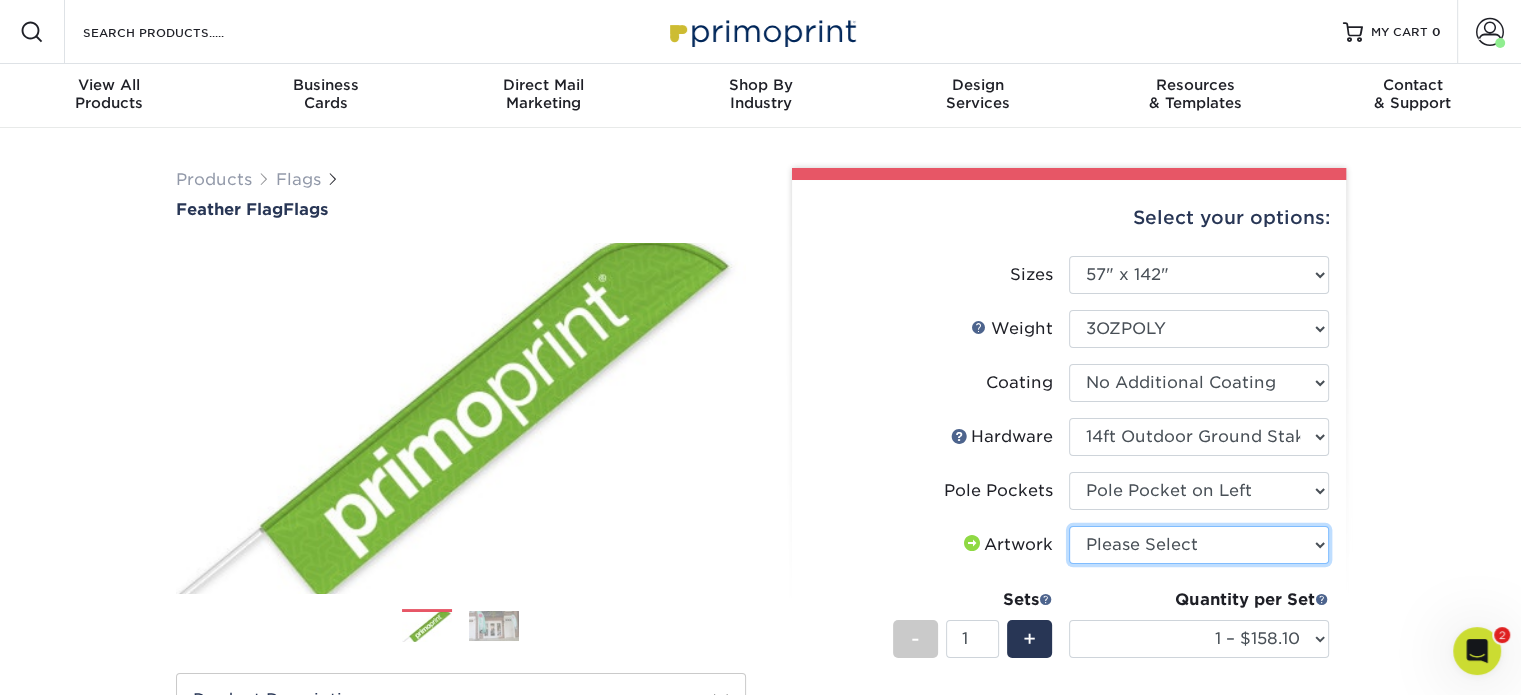 click on "Please Select I will upload files I need a design - $50" at bounding box center [1199, 545] 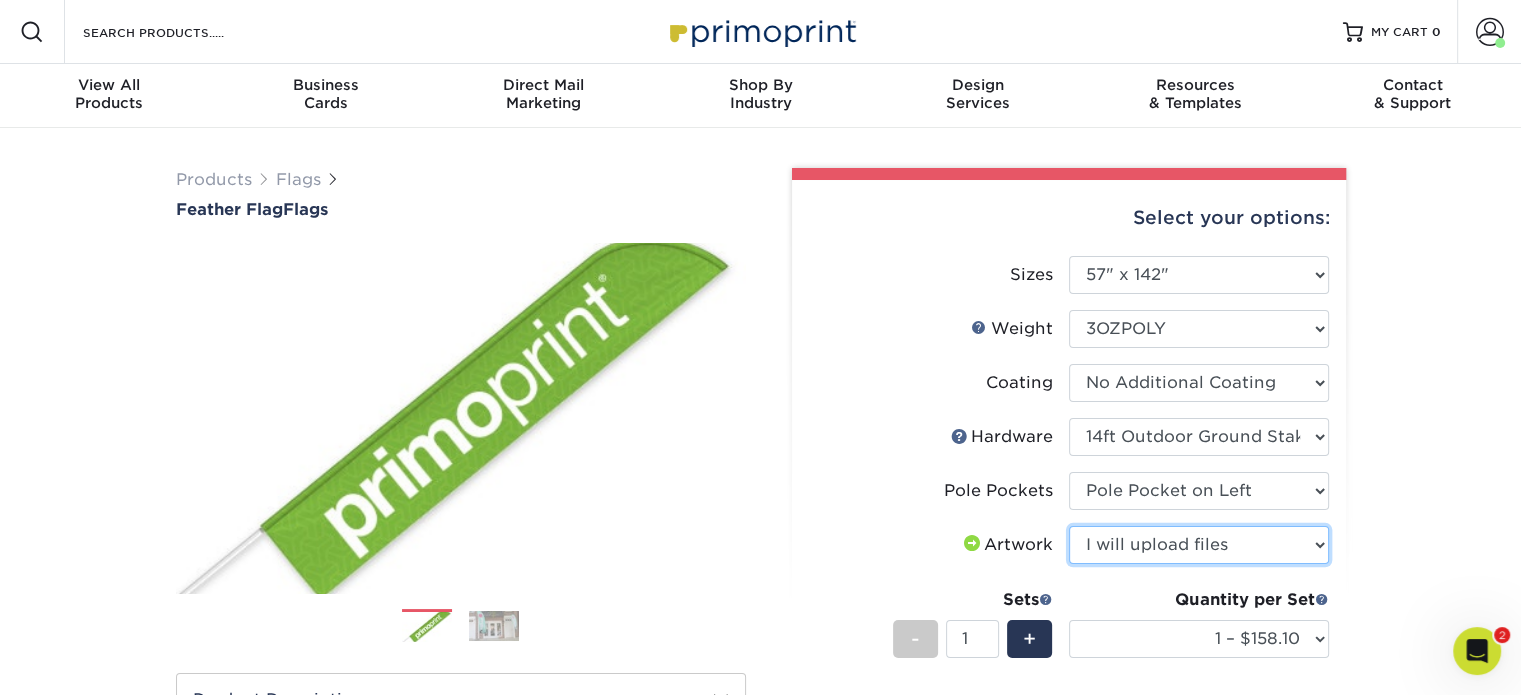 click on "Please Select I will upload files I need a design - $50" at bounding box center (1199, 545) 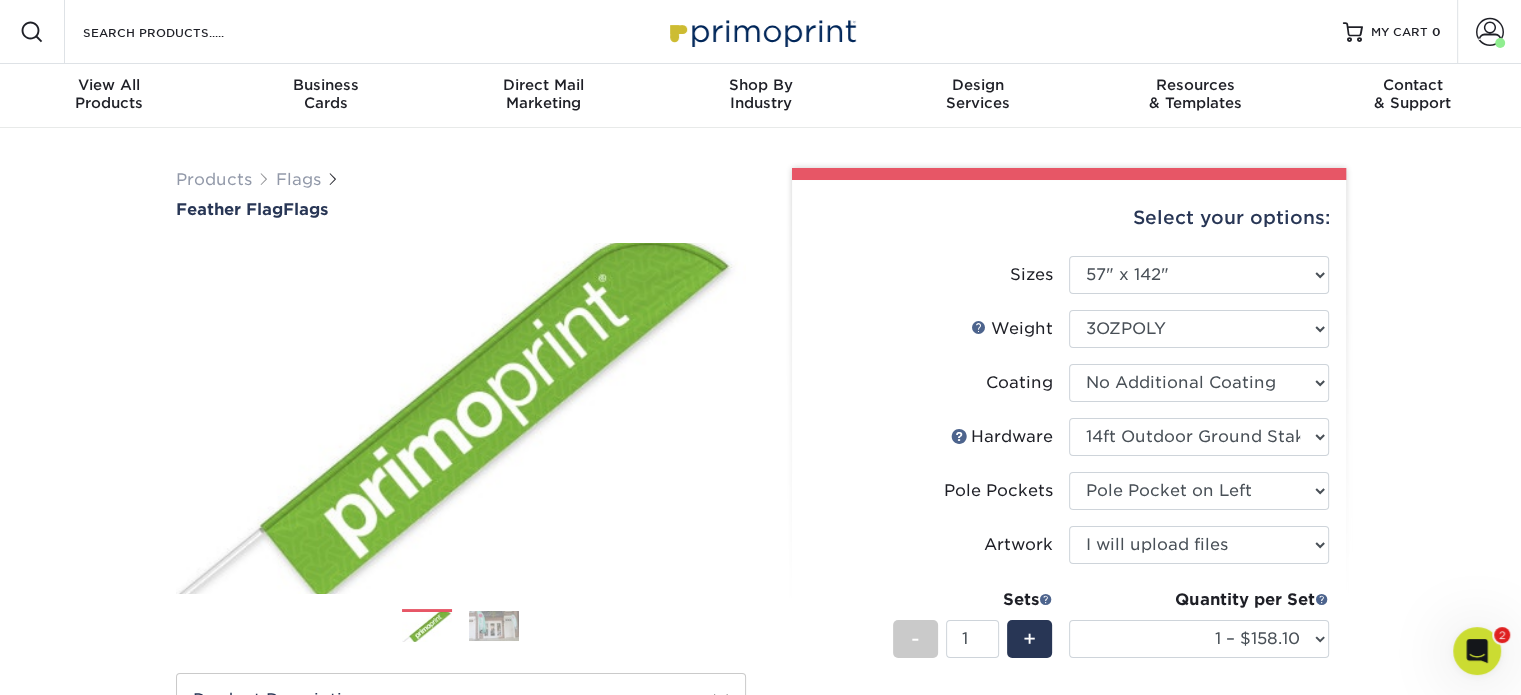 click on "Products
Flags
Feather Flag  Flags
Previous" at bounding box center [760, 662] 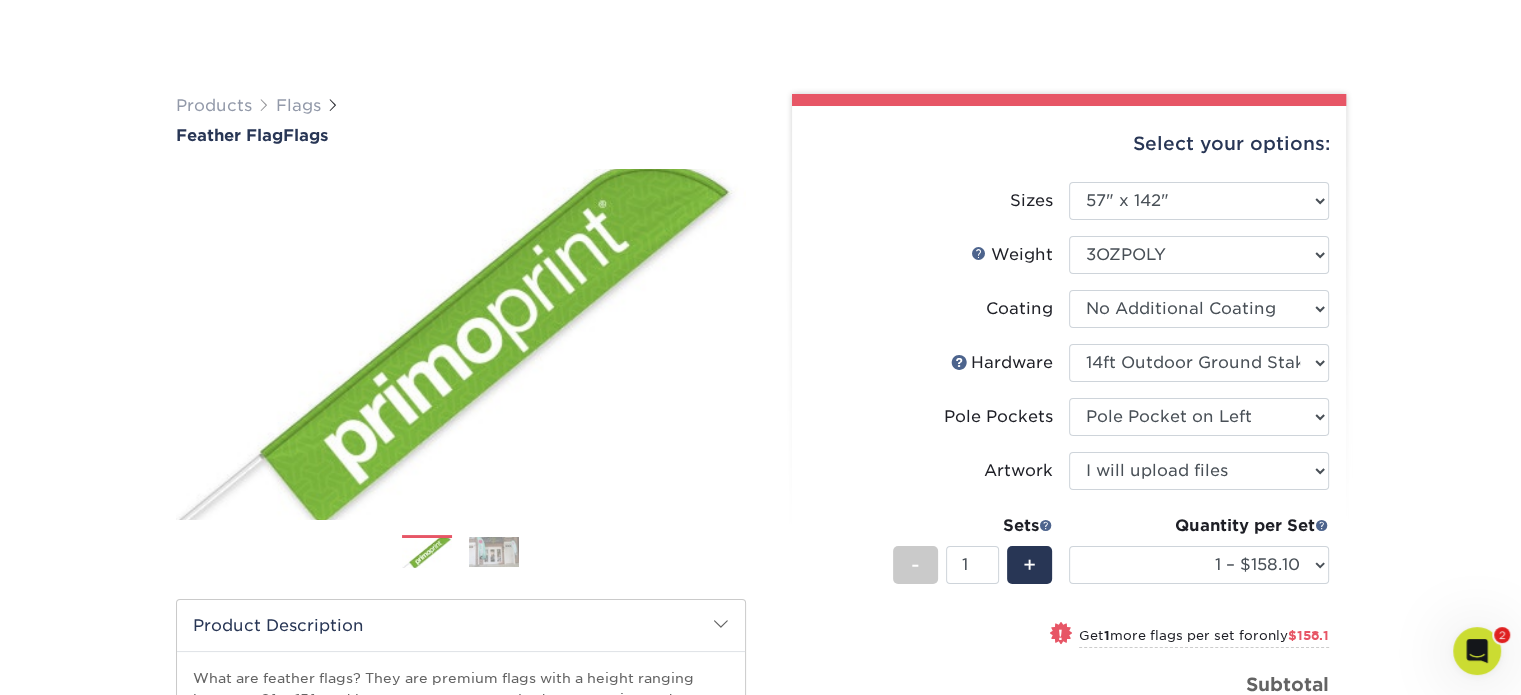 scroll, scrollTop: 500, scrollLeft: 0, axis: vertical 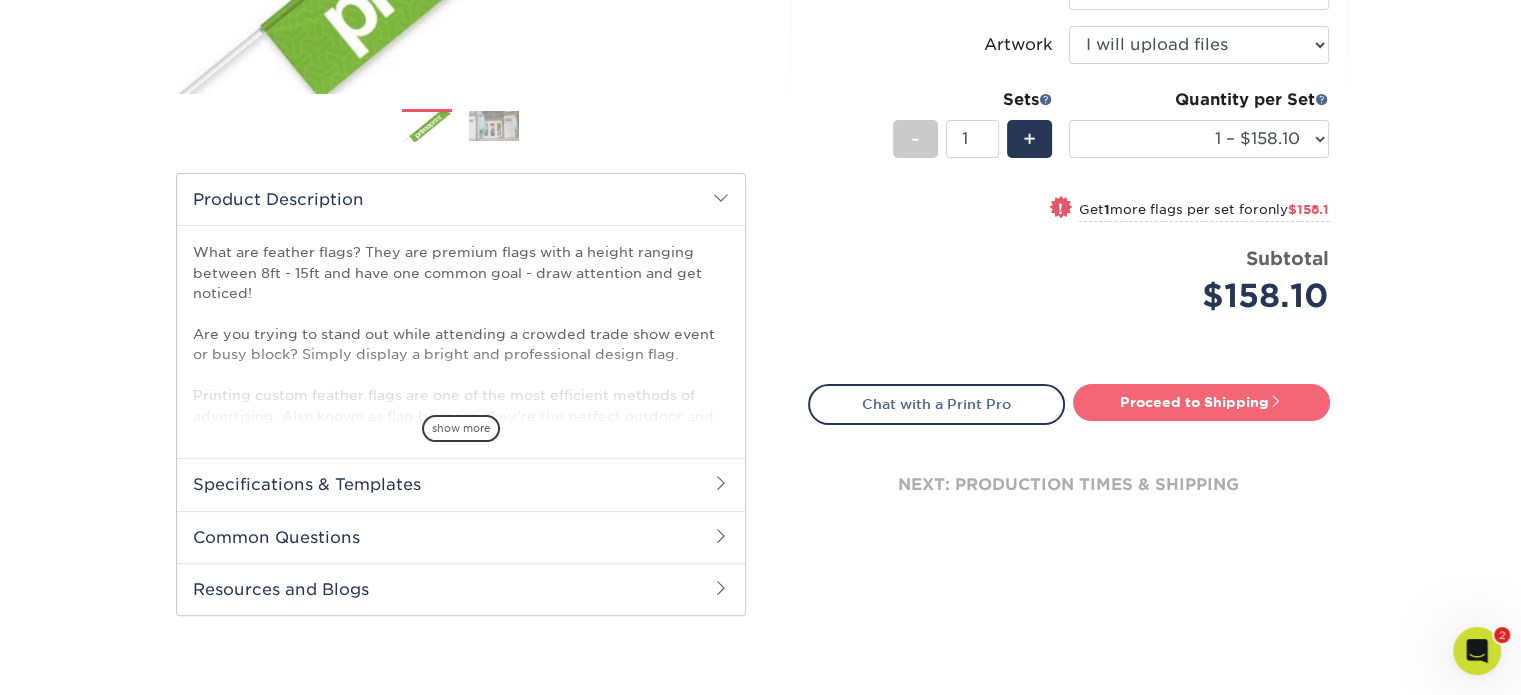 click on "Proceed to Shipping" at bounding box center (1201, 402) 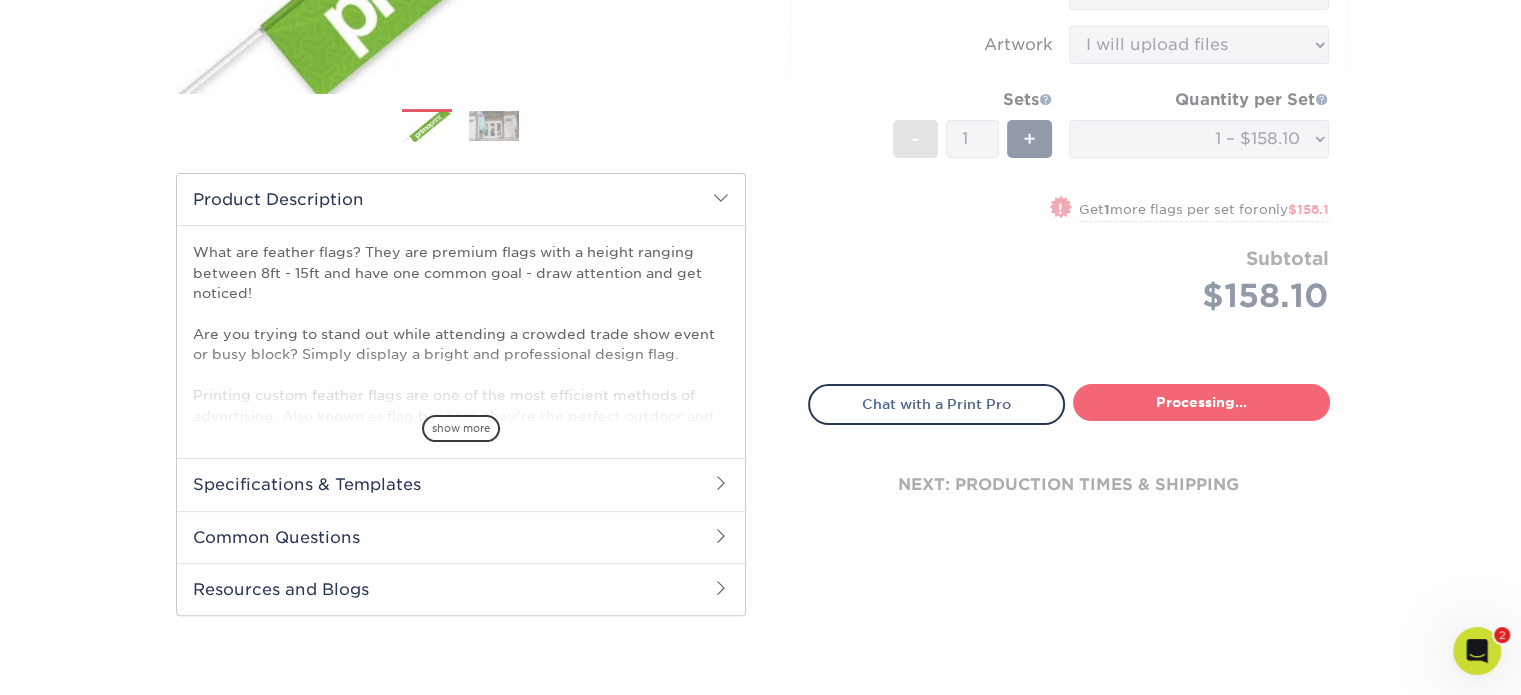 select on "feac8db7-1317-47c3-ab40-45aab11de040" 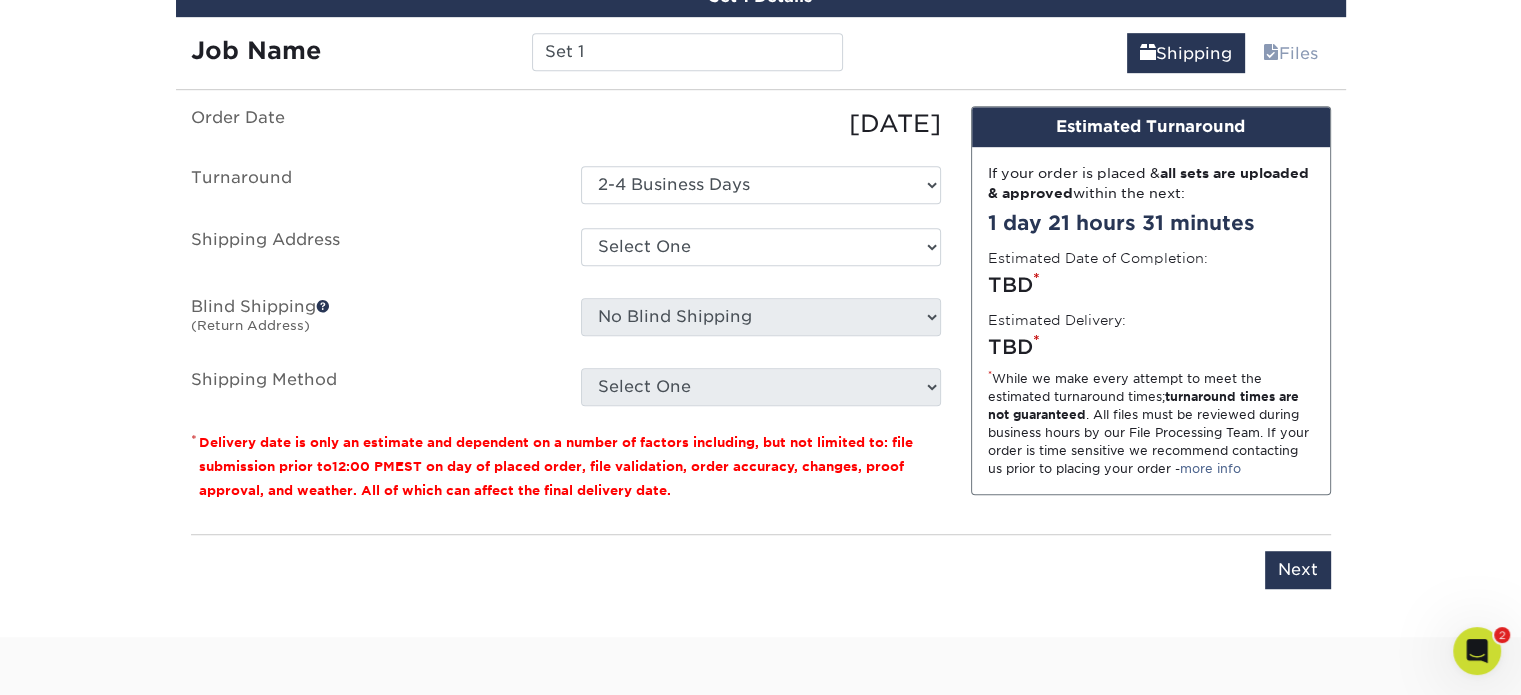scroll, scrollTop: 1216, scrollLeft: 0, axis: vertical 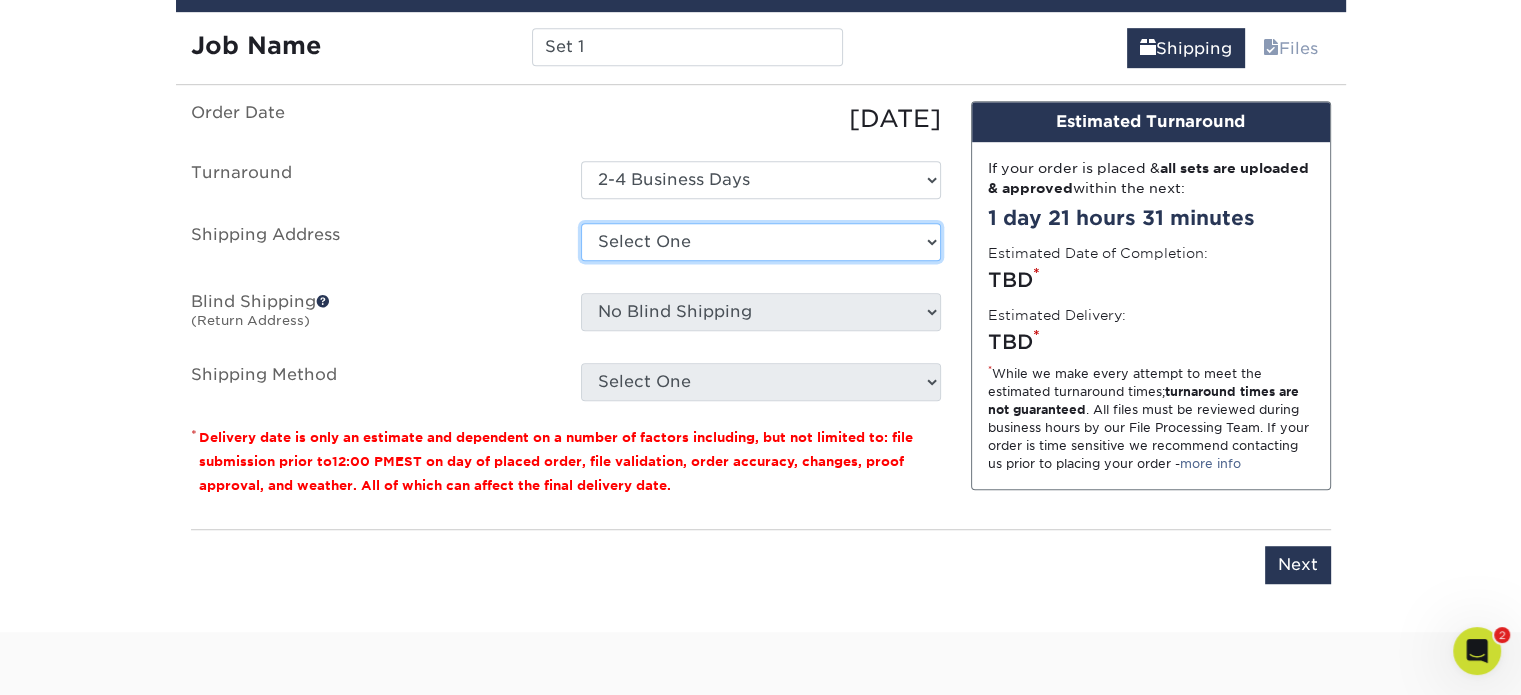 click on "Select [GEOGRAPHIC_DATA][PERSON_NAME]
+ Add New Address" at bounding box center (761, 242) 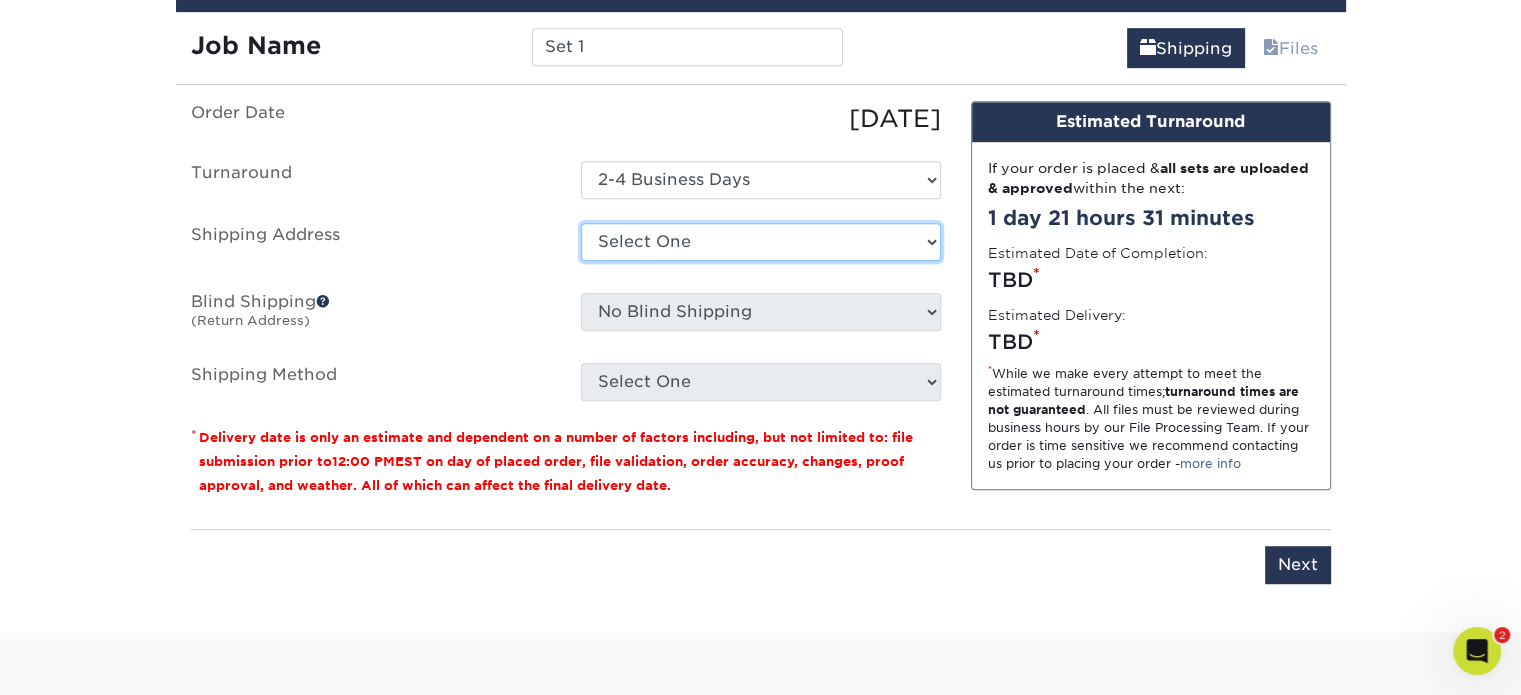 select on "283518" 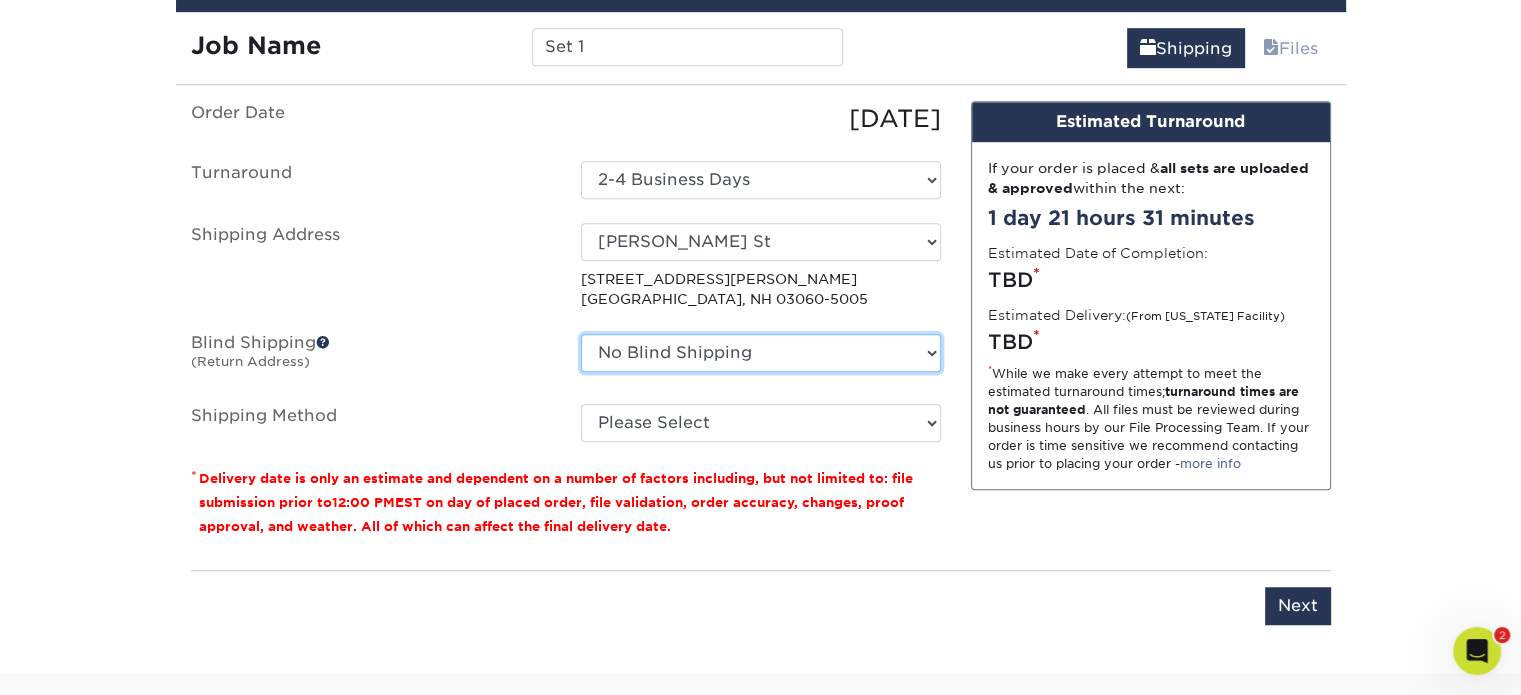 click on "No Blind Shipping
[PERSON_NAME][GEOGRAPHIC_DATA]
+ Add New Address" at bounding box center (761, 353) 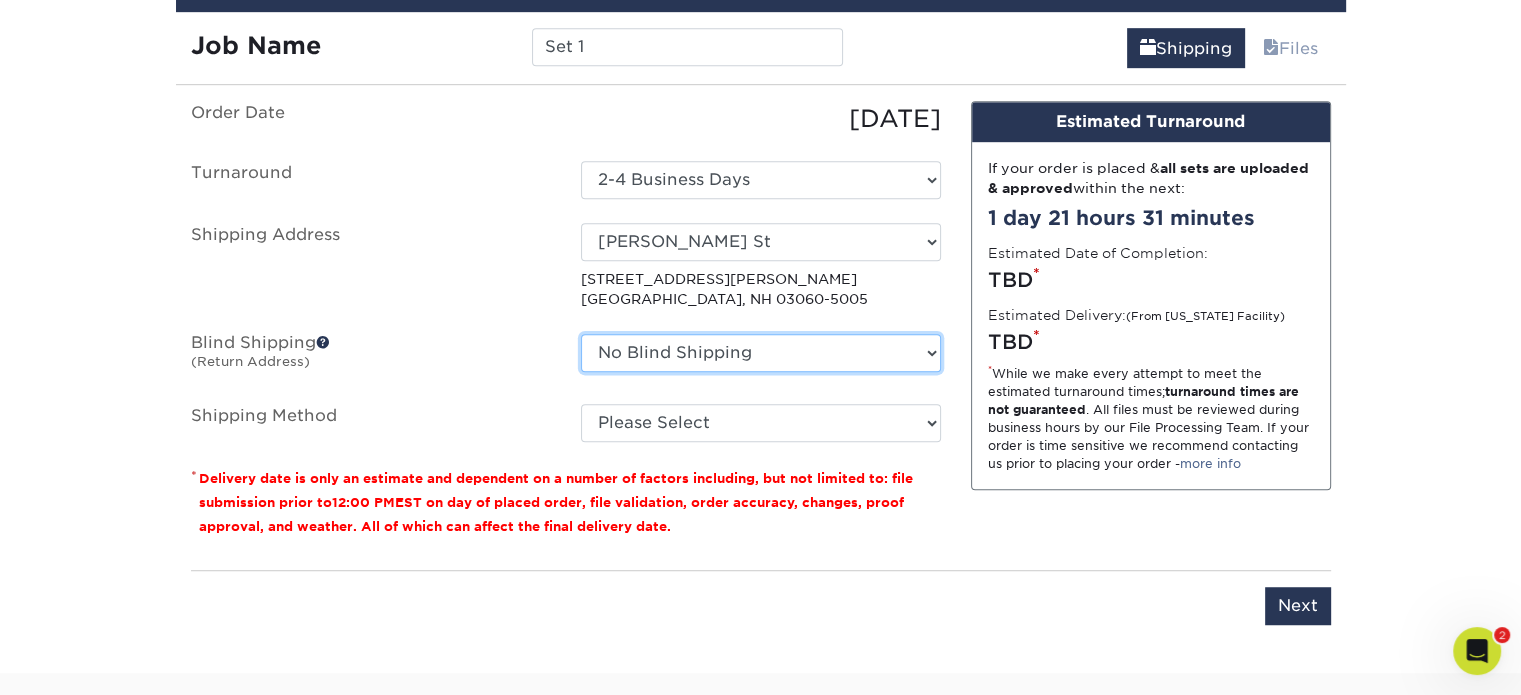 select on "283518" 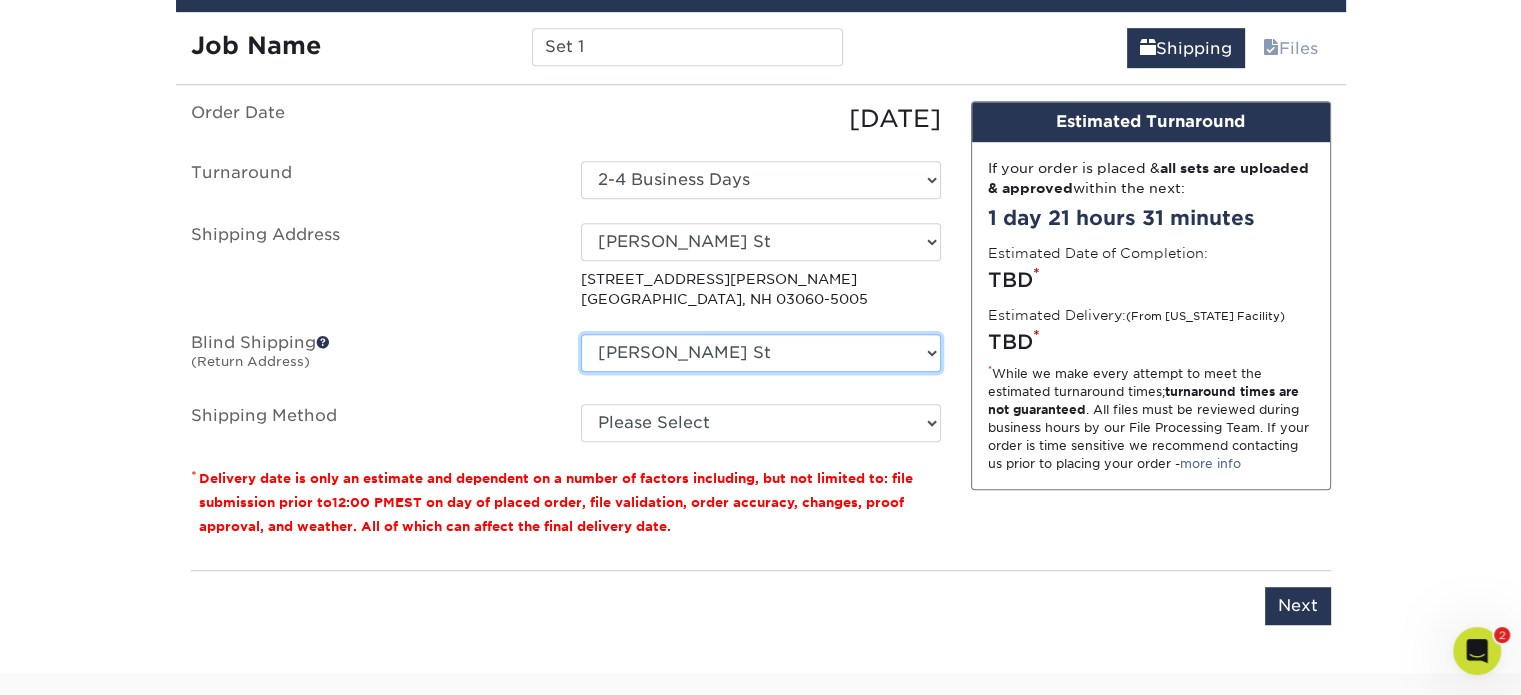 click on "No Blind Shipping
[PERSON_NAME][GEOGRAPHIC_DATA]
+ Add New Address" at bounding box center (761, 353) 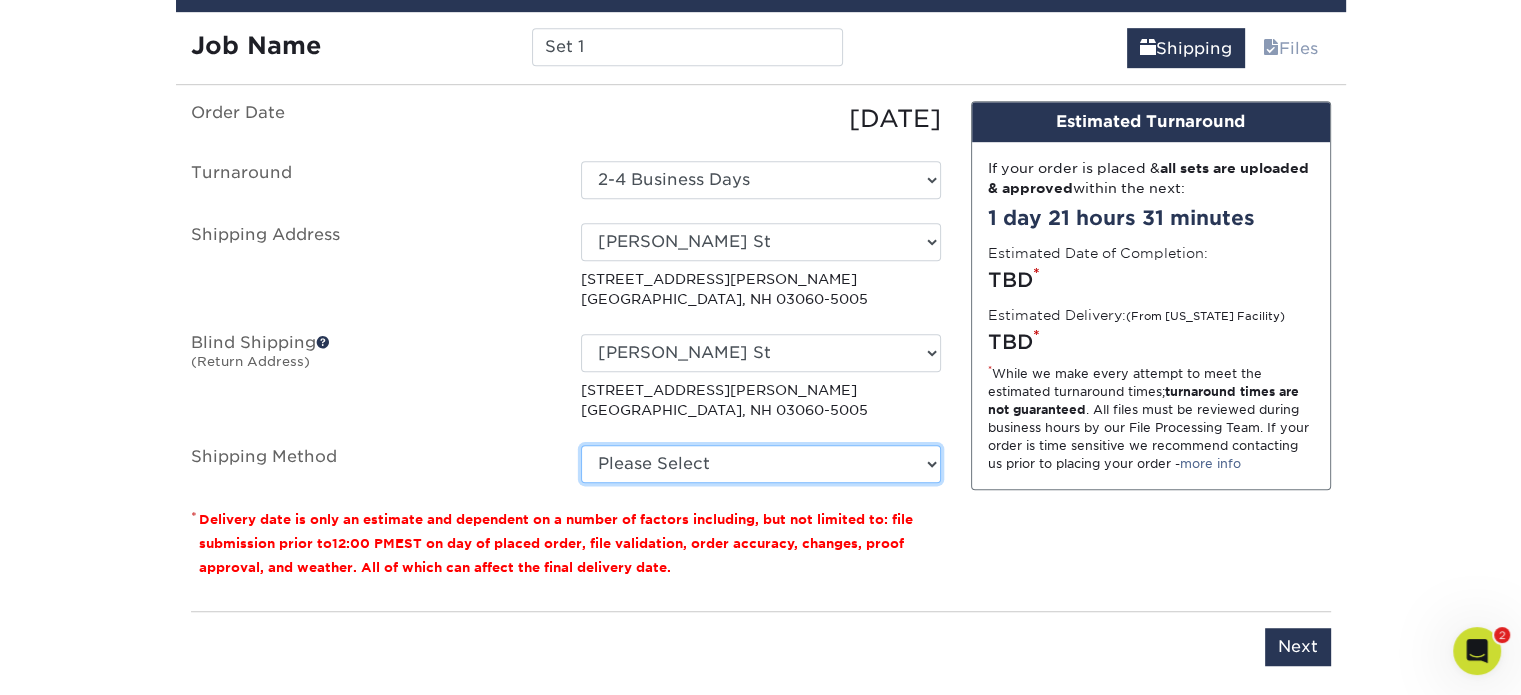 click on "Please Select Ground Shipping (+$36.60) 3 Day Shipping Service (+$40.54) 2 Day Air Shipping (+$41.89) Next Day Shipping by 5pm (+$54.40) Next Day Shipping by 12 noon (+$56.88) Next Day Air Early A.M. (+$294.38)" at bounding box center (761, 464) 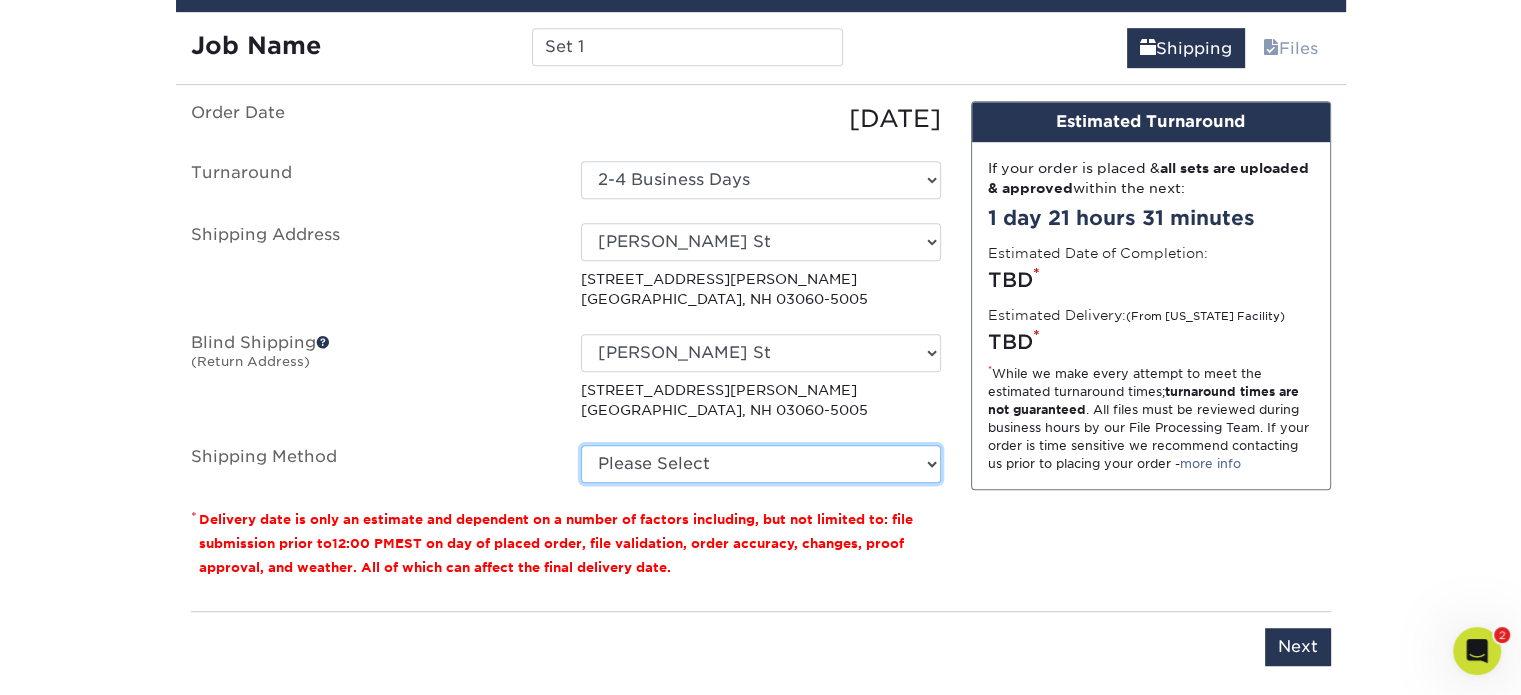 select on "03" 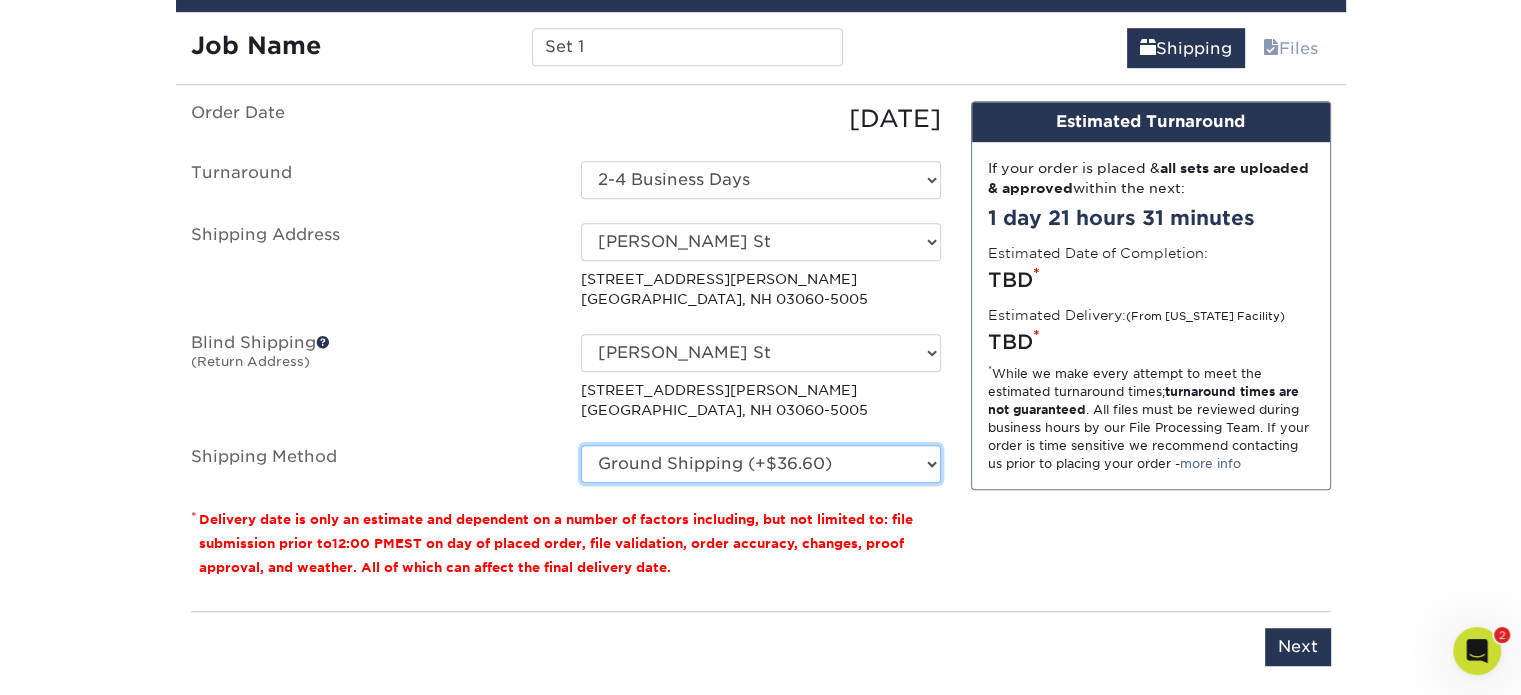 click on "Please Select Ground Shipping (+$36.60) 3 Day Shipping Service (+$40.54) 2 Day Air Shipping (+$41.89) Next Day Shipping by 5pm (+$54.40) Next Day Shipping by 12 noon (+$56.88) Next Day Air Early A.M. (+$294.38)" at bounding box center (761, 464) 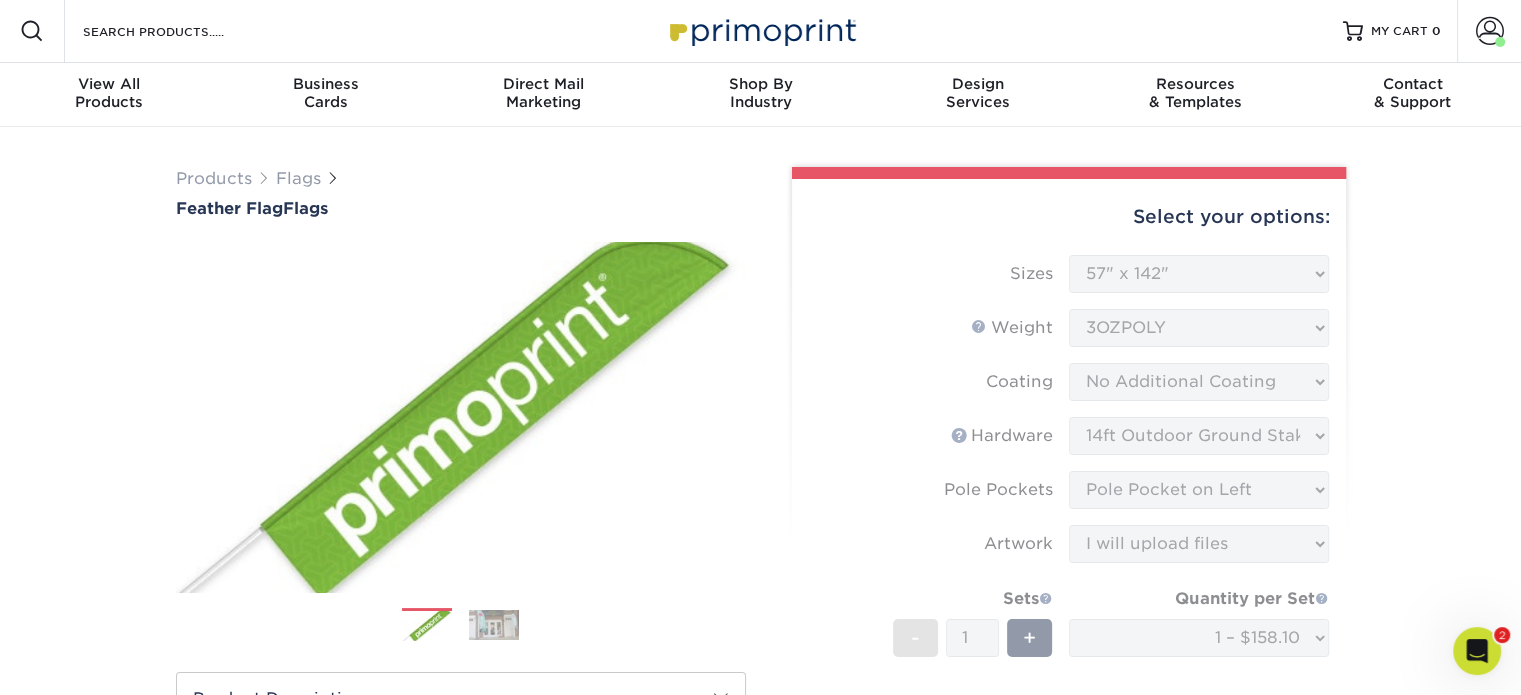 scroll, scrollTop: 0, scrollLeft: 0, axis: both 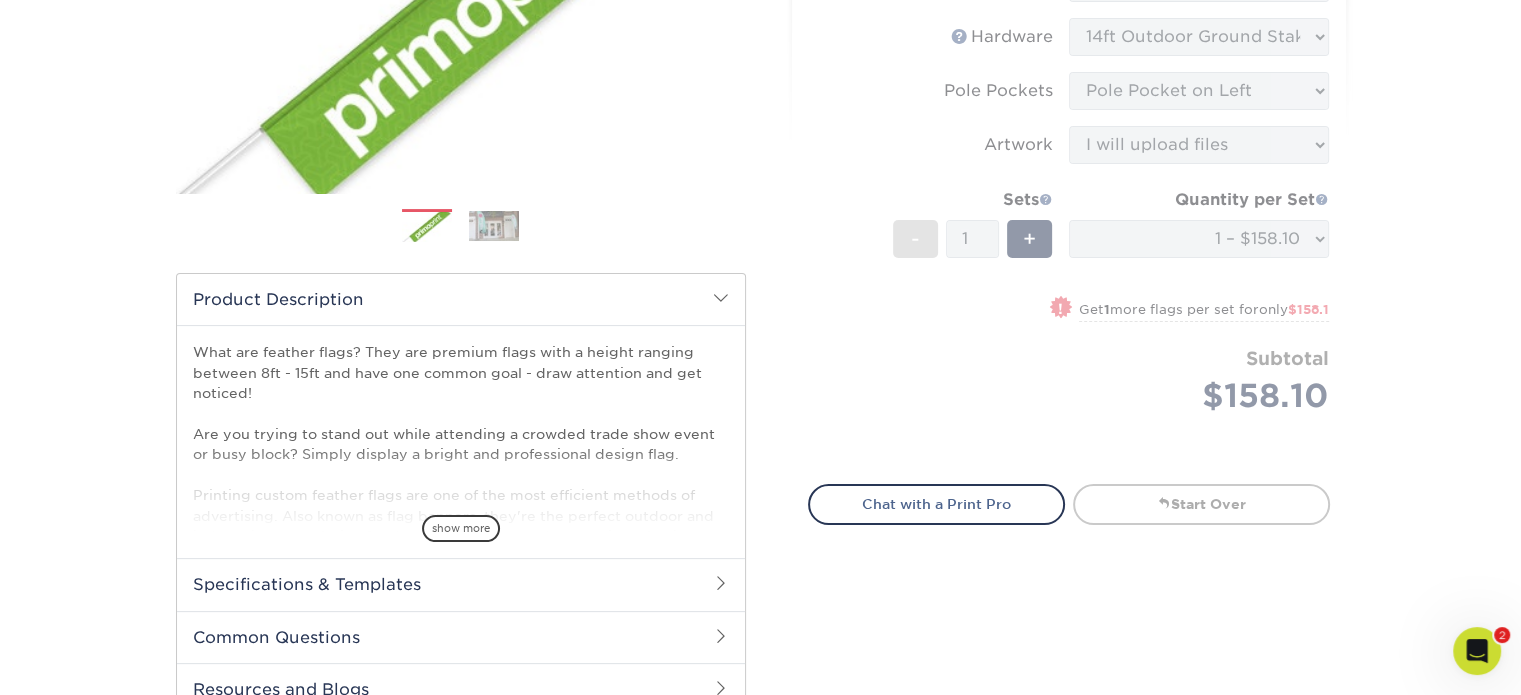 click on "Sizes
Please Select
24" x 36"
24" x 81" 32" x 70" 32" x 99" 32" x 123" 36" x 123" 37" x 161" 44" x 87" - 1" at bounding box center [1069, 158] 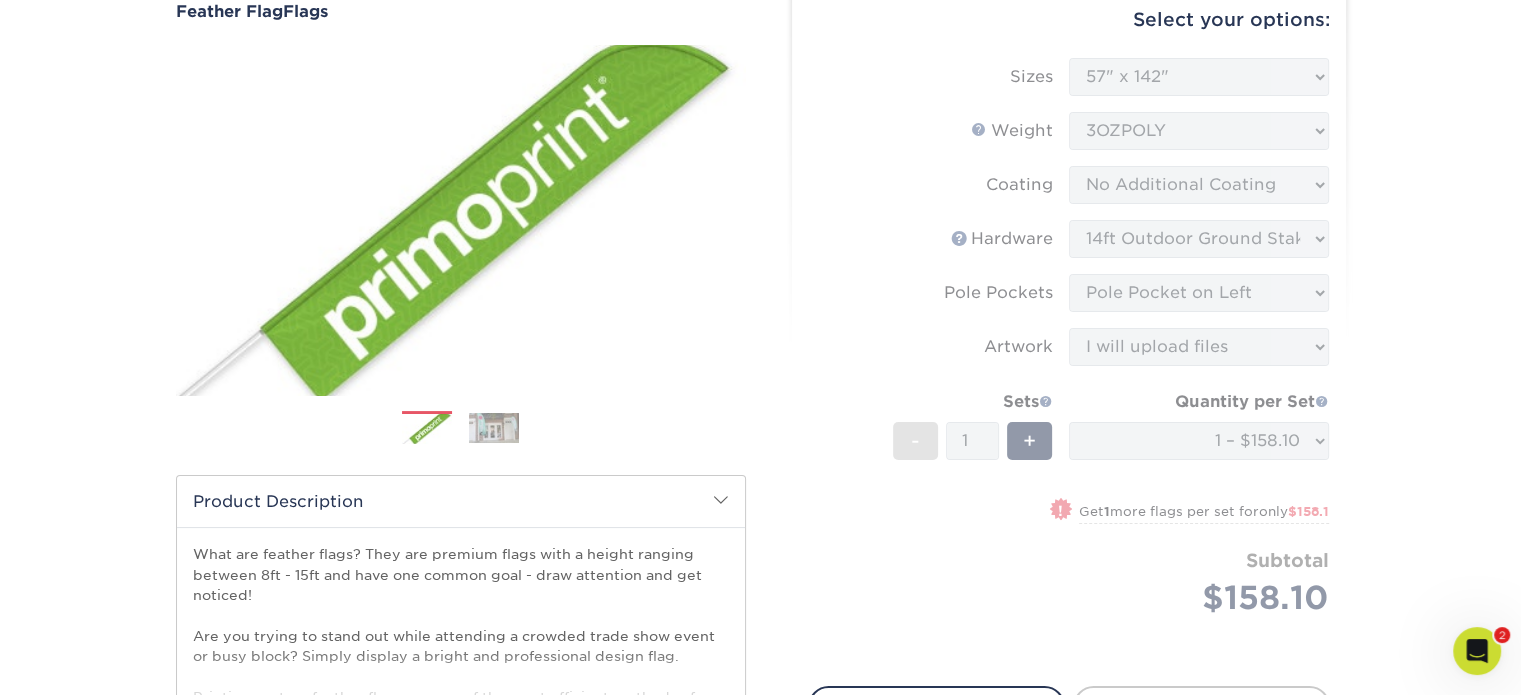 scroll, scrollTop: 200, scrollLeft: 0, axis: vertical 